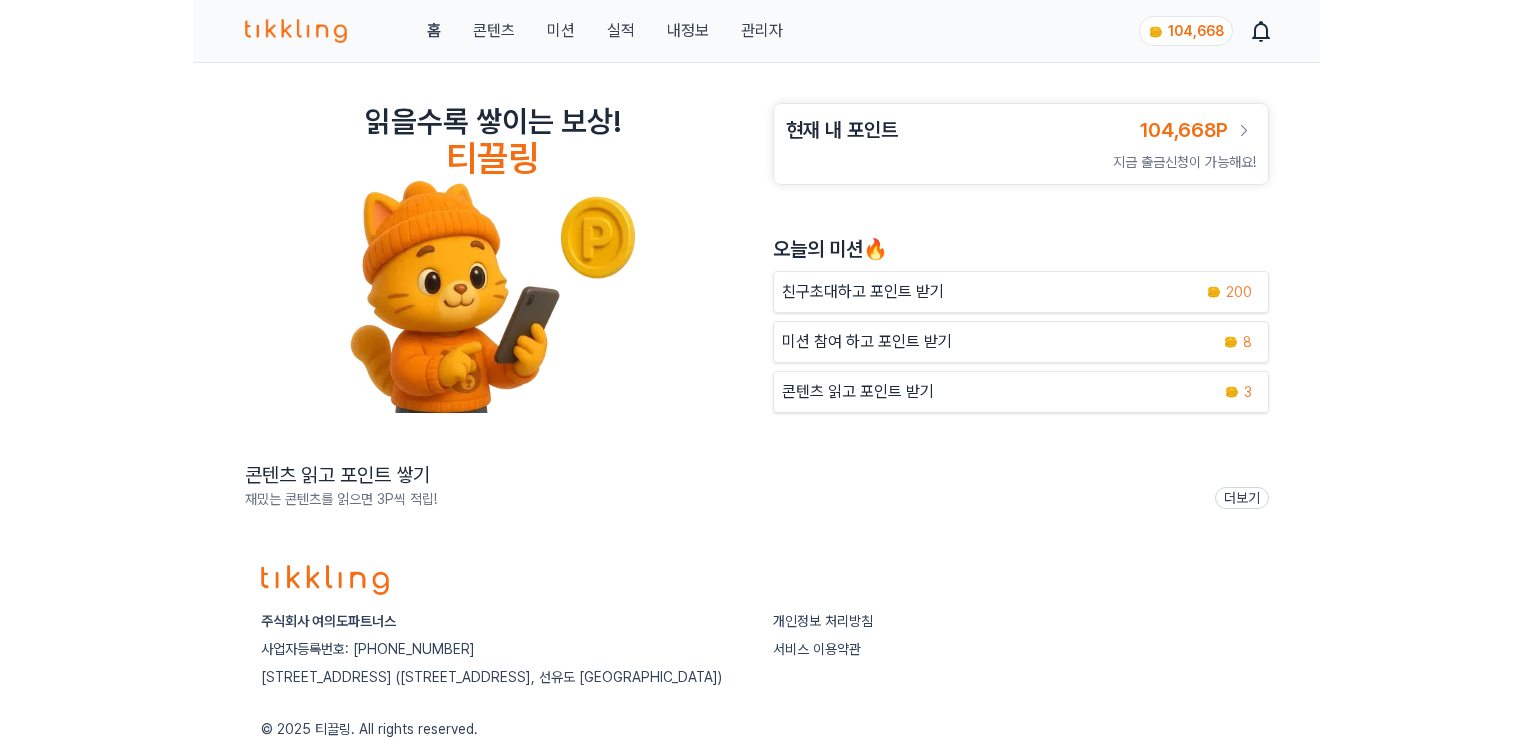 scroll, scrollTop: 0, scrollLeft: 0, axis: both 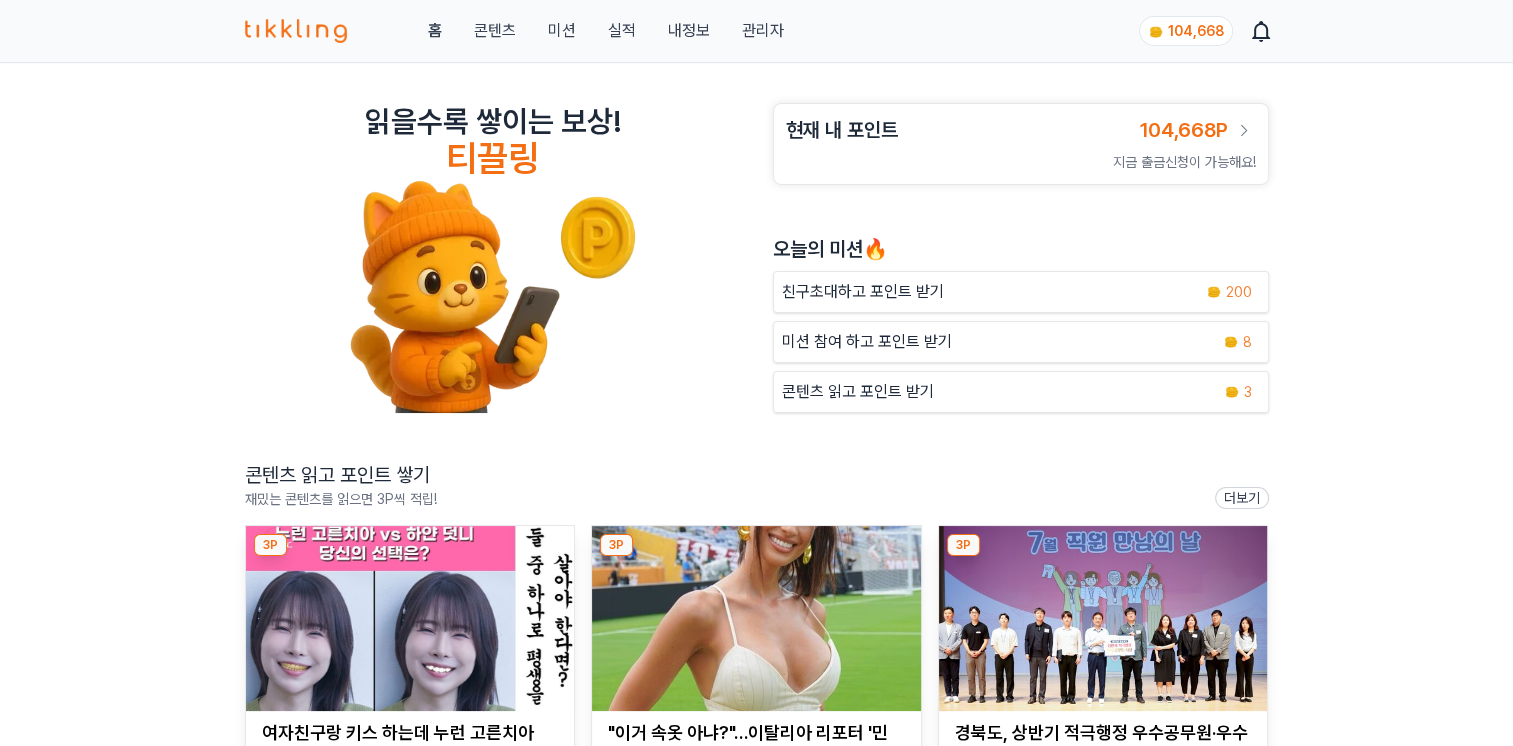 click on "관리자" at bounding box center [762, 31] 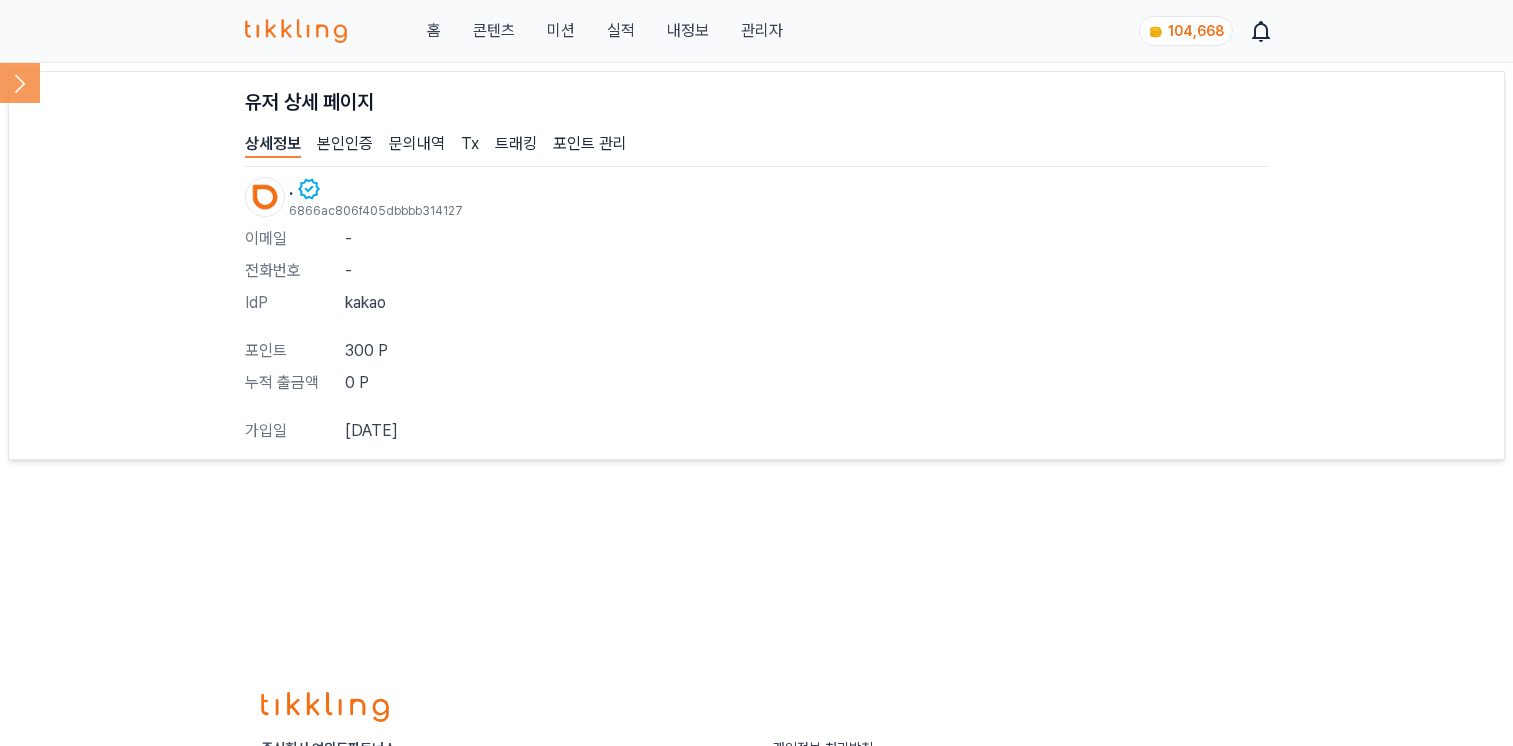 scroll, scrollTop: 0, scrollLeft: 0, axis: both 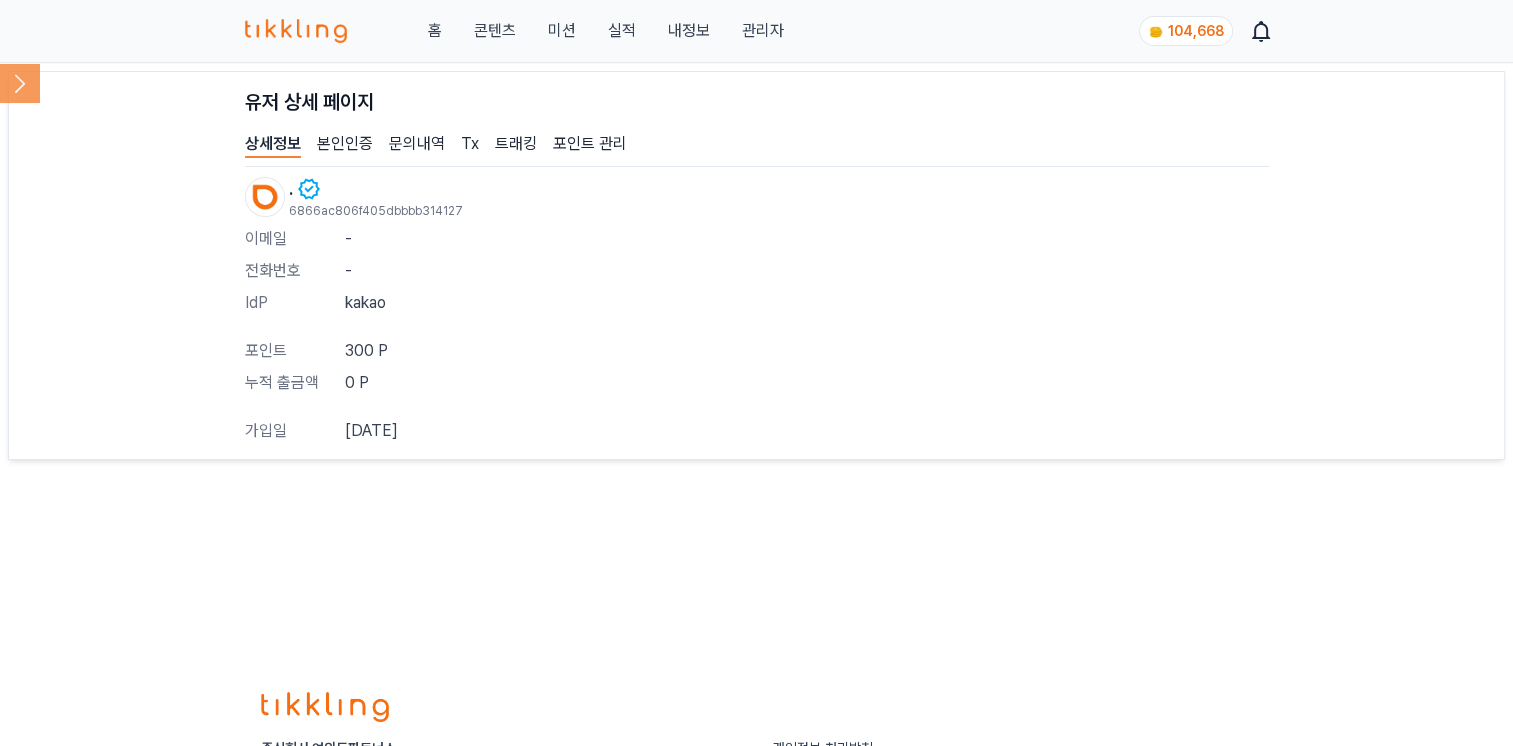 click on "본인인증" at bounding box center (345, 145) 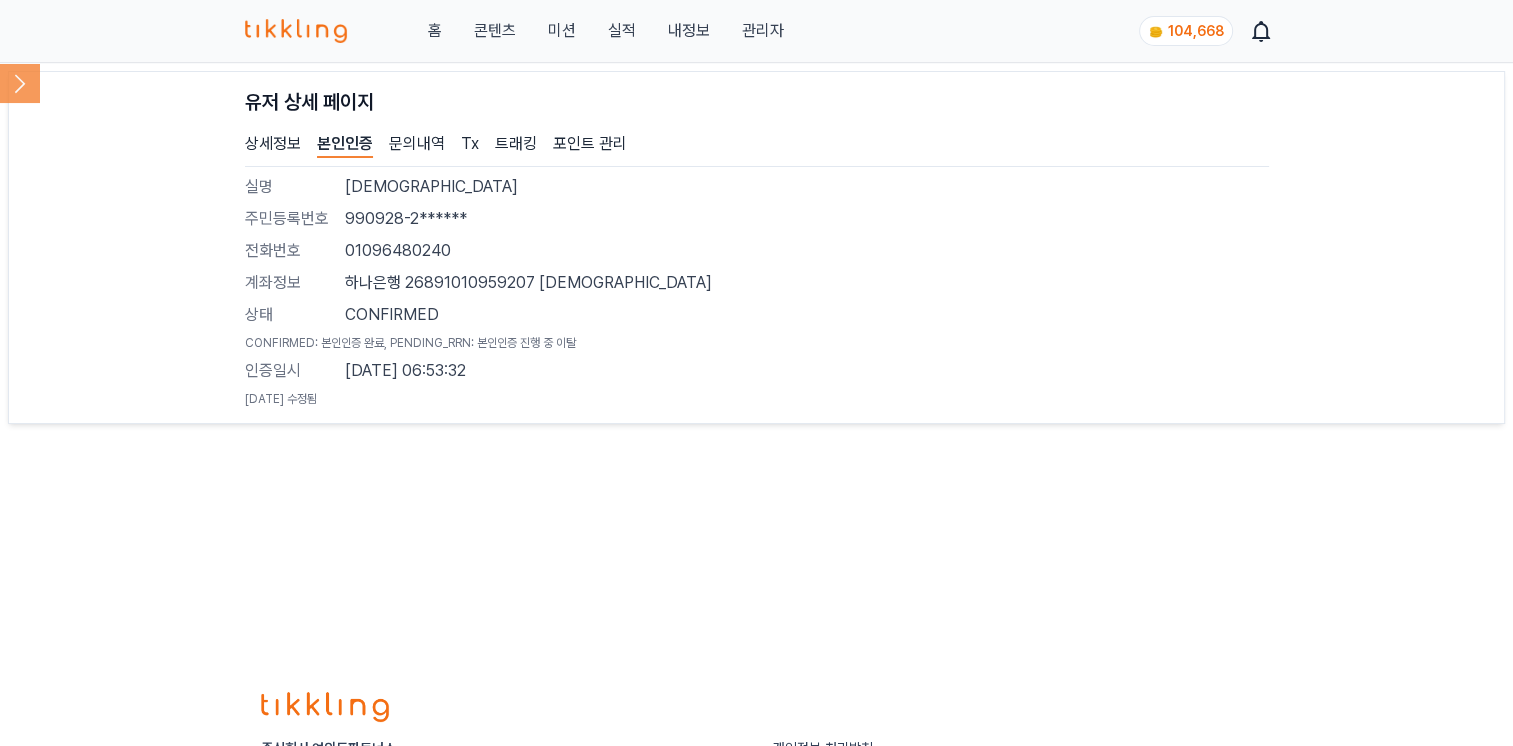 click on "01096480240" at bounding box center [807, 251] 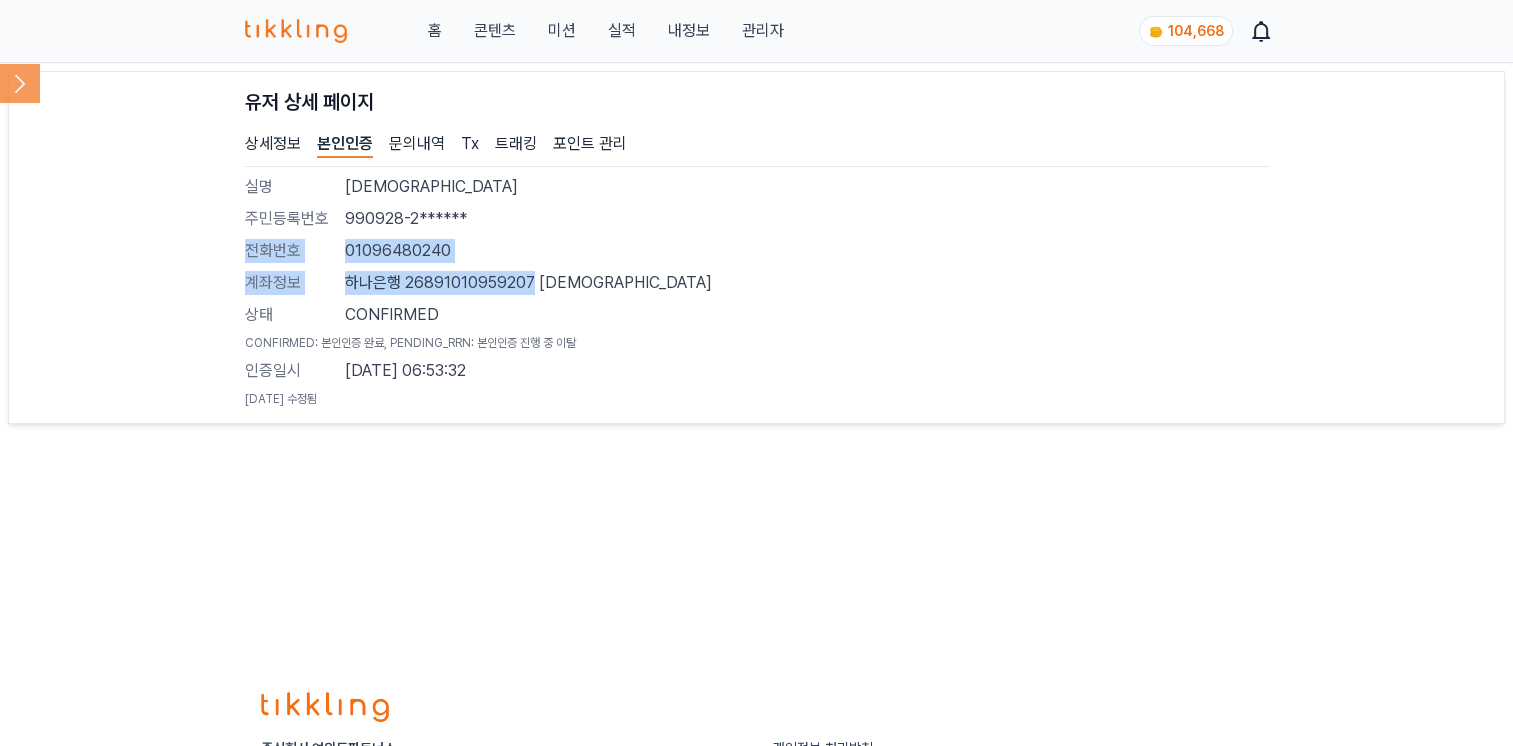 drag, startPoint x: 530, startPoint y: 284, endPoint x: 246, endPoint y: 248, distance: 286.27258 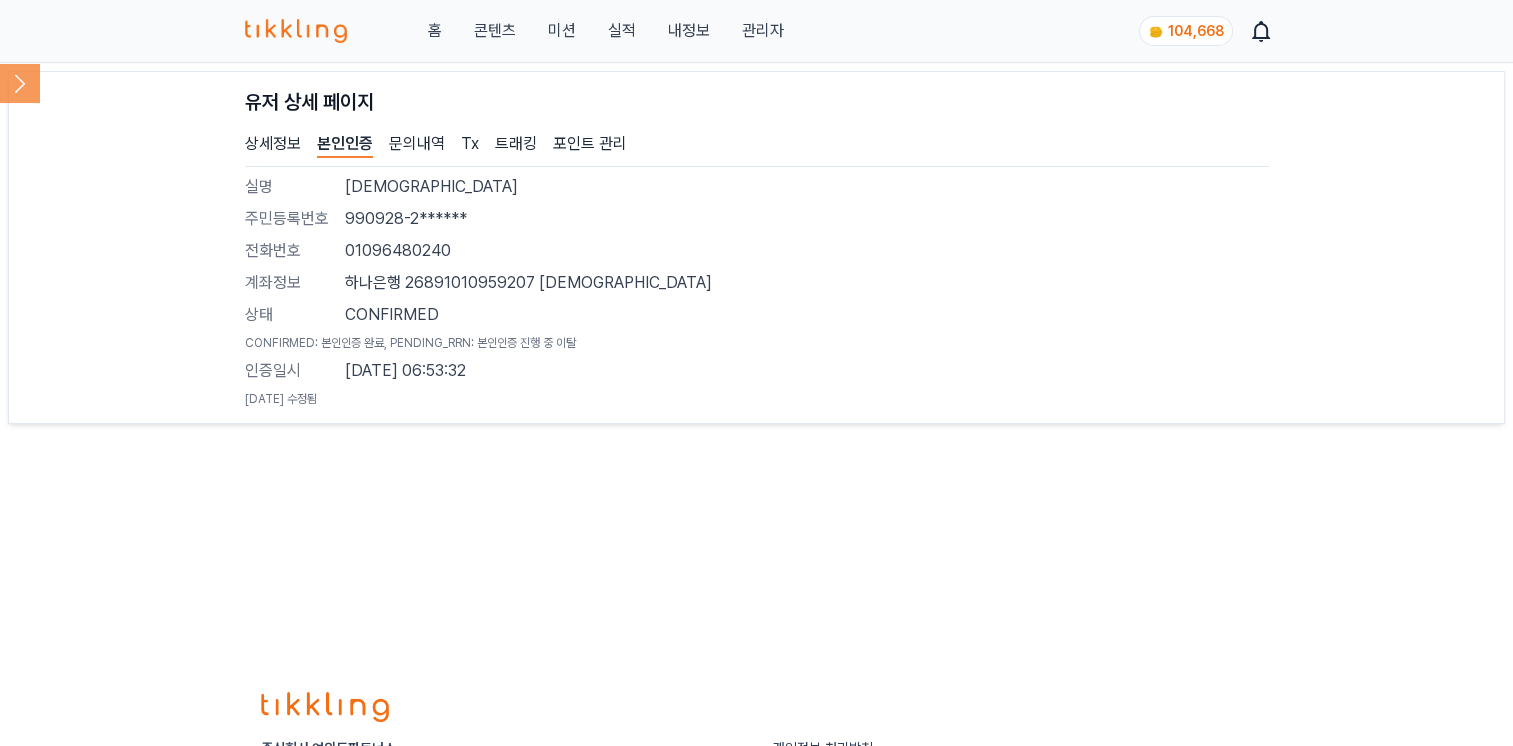 click 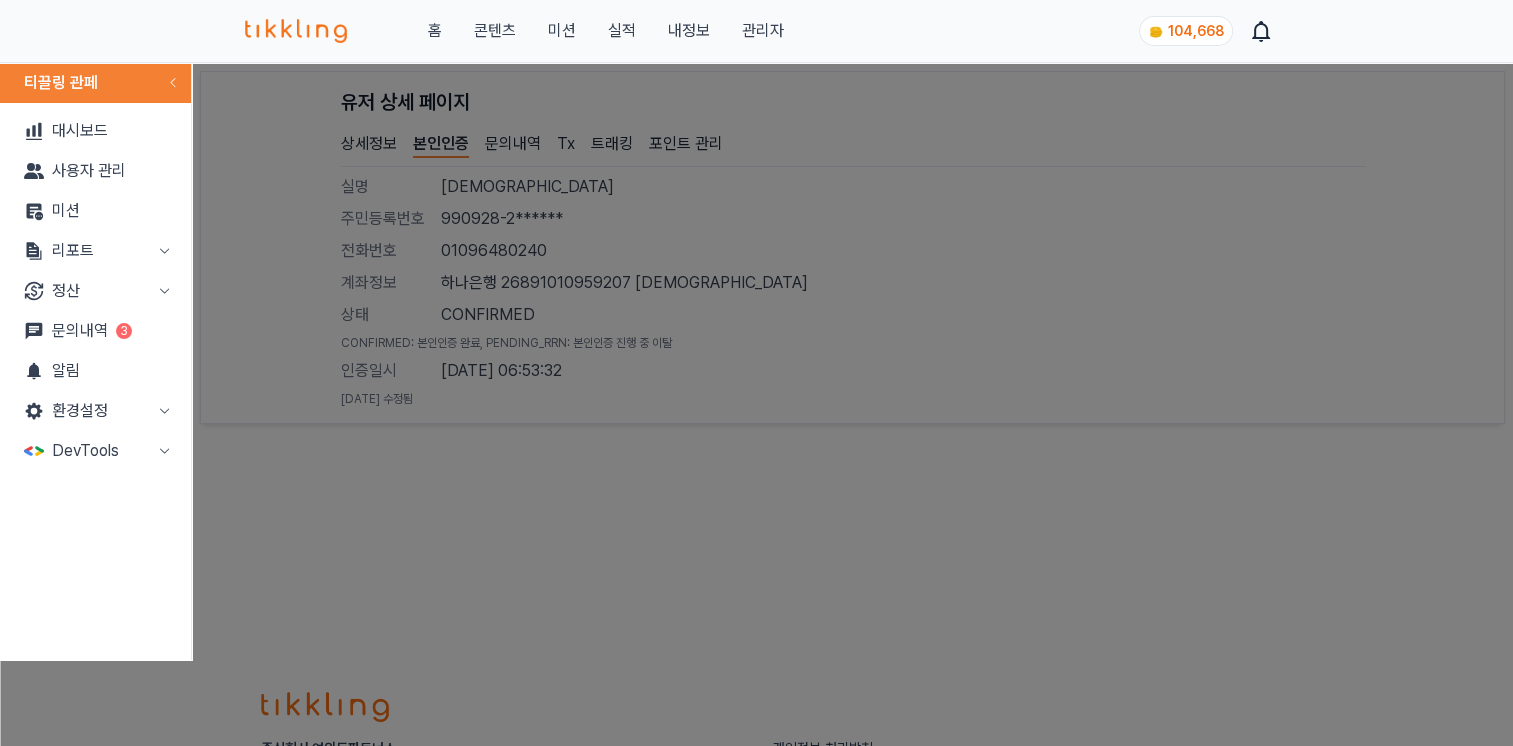 click on "문의내역  3" at bounding box center (95, 331) 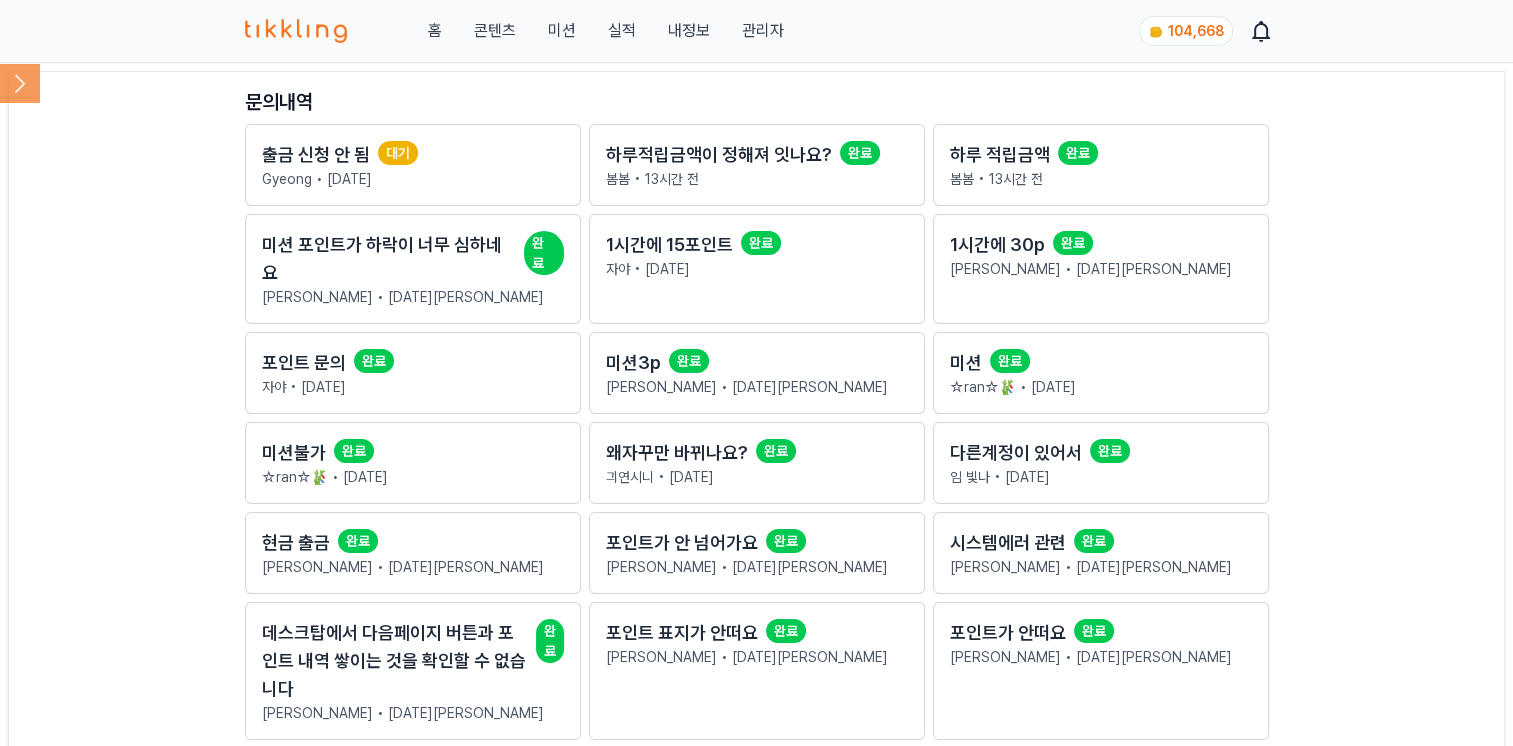 click on "Gyeong • 4일 전" at bounding box center (413, 179) 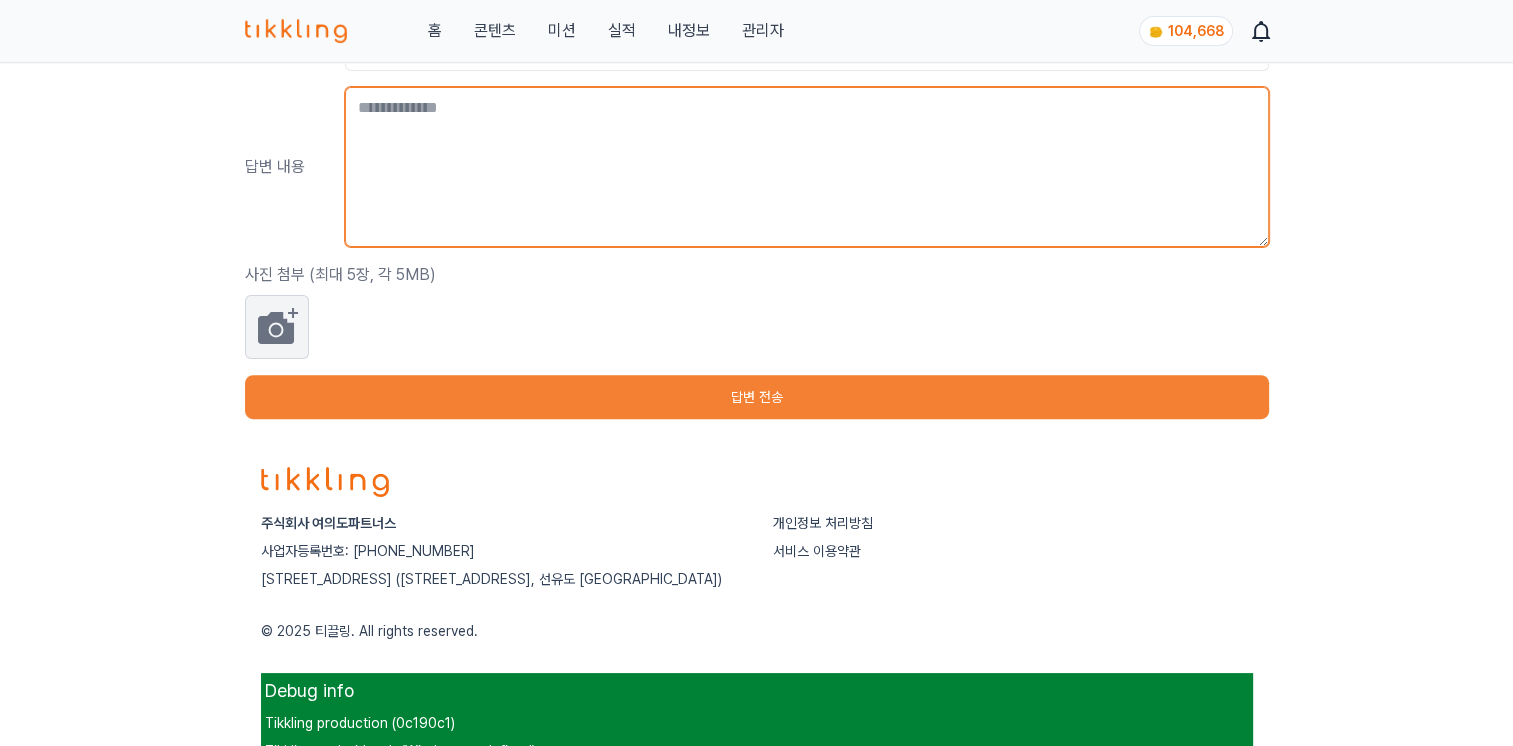 click at bounding box center (807, 167) 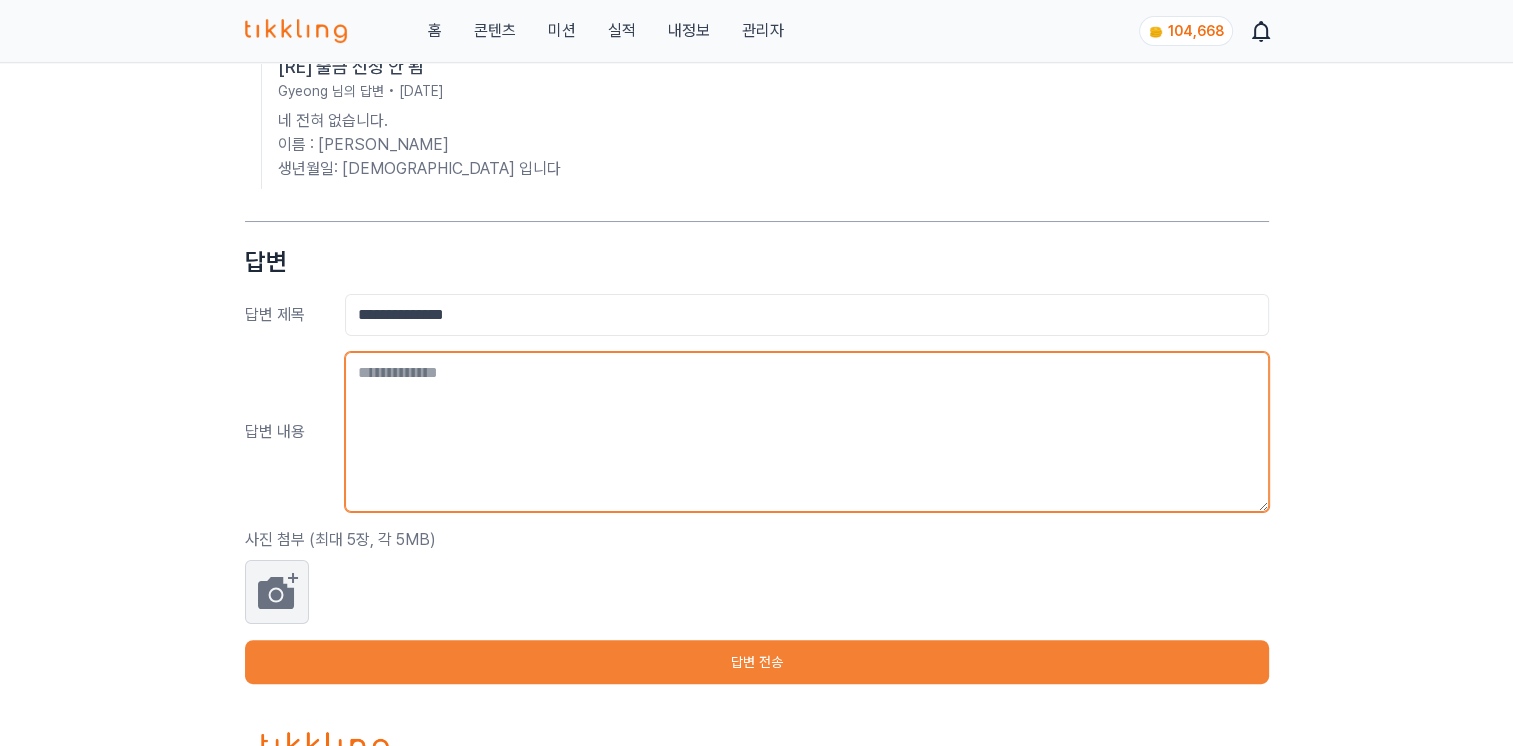 scroll, scrollTop: 500, scrollLeft: 0, axis: vertical 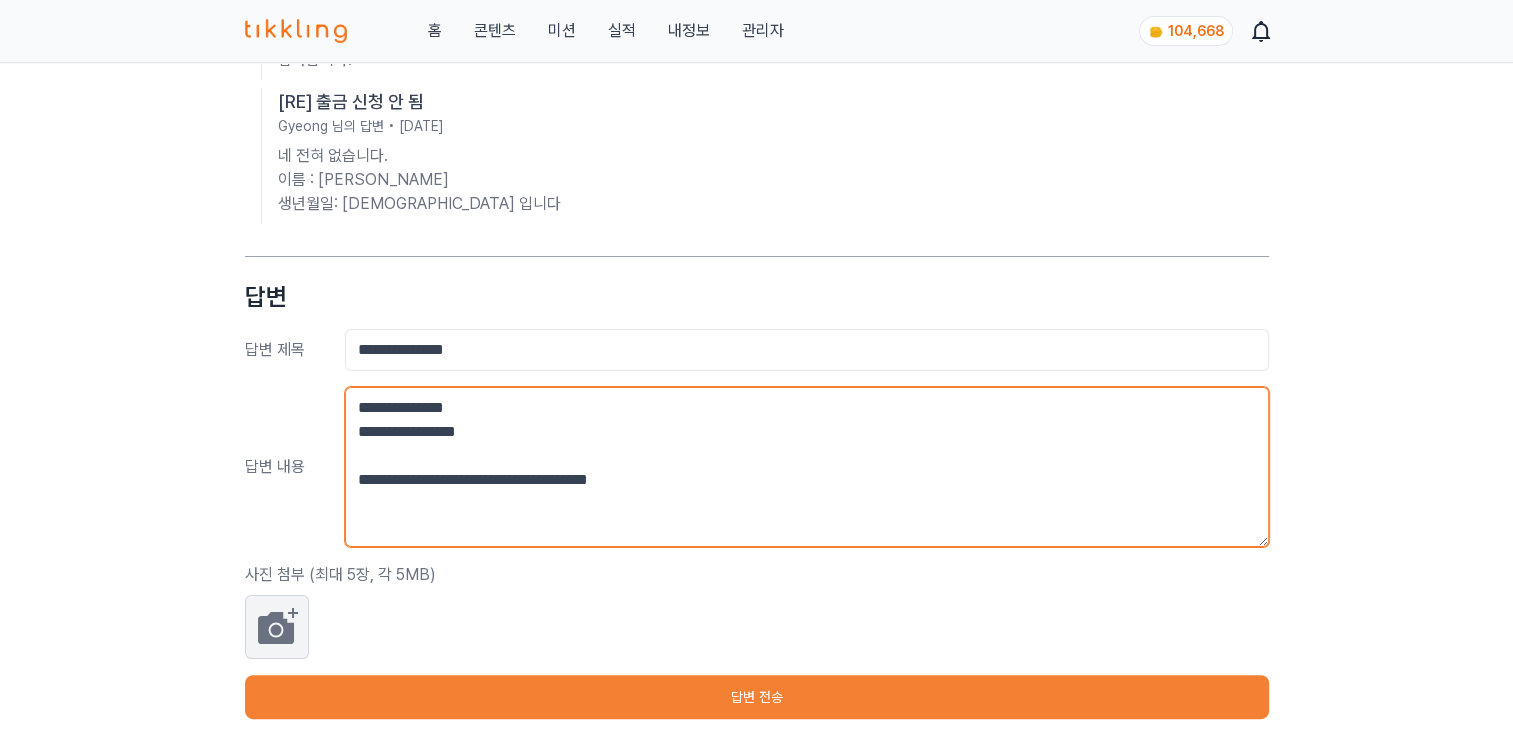 paste on "**********" 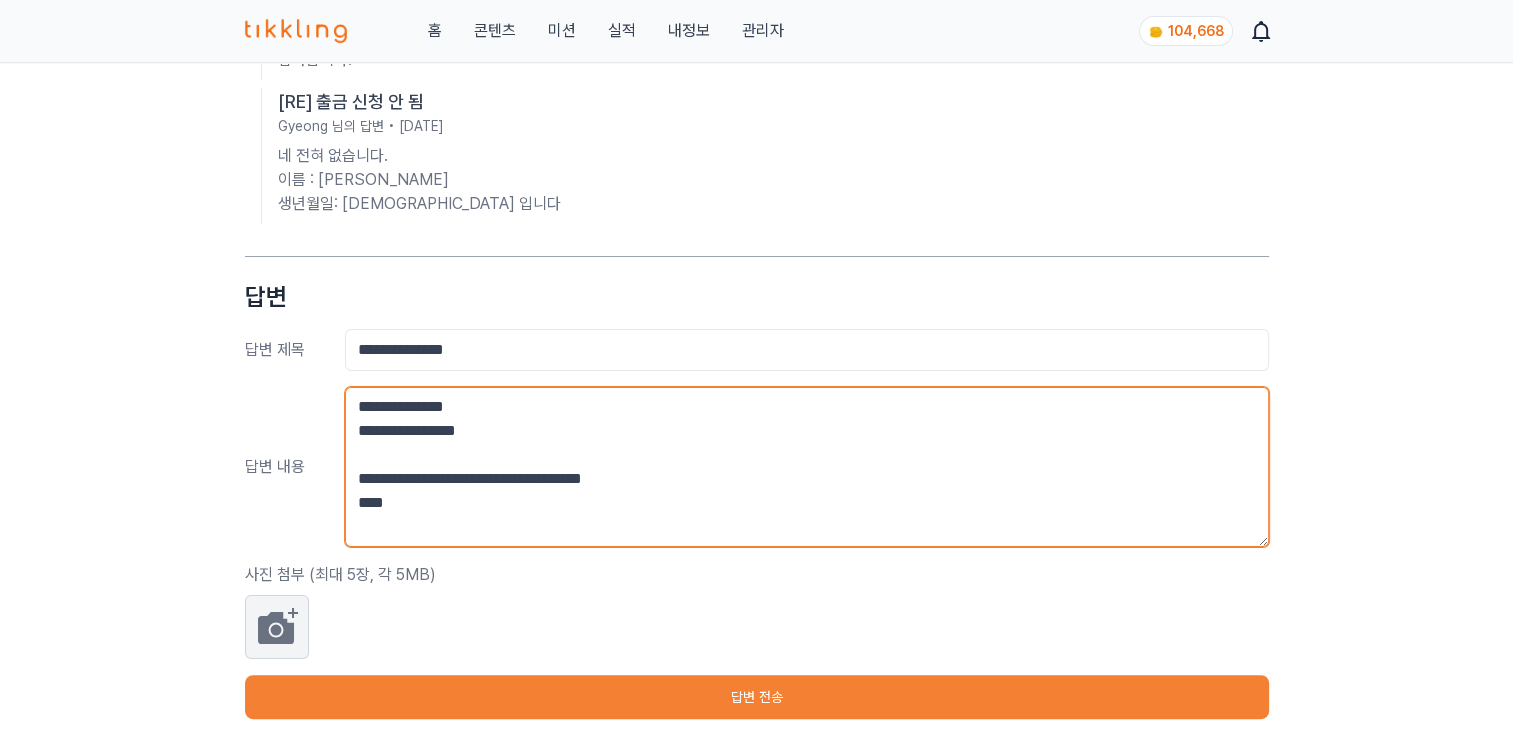 scroll, scrollTop: 0, scrollLeft: 0, axis: both 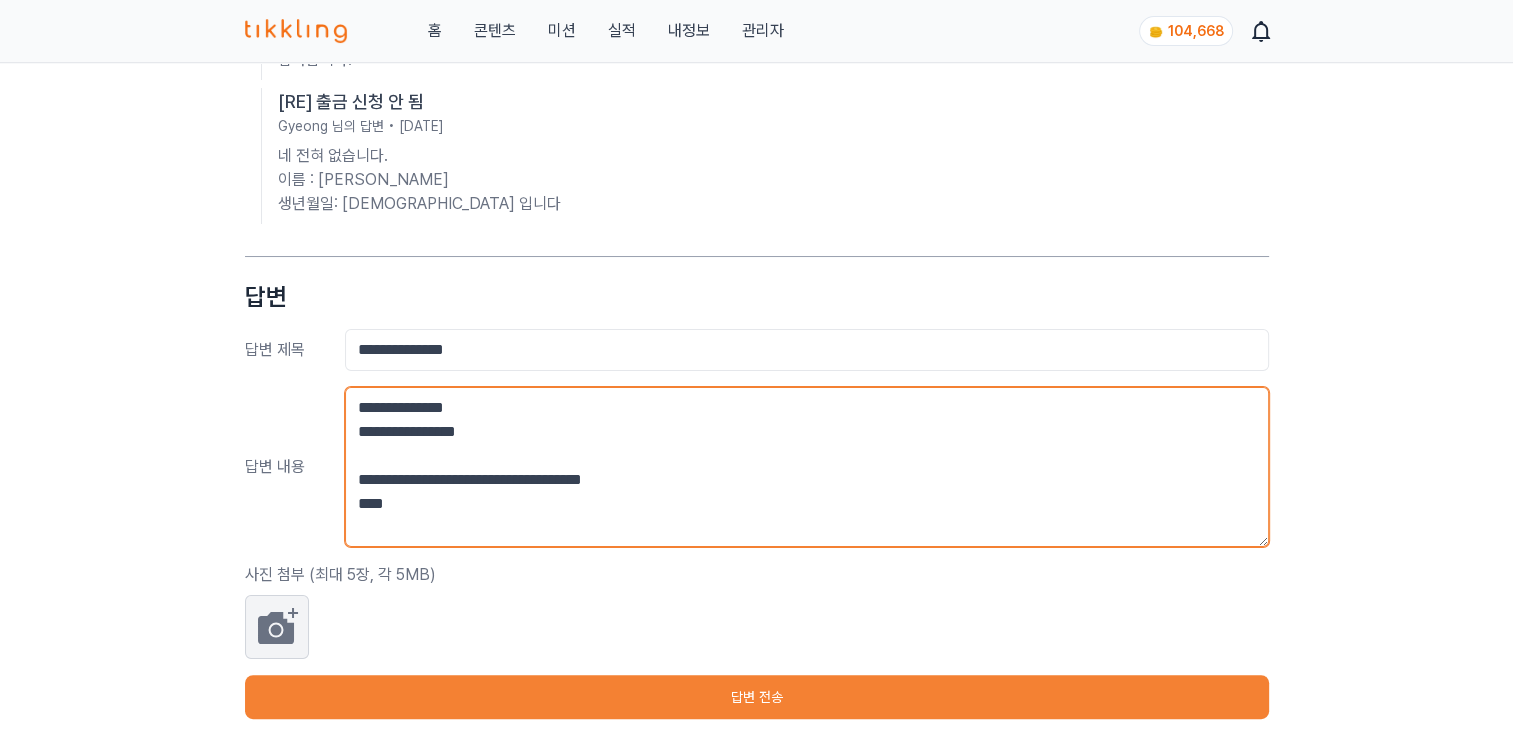 click on "**********" at bounding box center [807, 467] 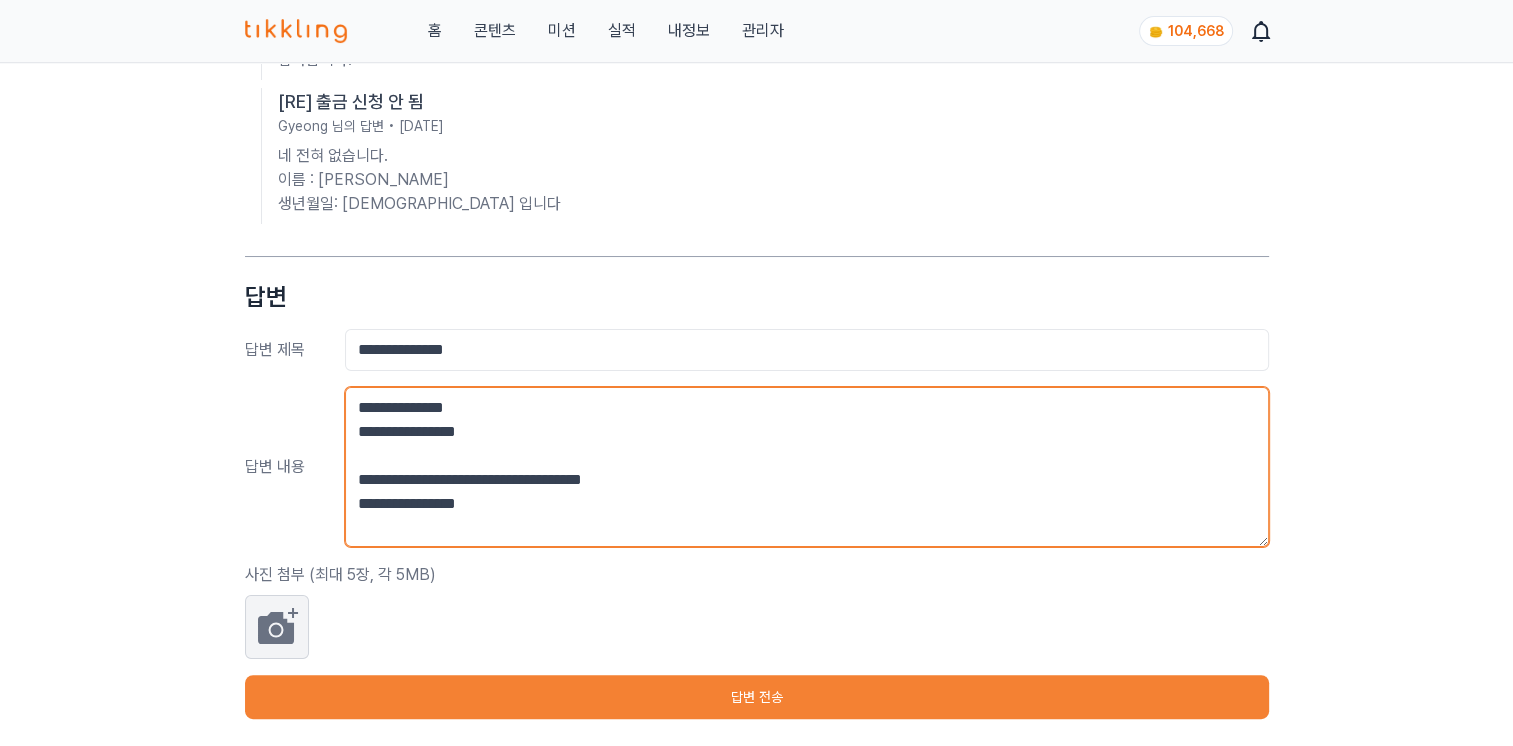 click on "**********" at bounding box center (807, 467) 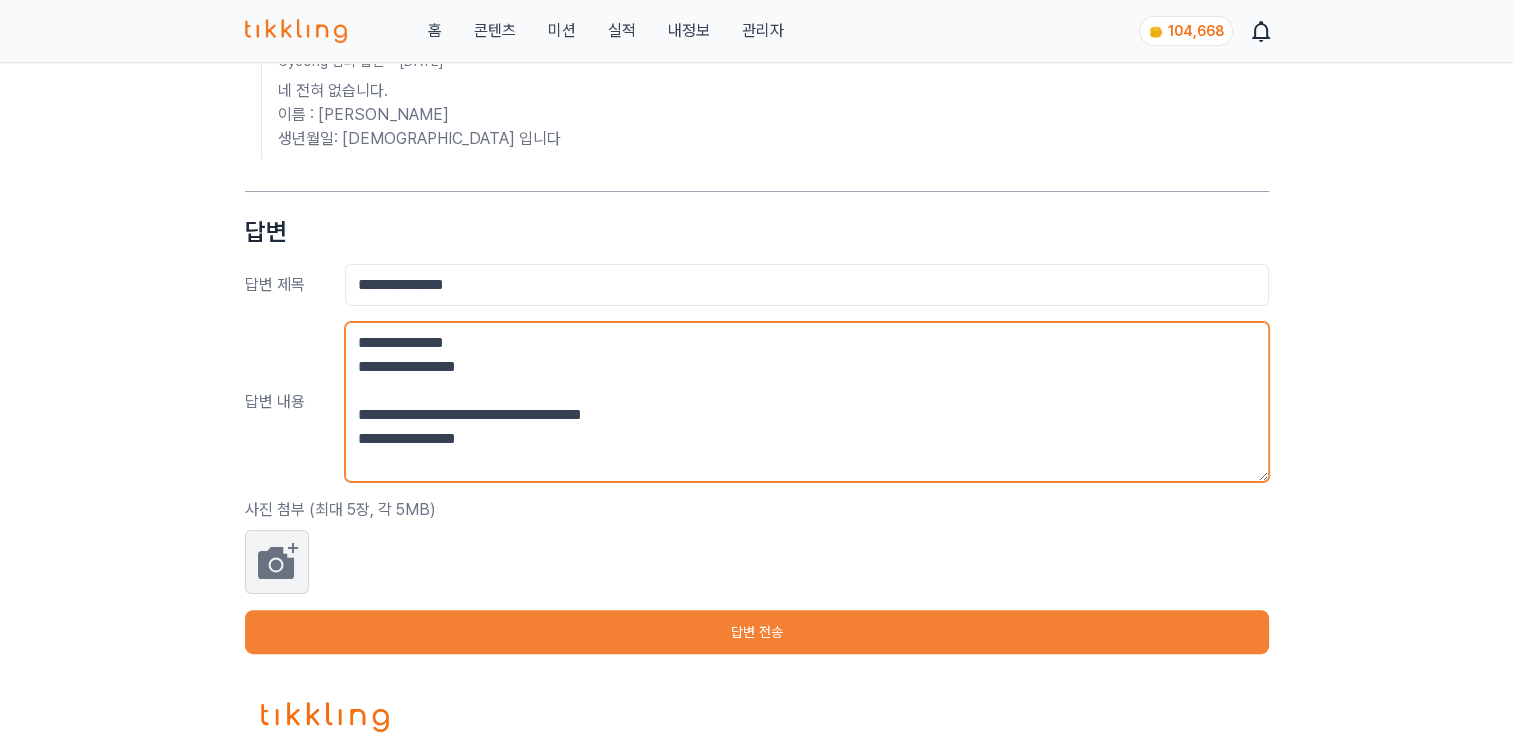 scroll, scrollTop: 600, scrollLeft: 0, axis: vertical 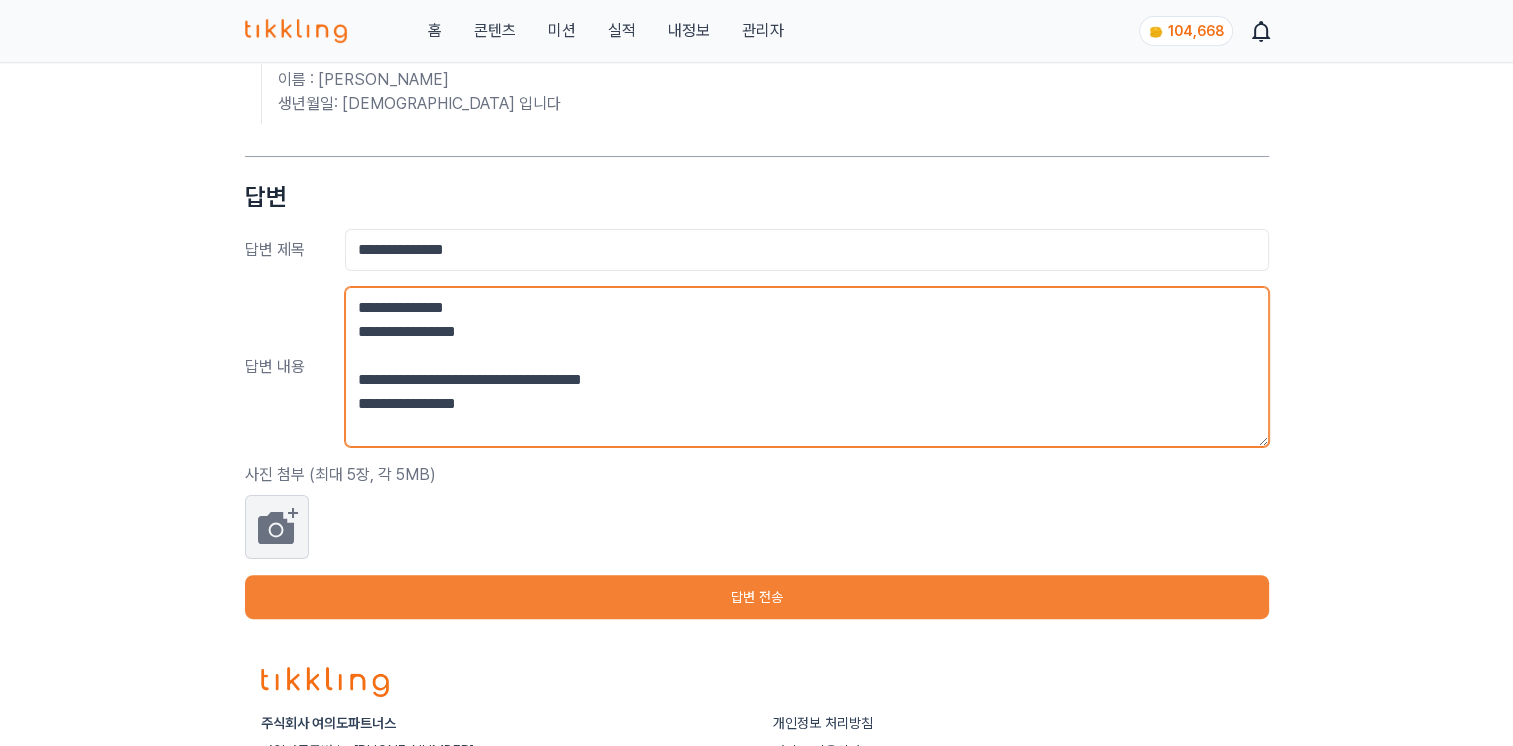 click on "**********" at bounding box center (807, 367) 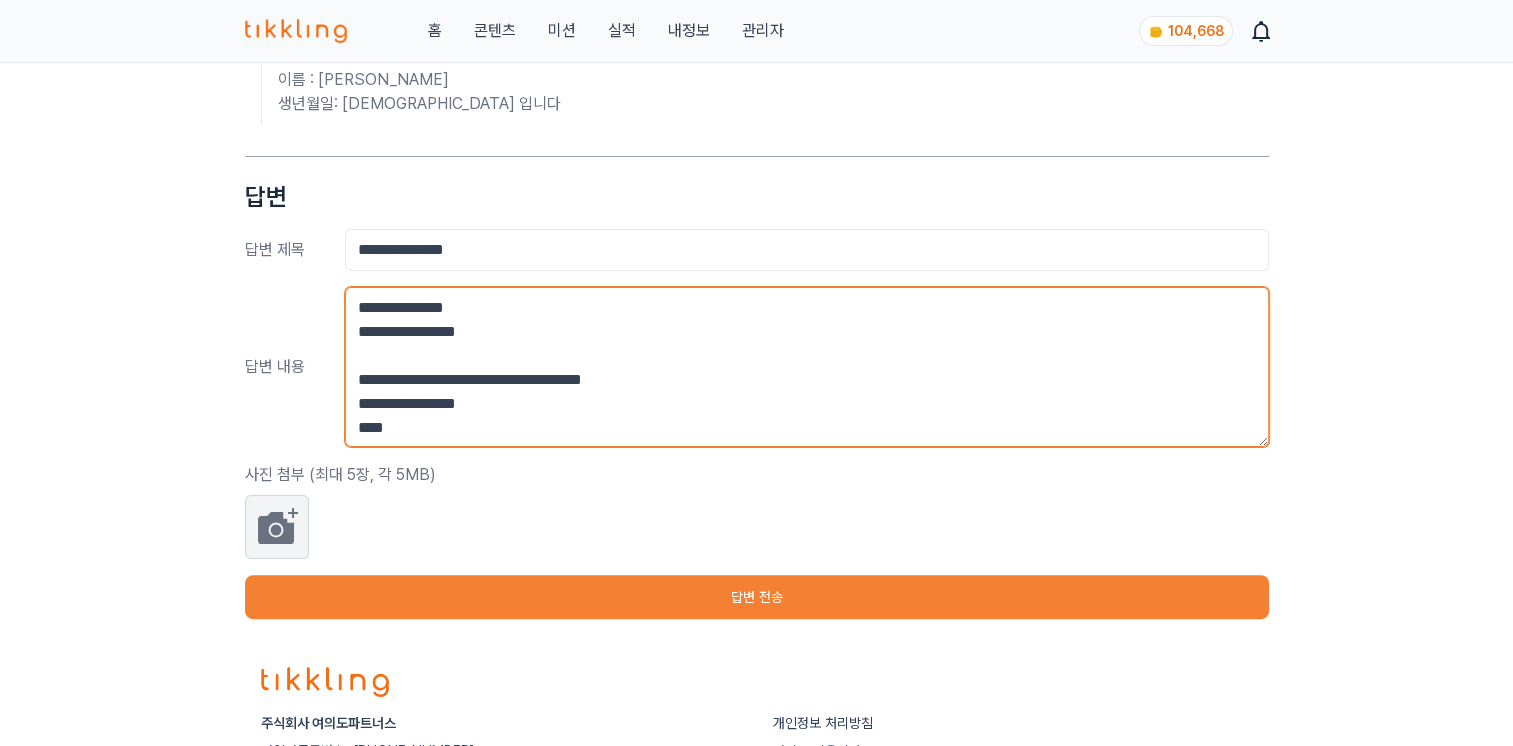 click on "**********" at bounding box center [807, 367] 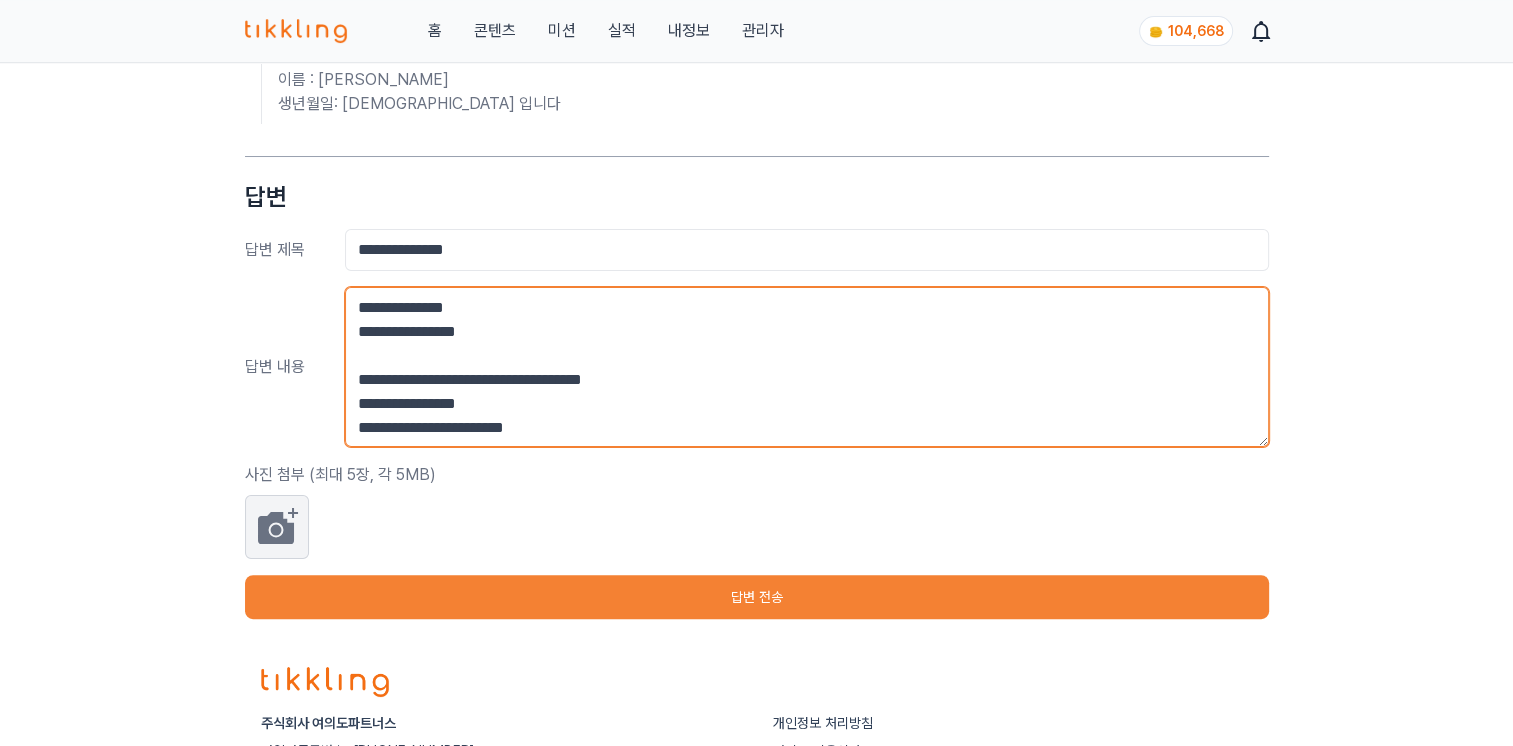 click on "**********" at bounding box center (807, 367) 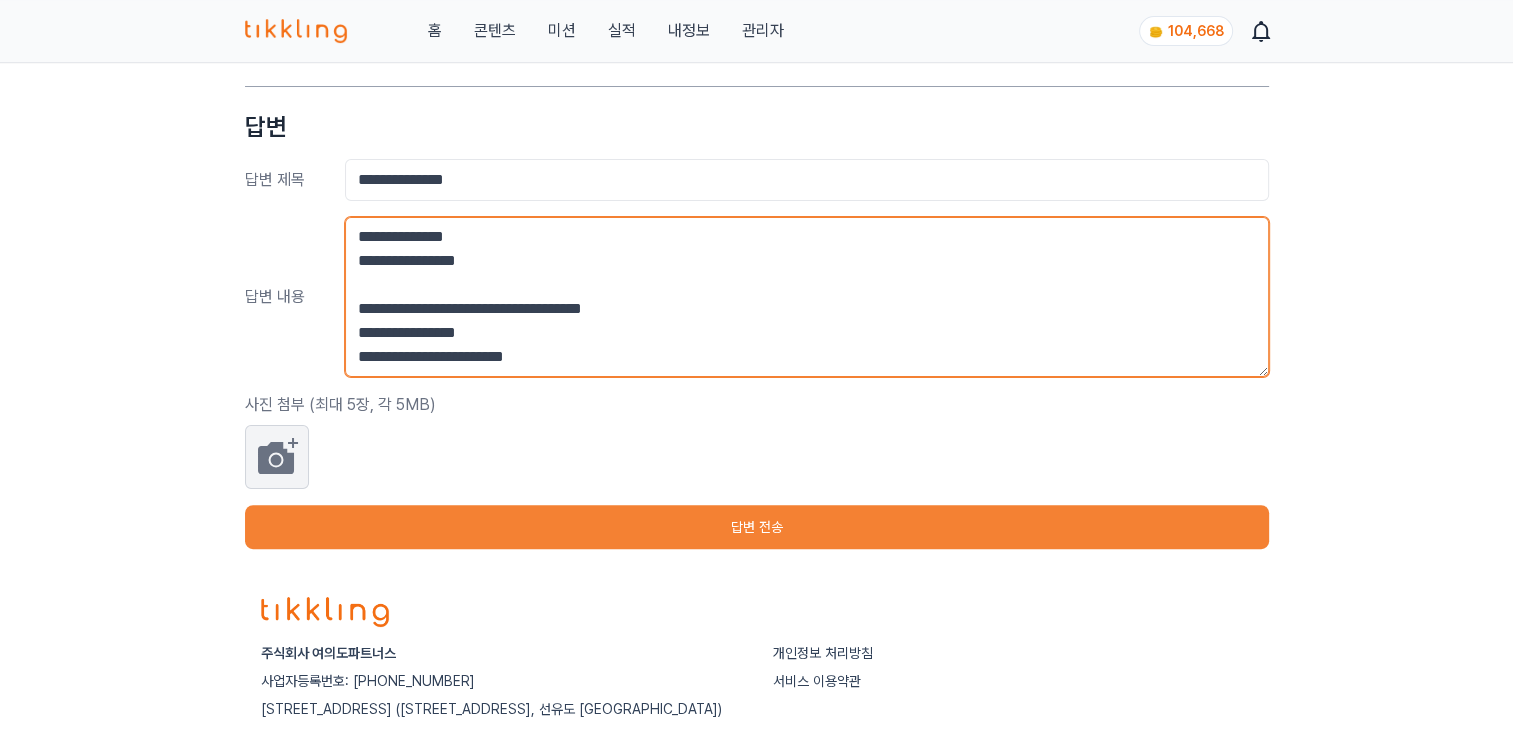 scroll, scrollTop: 700, scrollLeft: 0, axis: vertical 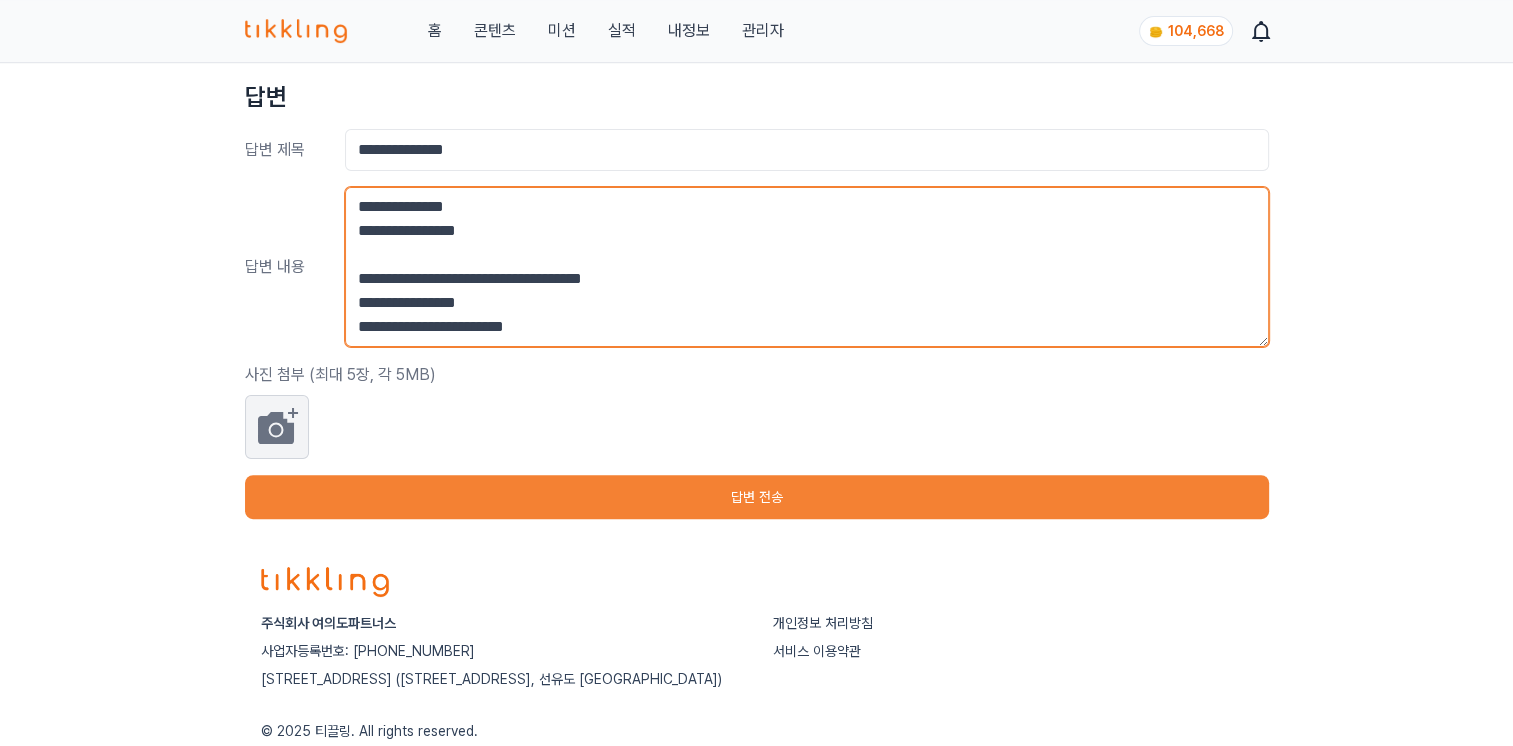 click on "**********" at bounding box center [807, 267] 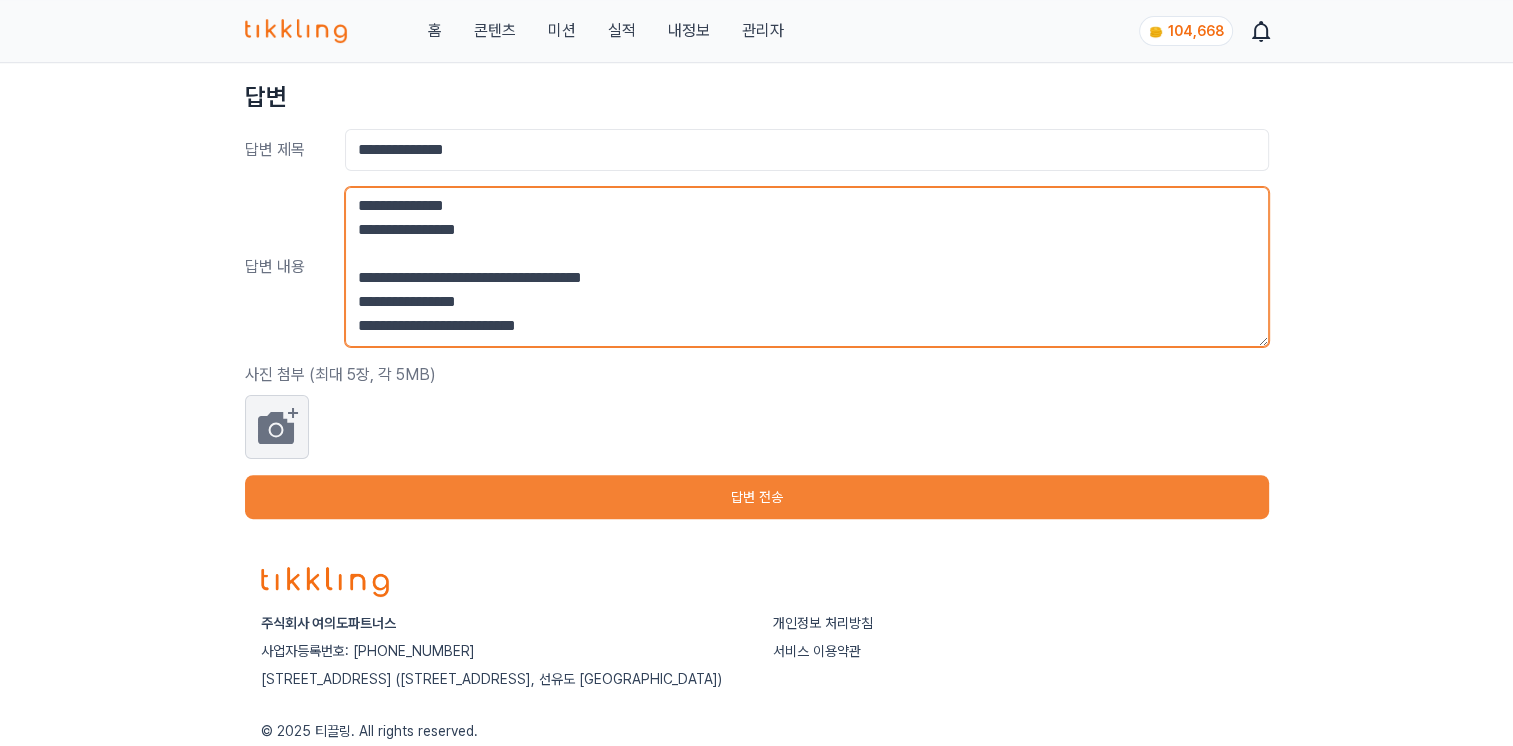 scroll, scrollTop: 39, scrollLeft: 0, axis: vertical 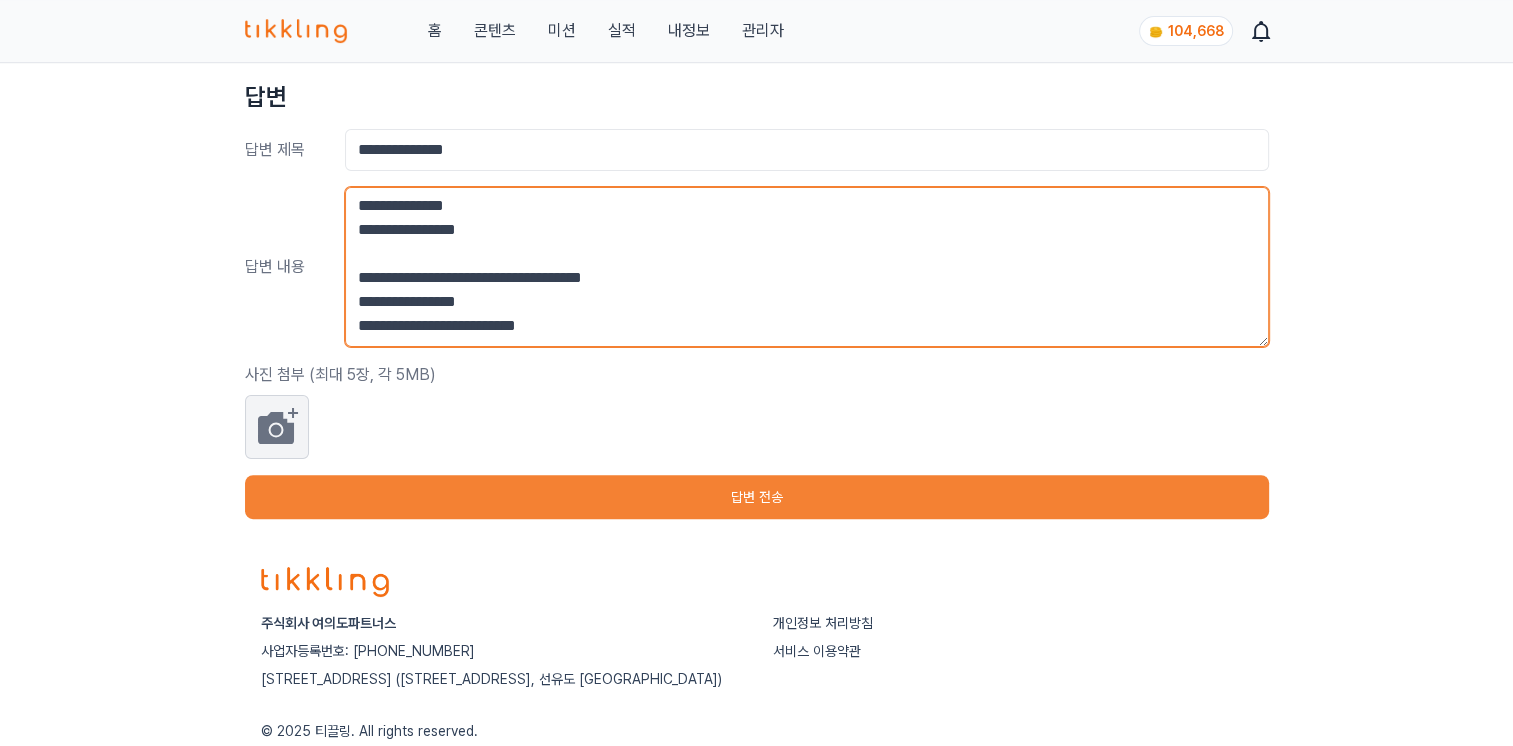 click on "**********" at bounding box center (807, 267) 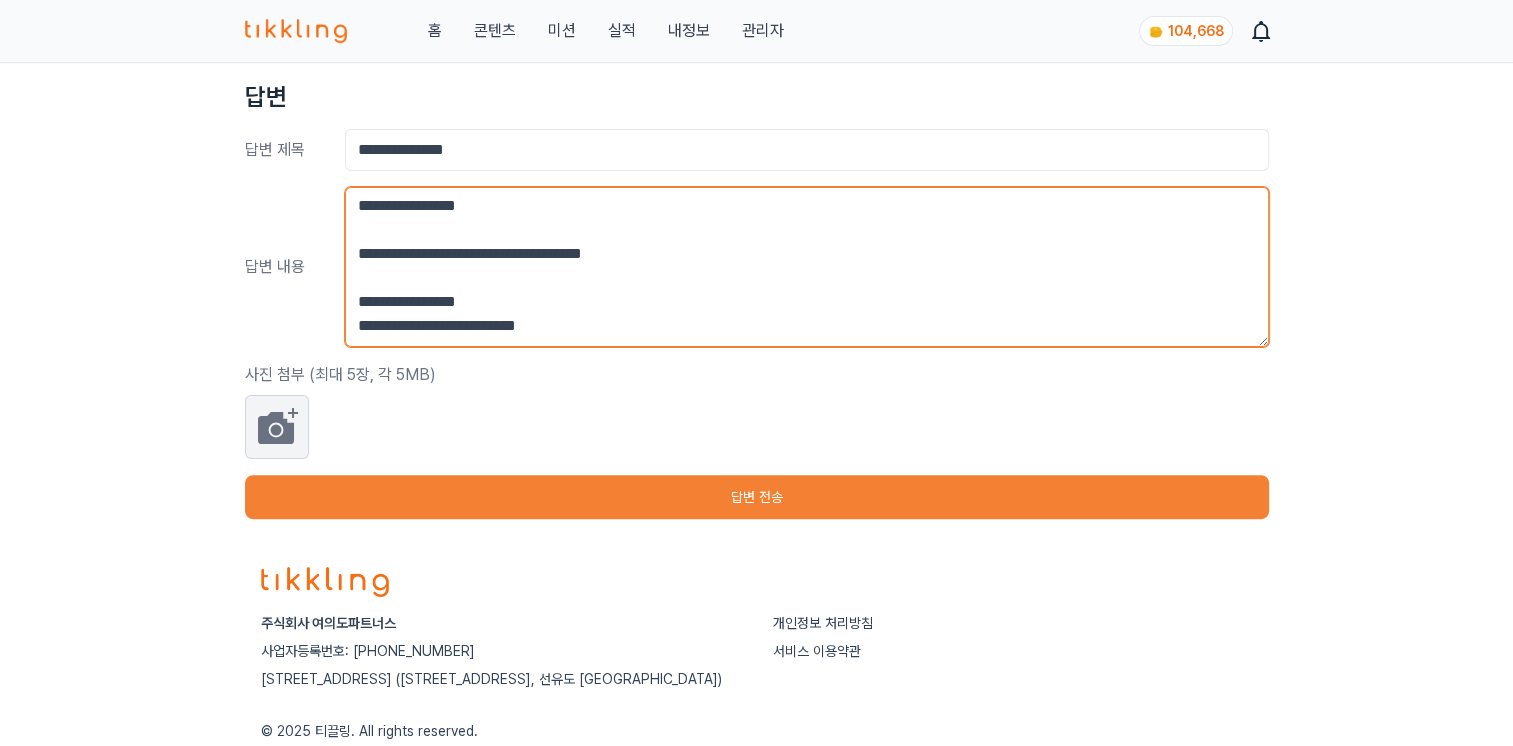 scroll, scrollTop: 73, scrollLeft: 0, axis: vertical 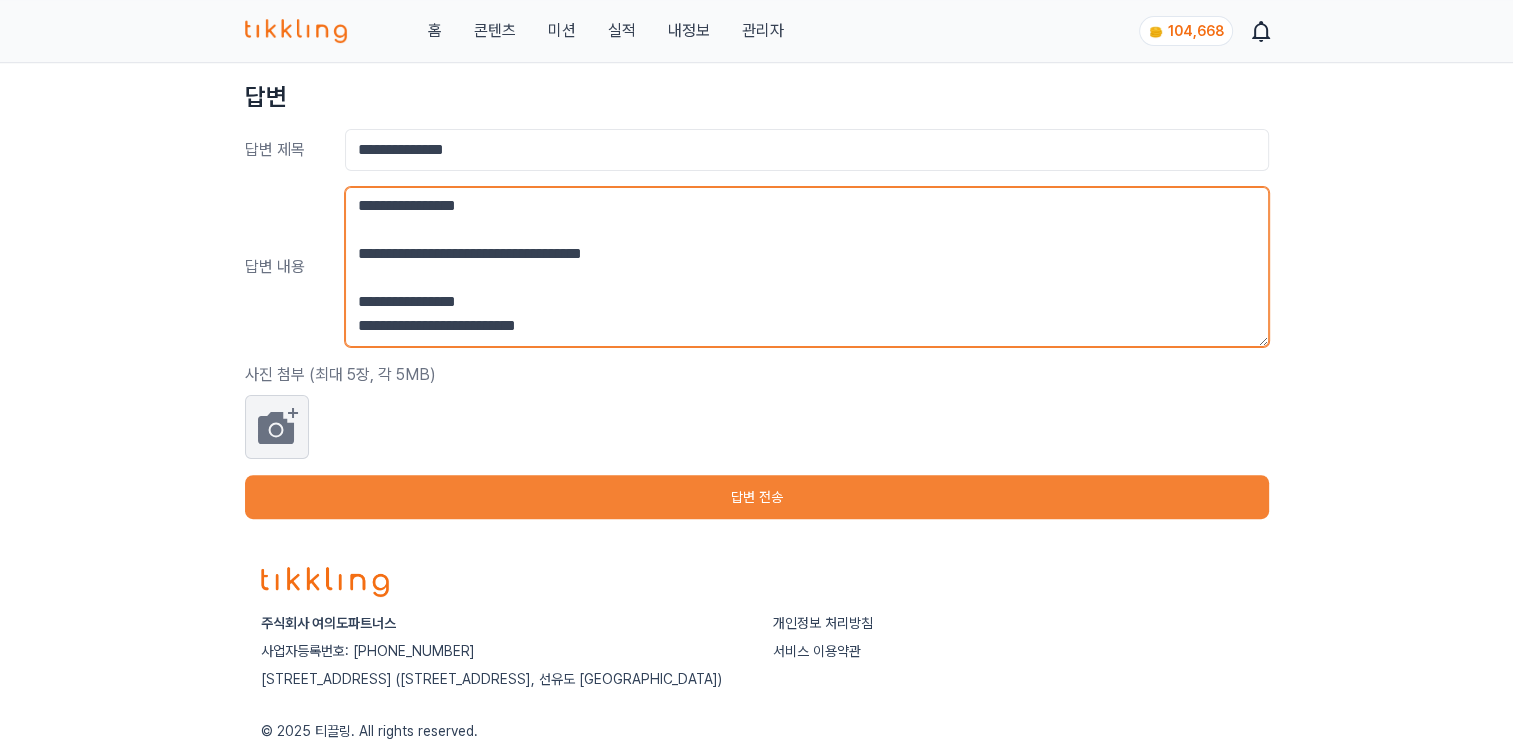 click on "**********" at bounding box center (807, 267) 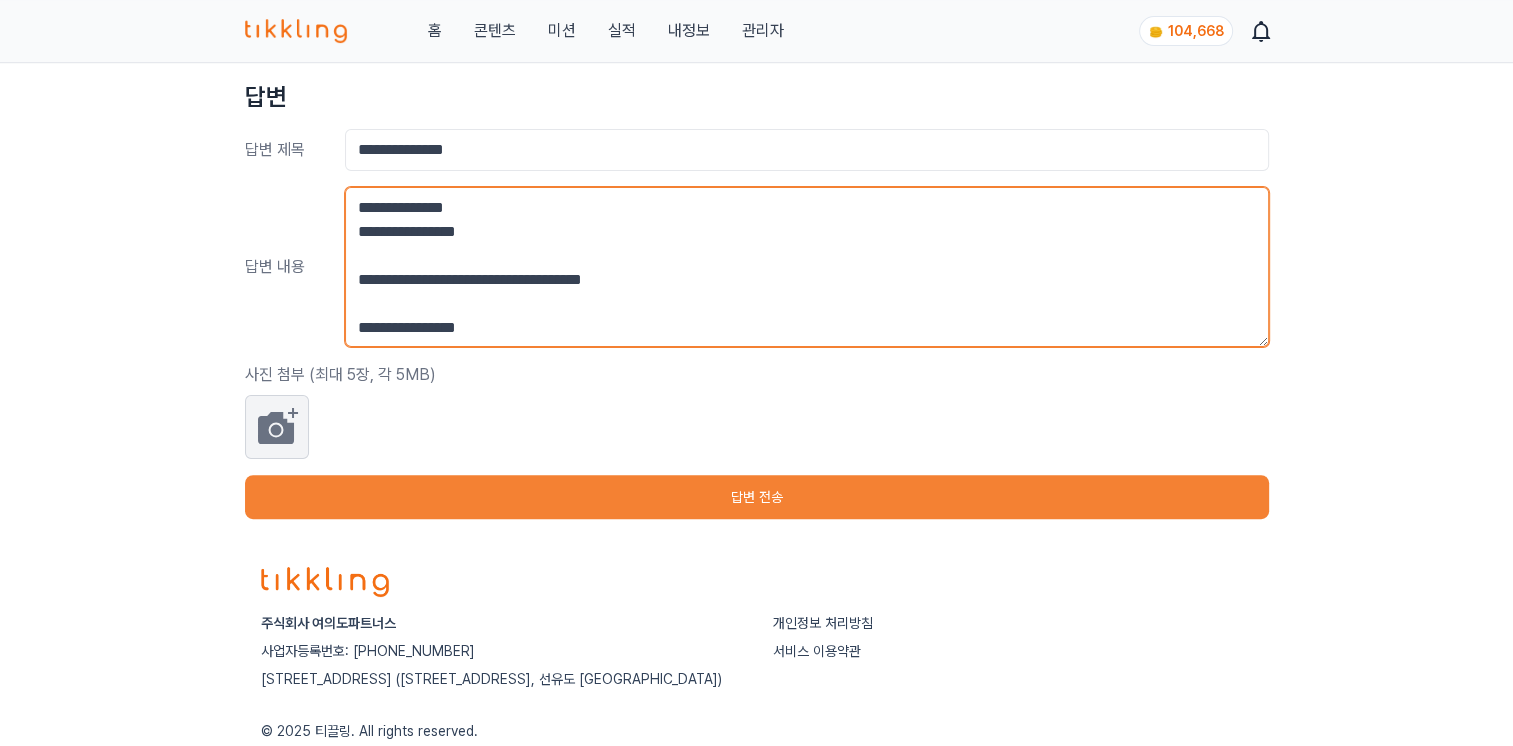 scroll, scrollTop: 0, scrollLeft: 0, axis: both 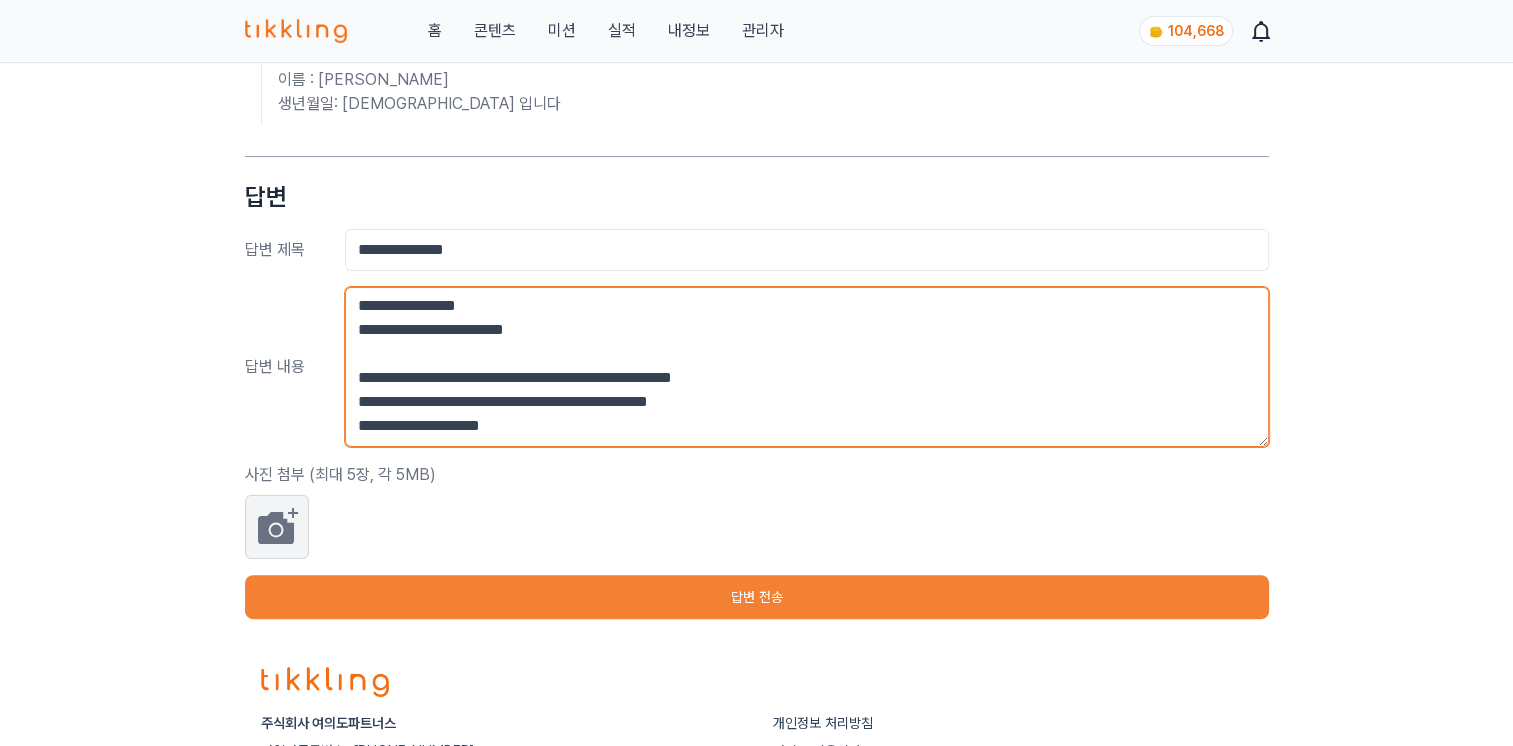 click on "**********" at bounding box center (807, 367) 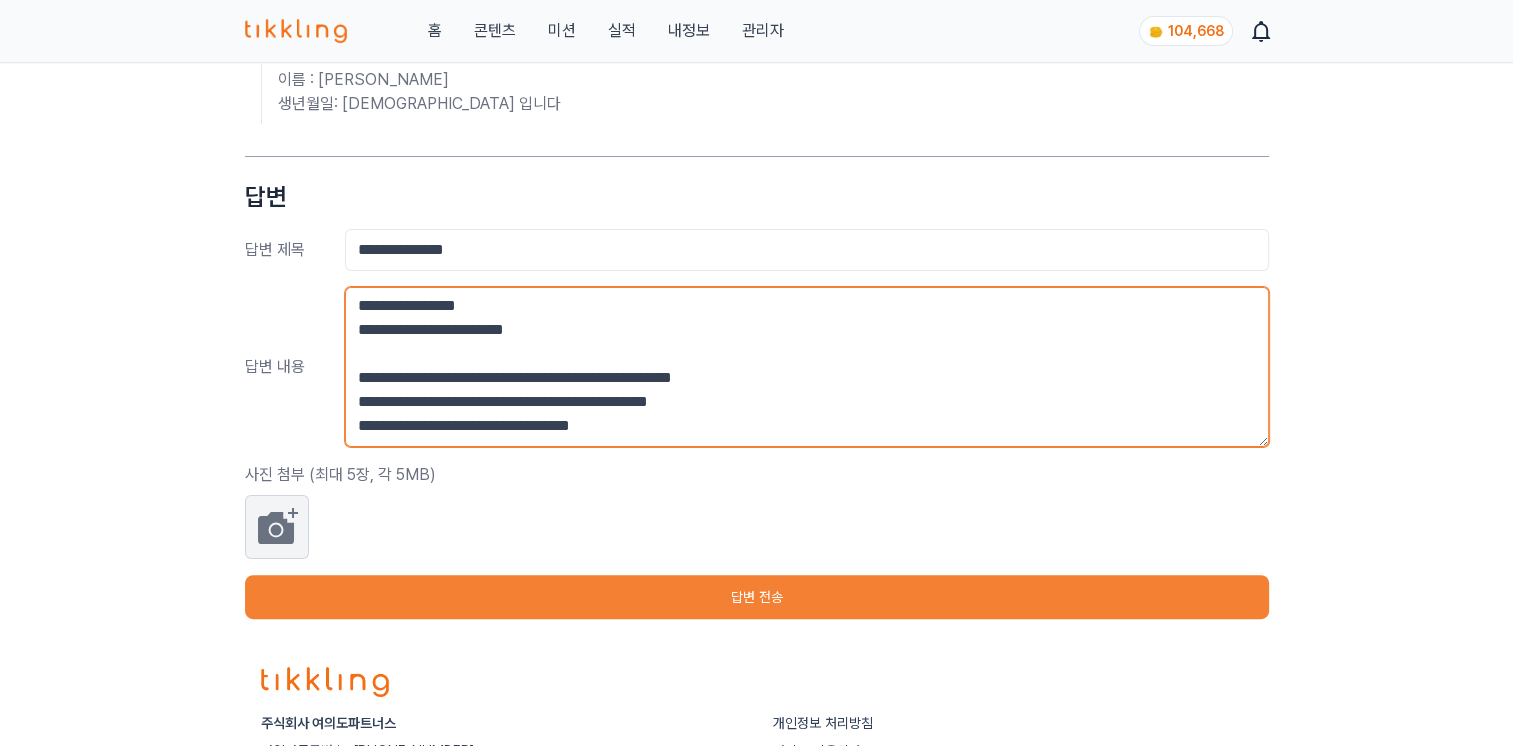 click on "**********" at bounding box center (807, 367) 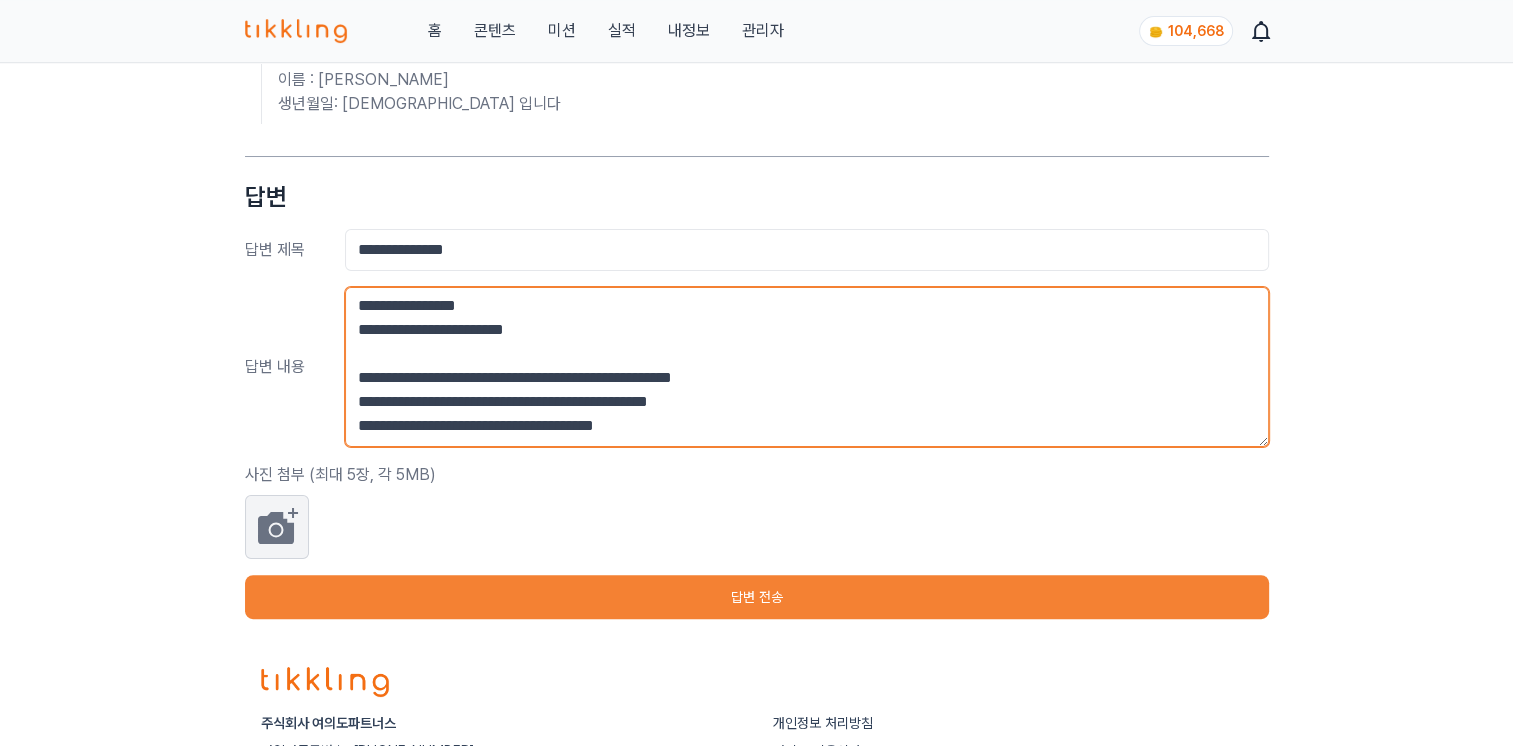 click on "**********" at bounding box center [807, 367] 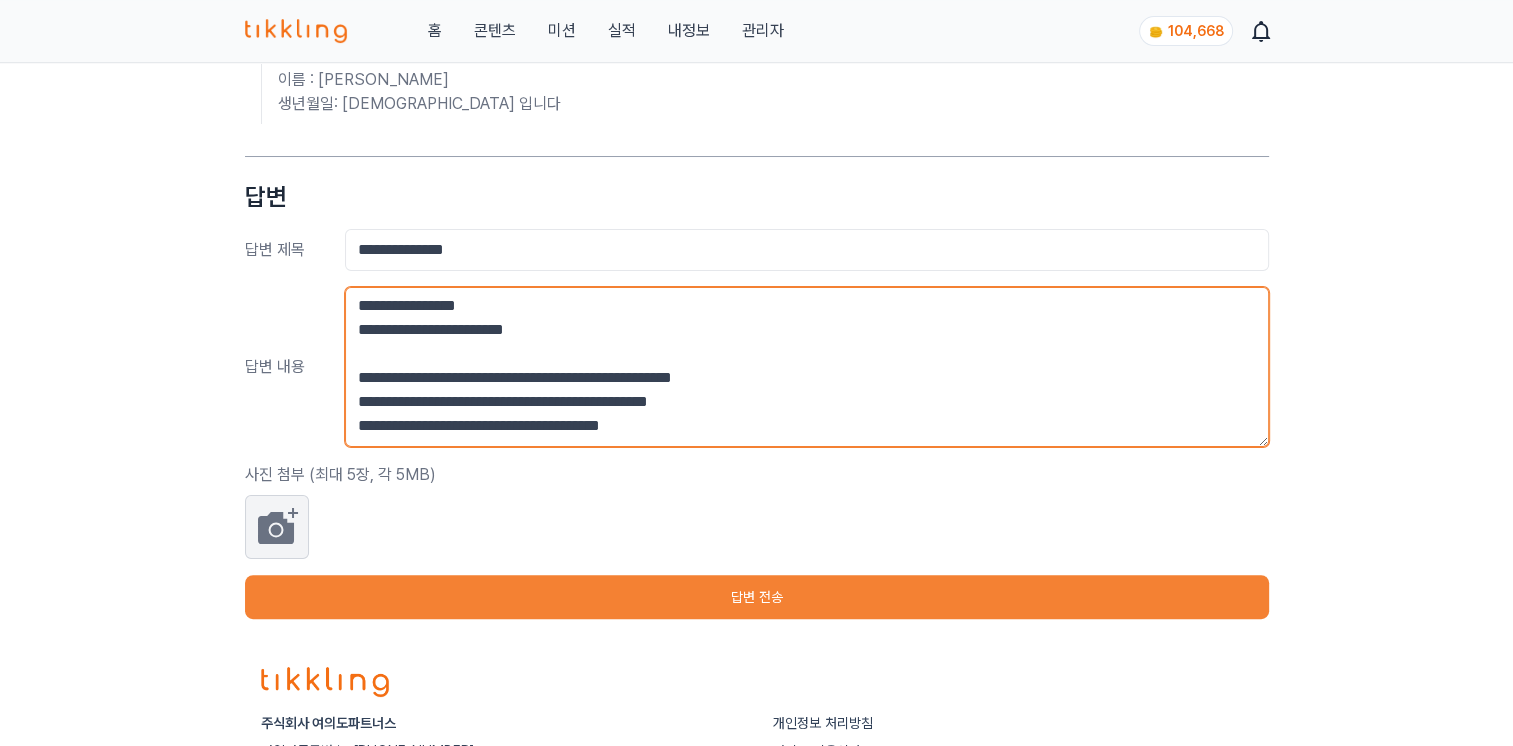 scroll, scrollTop: 169, scrollLeft: 0, axis: vertical 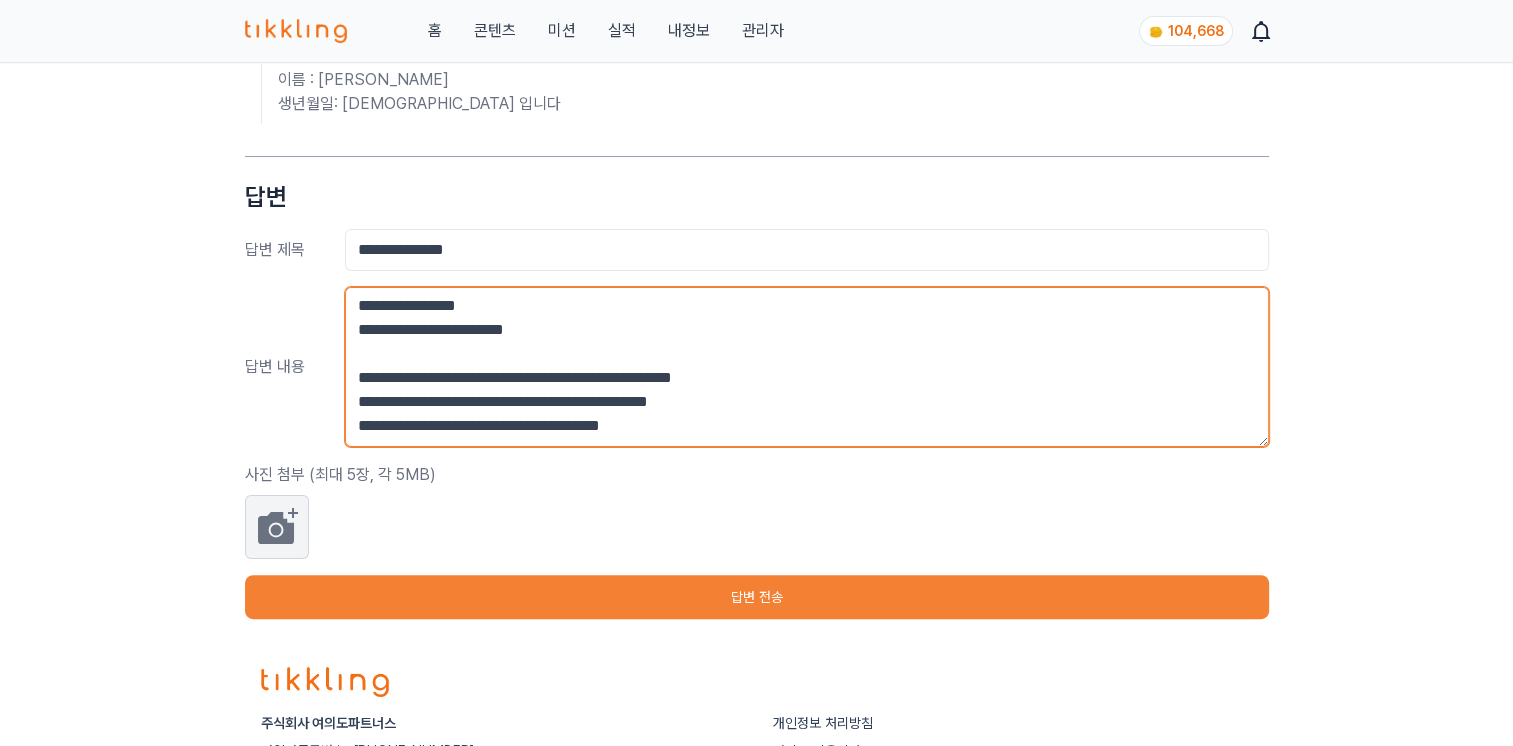 click on "**********" at bounding box center [807, 367] 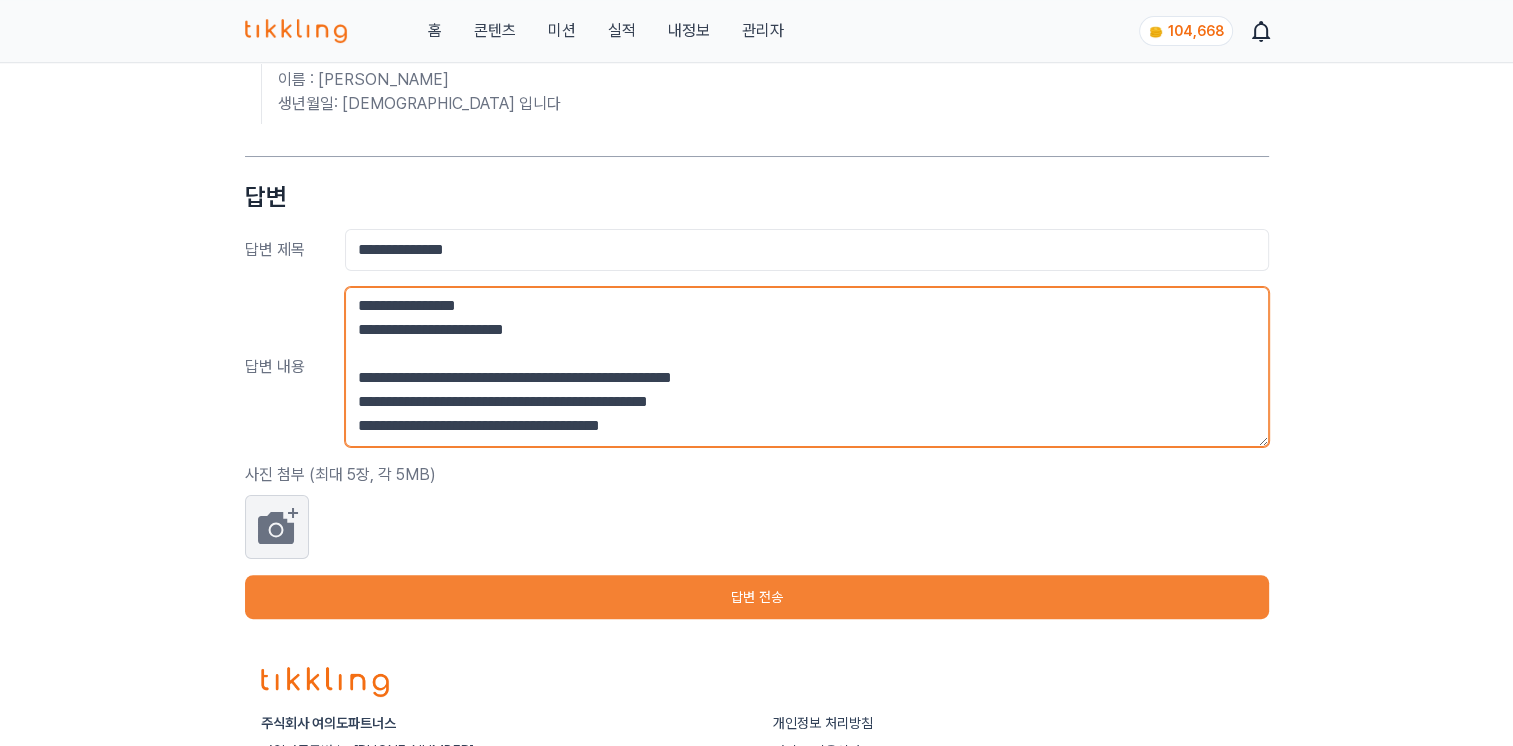 scroll, scrollTop: 169, scrollLeft: 0, axis: vertical 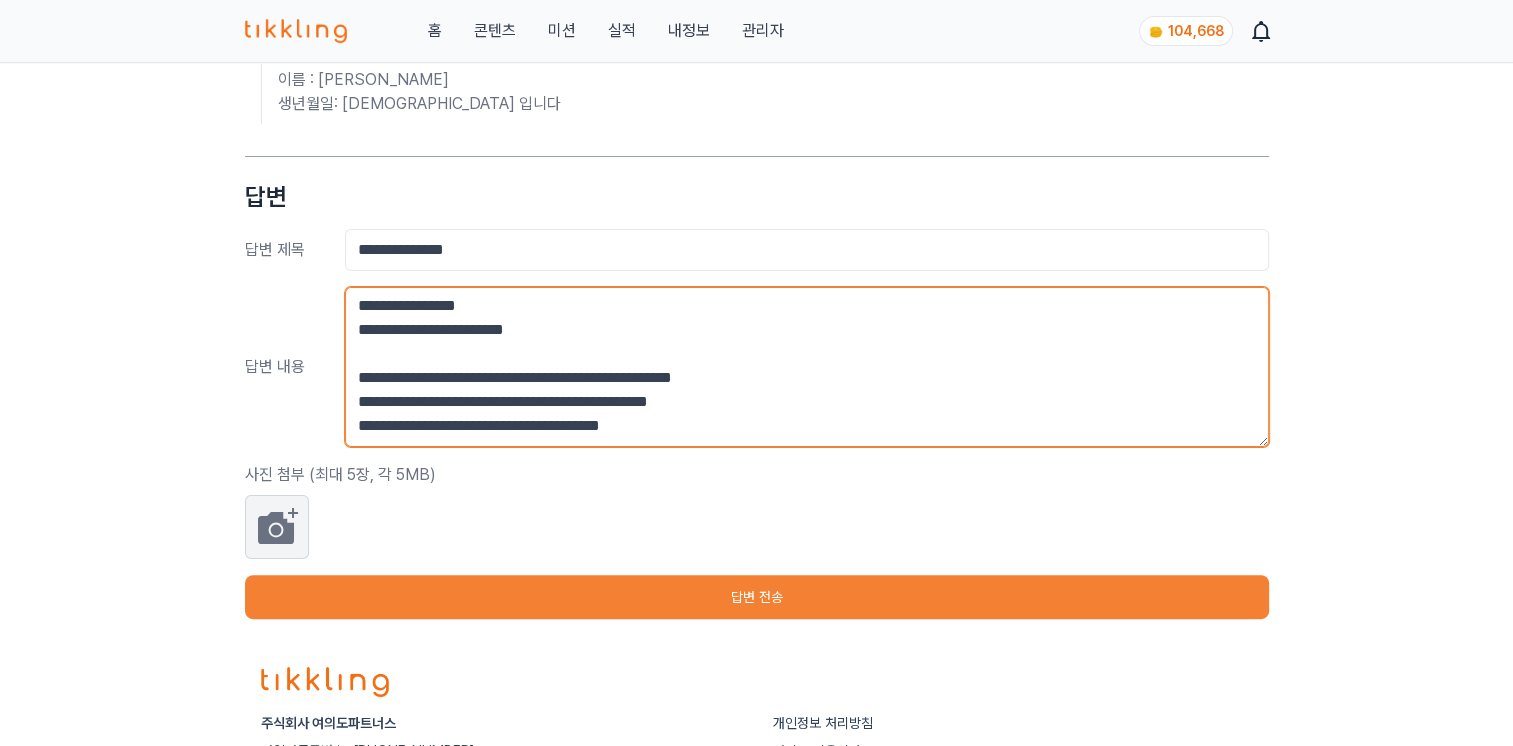 click on "**********" at bounding box center (807, 367) 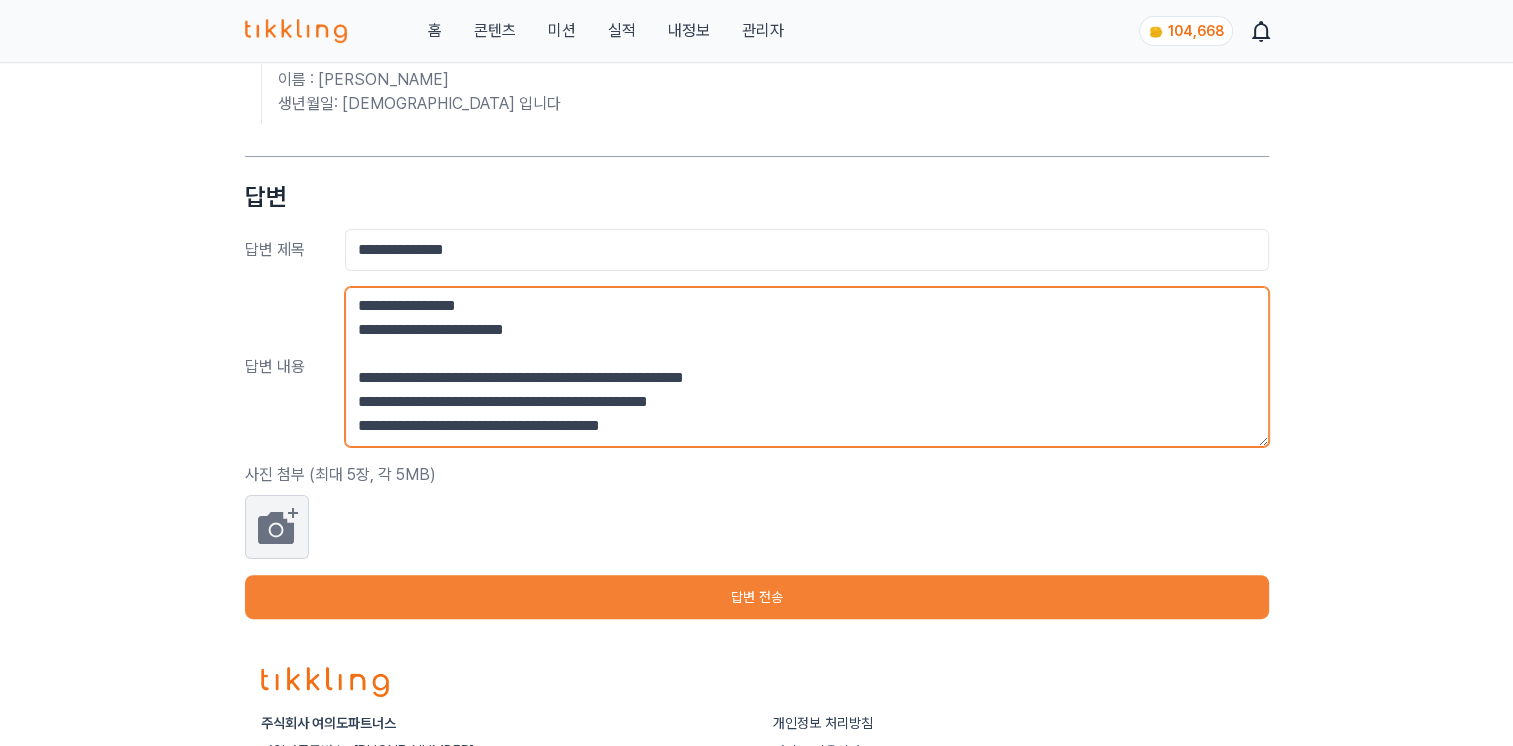 click on "**********" at bounding box center [807, 367] 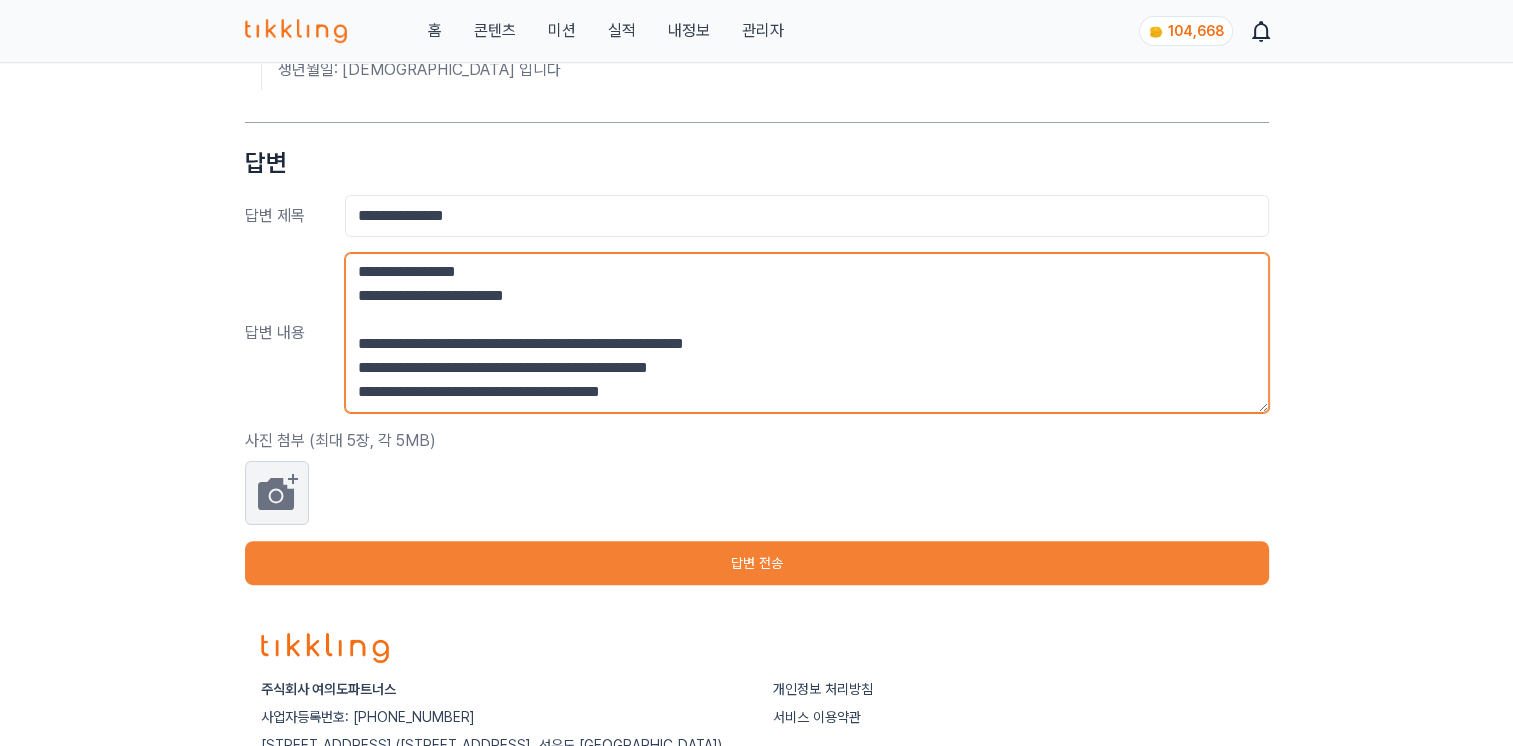 scroll, scrollTop: 600, scrollLeft: 0, axis: vertical 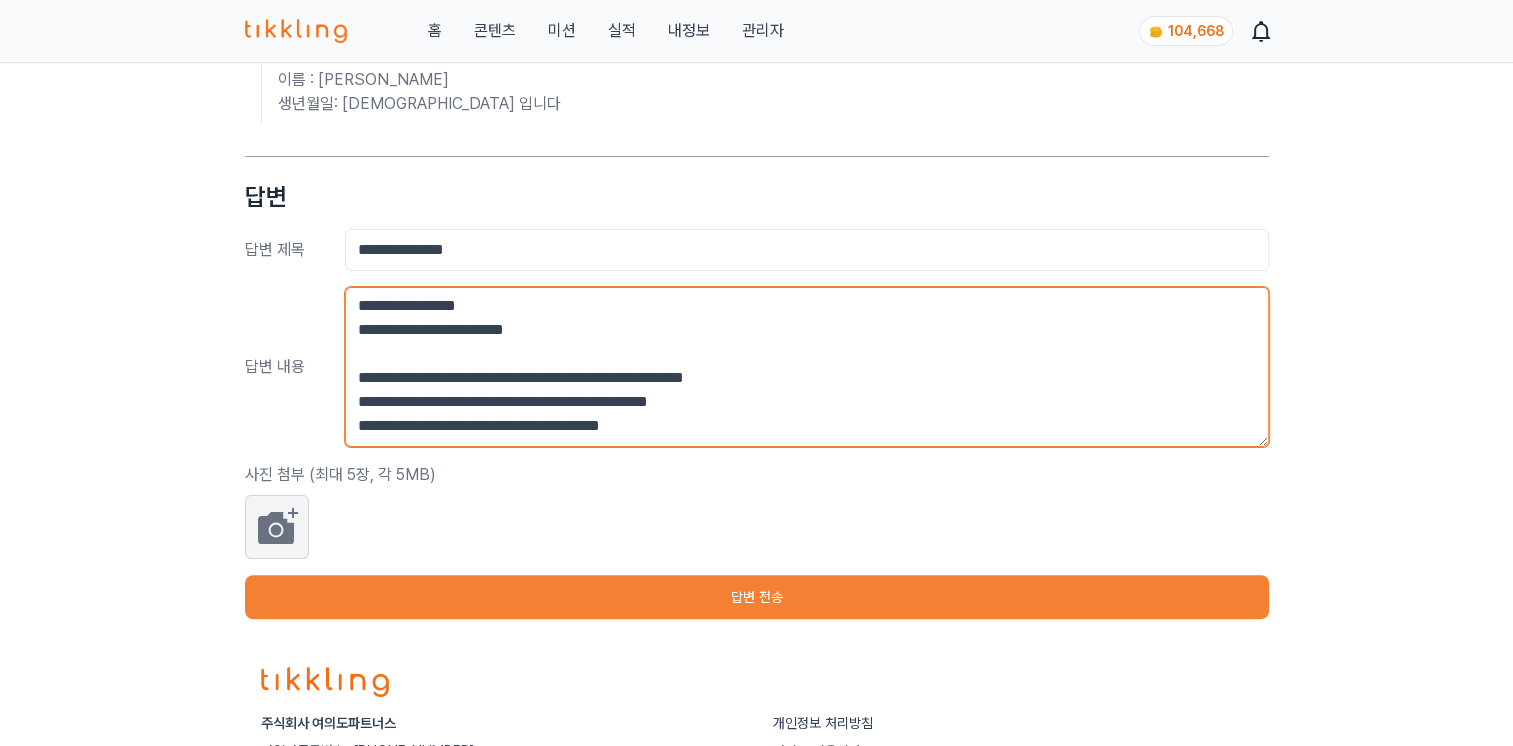 click on "**********" at bounding box center (807, 367) 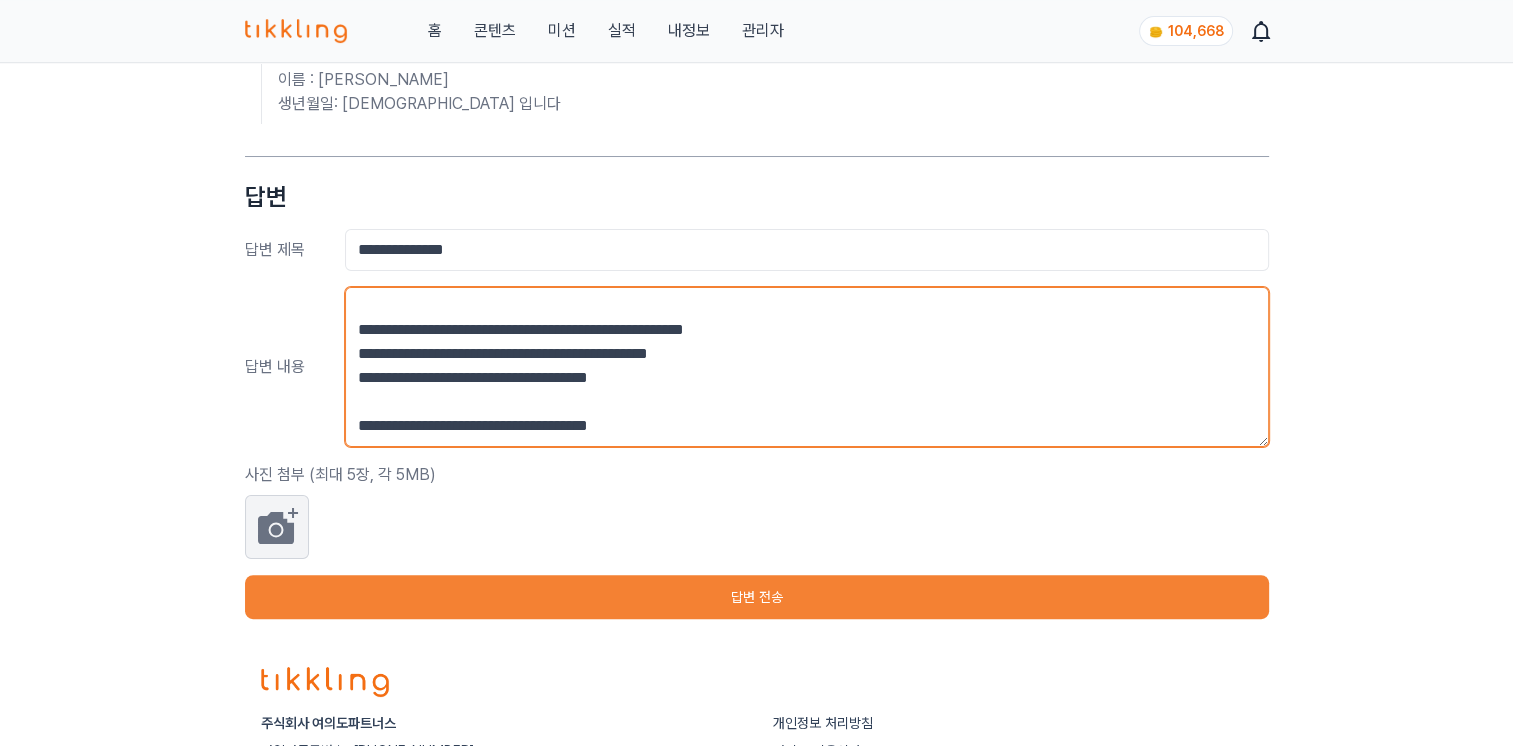 scroll, scrollTop: 207, scrollLeft: 0, axis: vertical 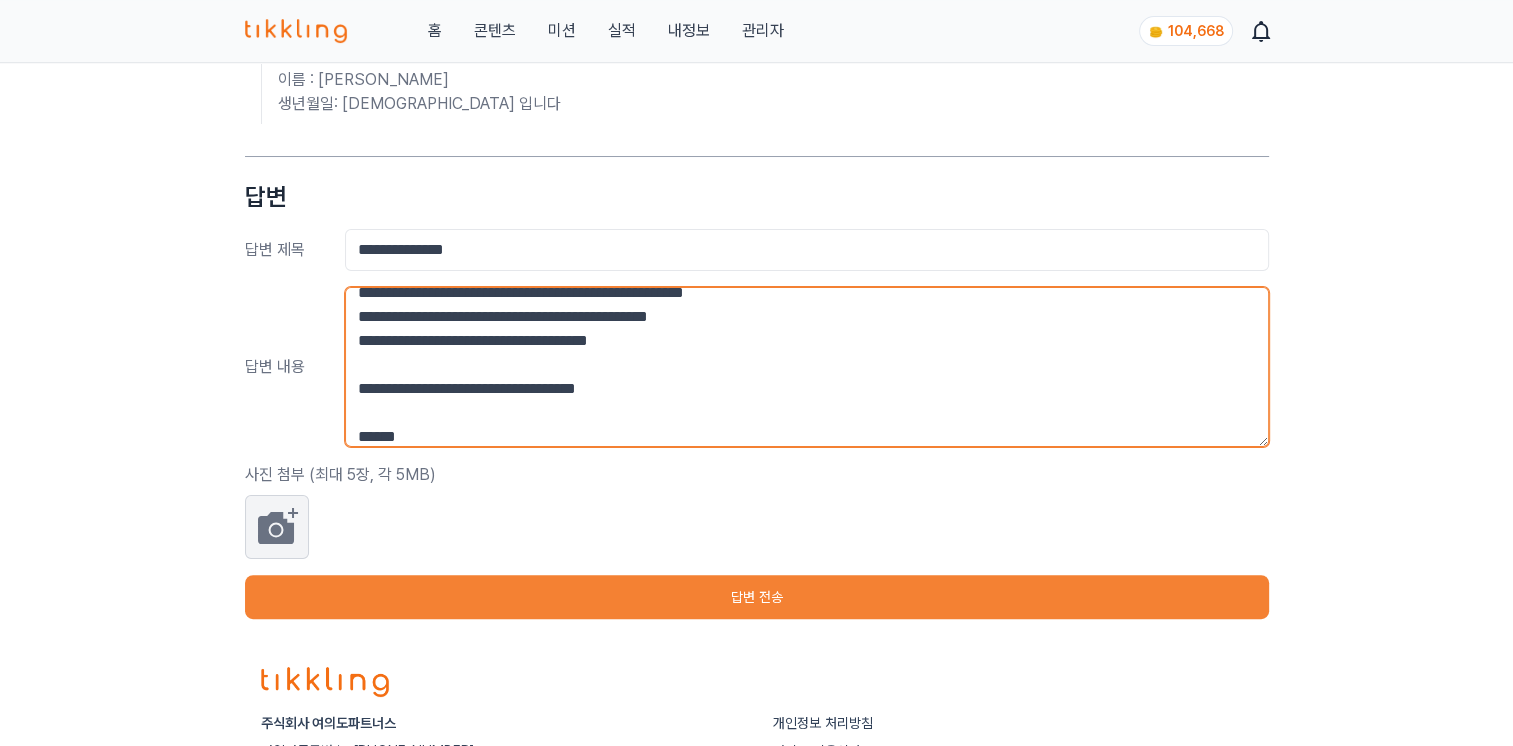 click on "**********" at bounding box center [807, 367] 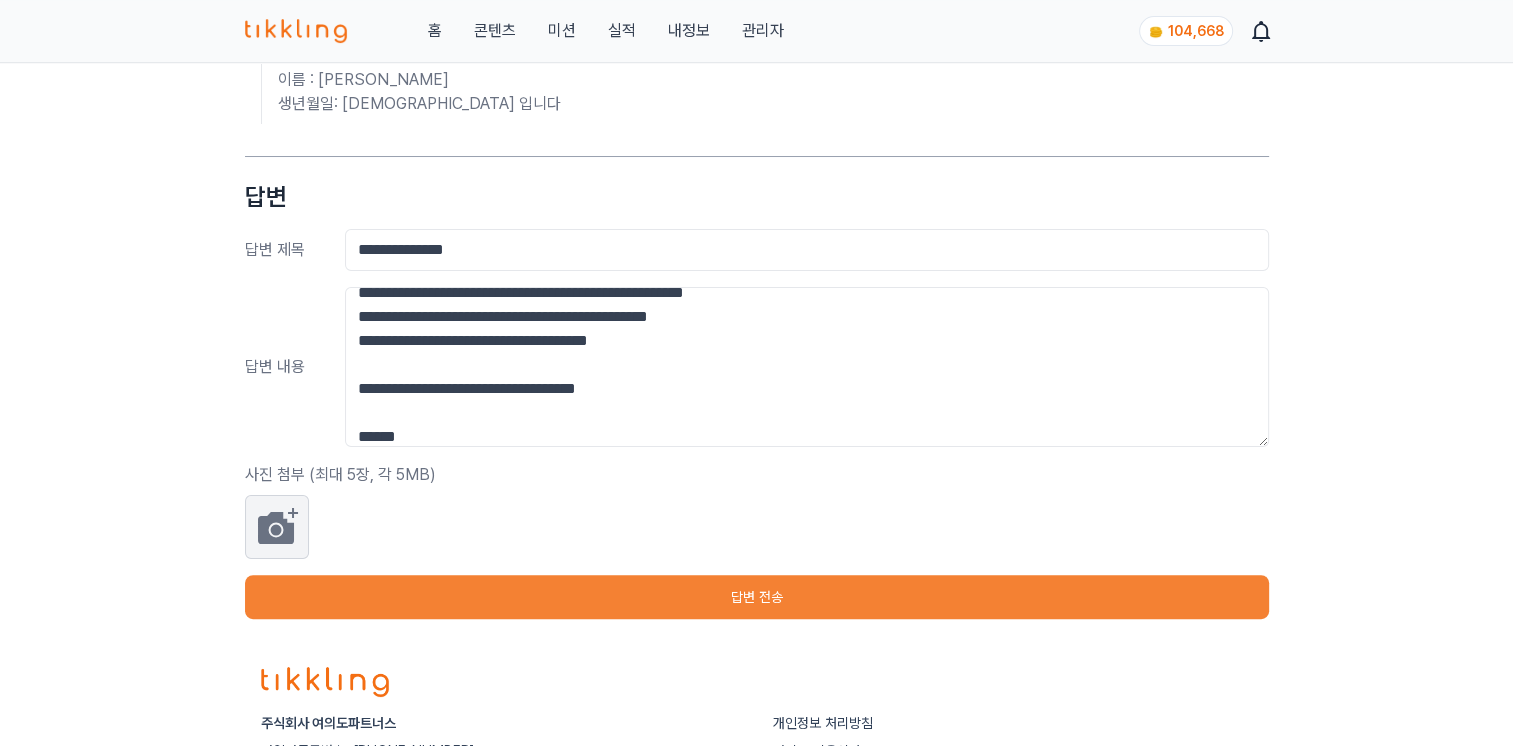 click on "답변 전송" at bounding box center [757, 597] 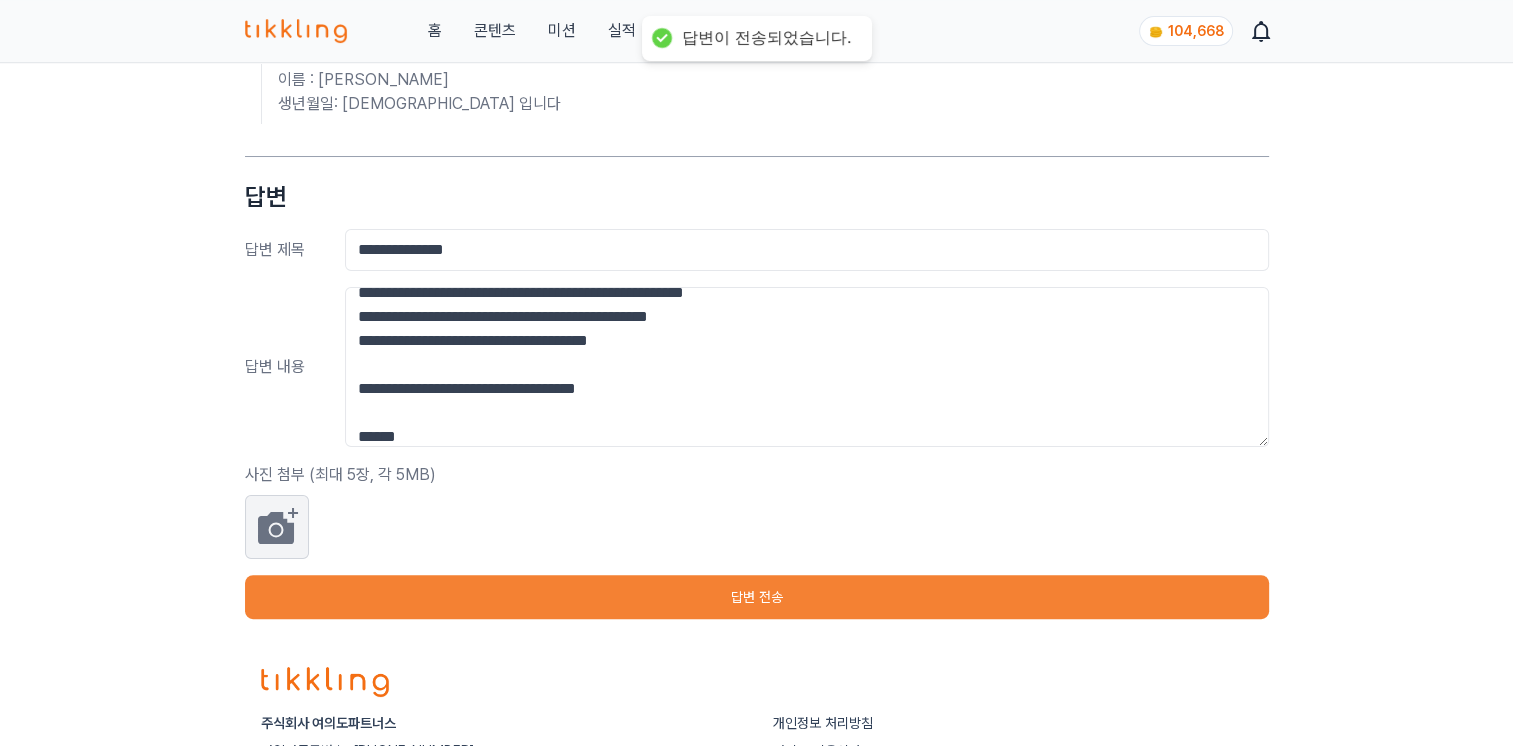 click on "**********" at bounding box center (756, 49) 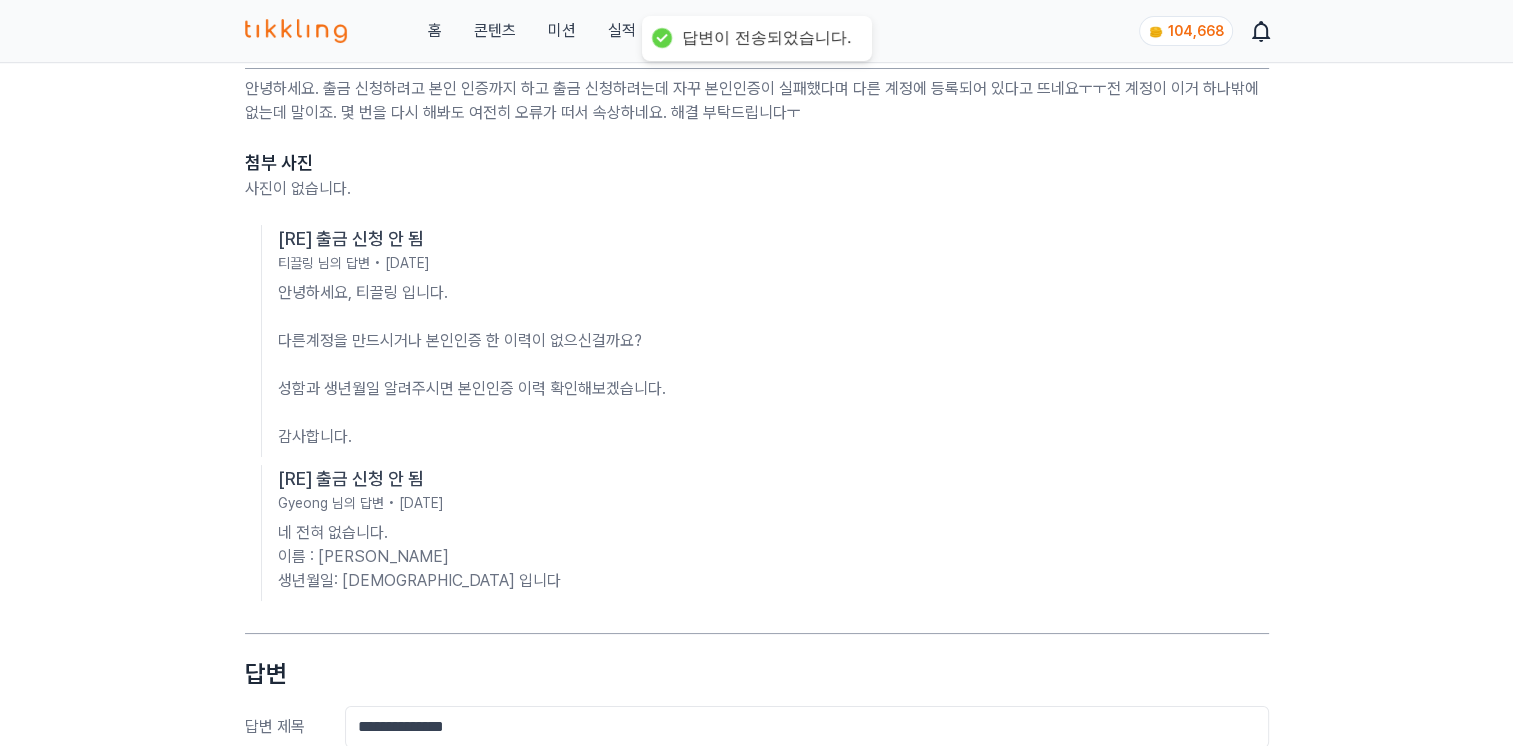 scroll, scrollTop: 0, scrollLeft: 0, axis: both 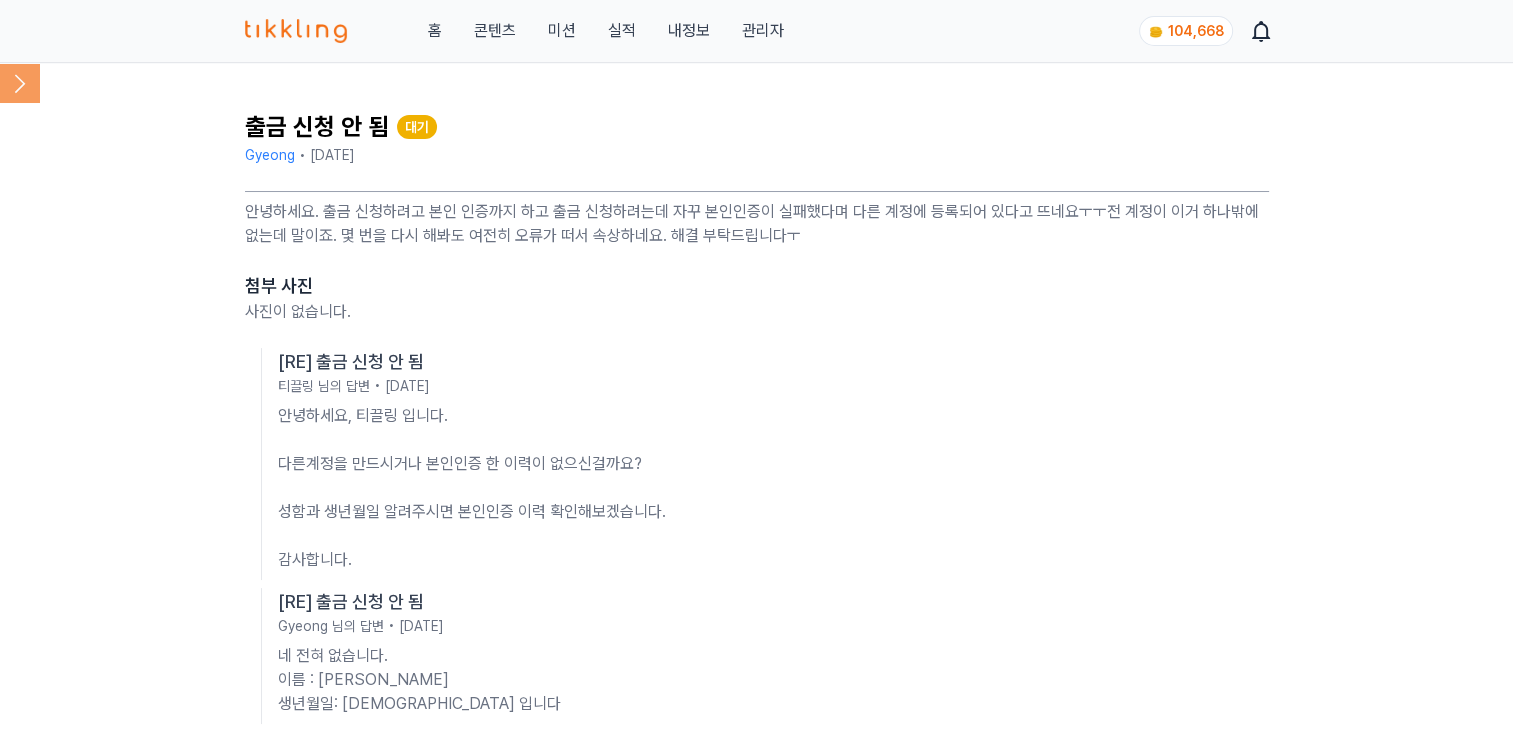 click 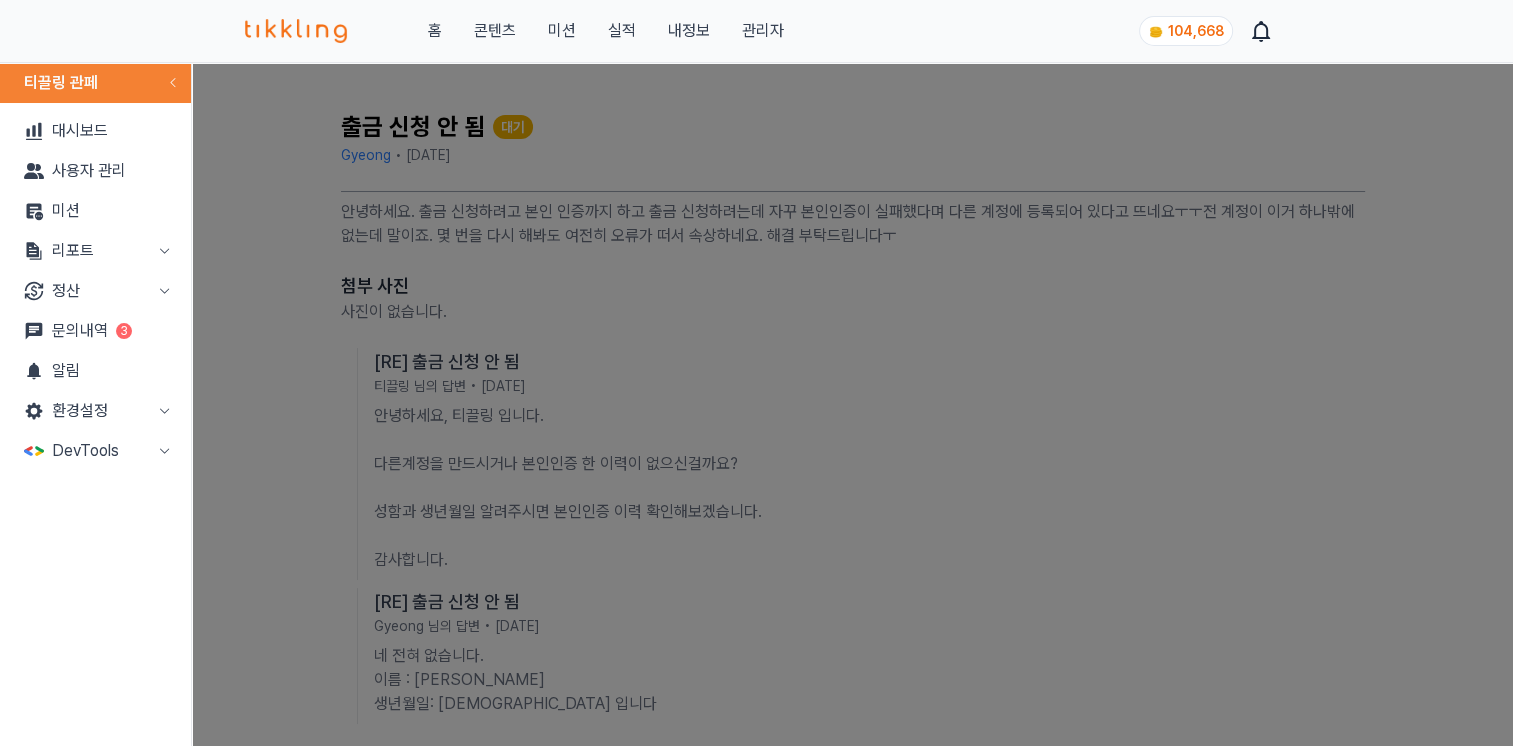 click on "문의내역  3" at bounding box center [95, 331] 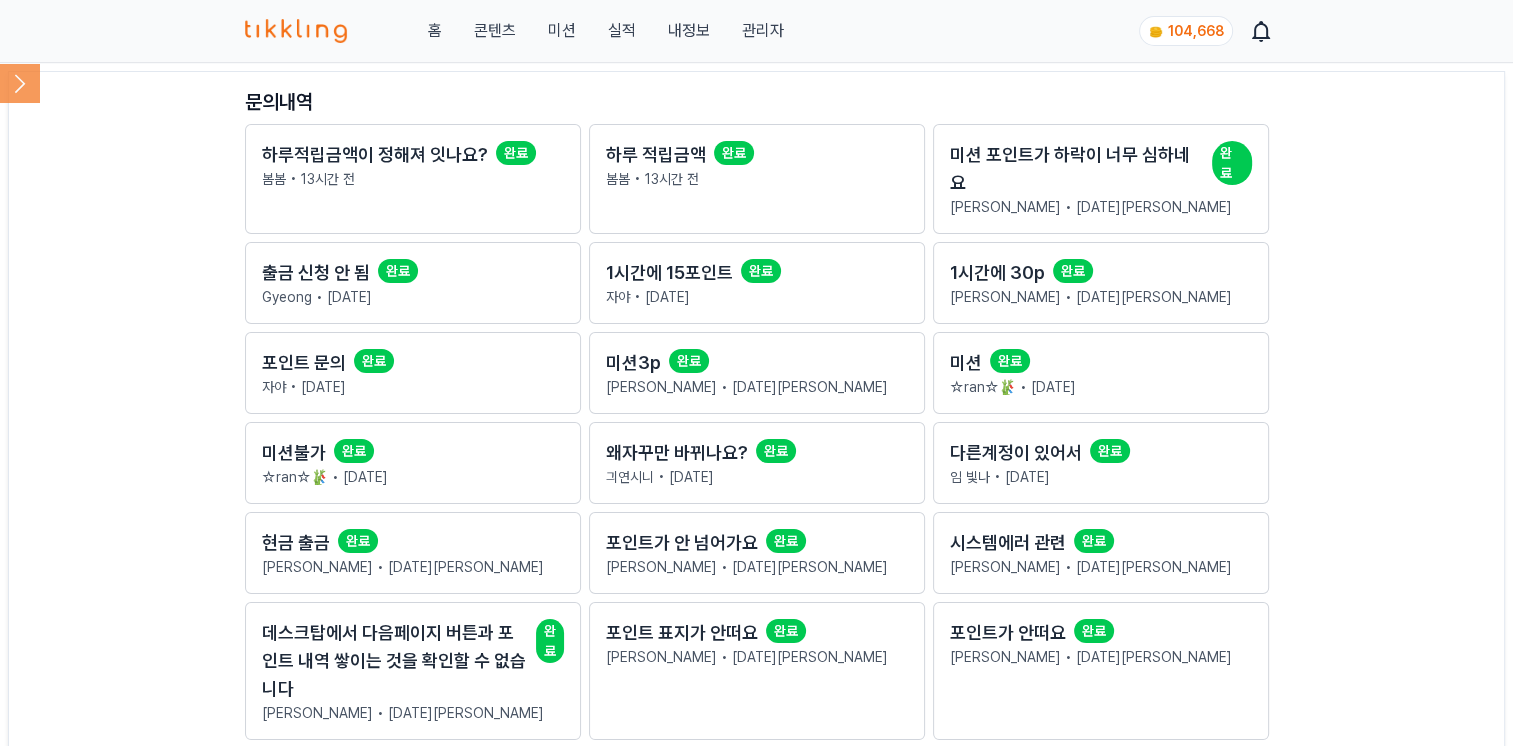 click on "문의내역   하루적립금액이 정해져 잇나요?   완료   봄봄 • 13시간 전 하루 적립금액   완료   봄봄 • 13시간 전 미션 포인트가 하락이 너무 심하네요   완료   이희원 • 3일 전 출금 신청 안 됨   완료   Gyeong • 4일 전 1시간에  15포인트   완료   자야 • 4일 전 1시간에  30p   완료   김은희 • 5일 전 포인트 문의   완료   자야 • 5일 전 미션3p   완료   김은희 • 9일 전 미션   완료   ☆ran☆🎋 • 13일 전 미션불가   완료   ☆ran☆🎋 • 15일 전 왜자꾸만 바뀌나요?   완료   긔연시니 • 17일 전 다른계정이 있어서   완료   임 빛나 • 17일 전 현금 출금    완료   송지윤 • 18일 전 포인트가 안 넘어가요   완료   송진영 • 18일 전 시스템에러 관련   완료   김진석 • 18일 전 데스크탑에서 다음페이지 버튼과 포인트 내역 쌓이는 것을 확인할 수 없습니다   완료   이희원 • 20일 전" at bounding box center (756, 479) 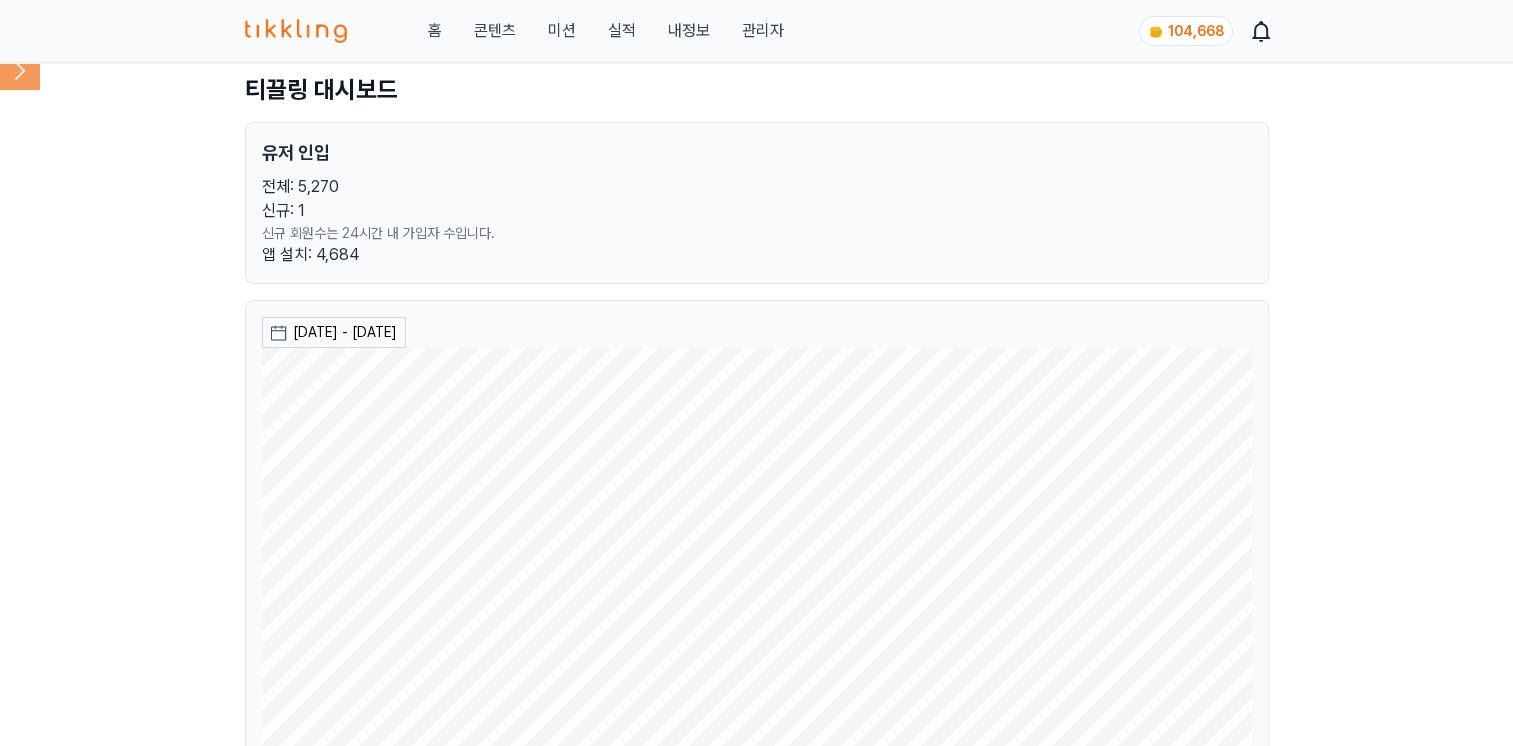 scroll, scrollTop: 0, scrollLeft: 0, axis: both 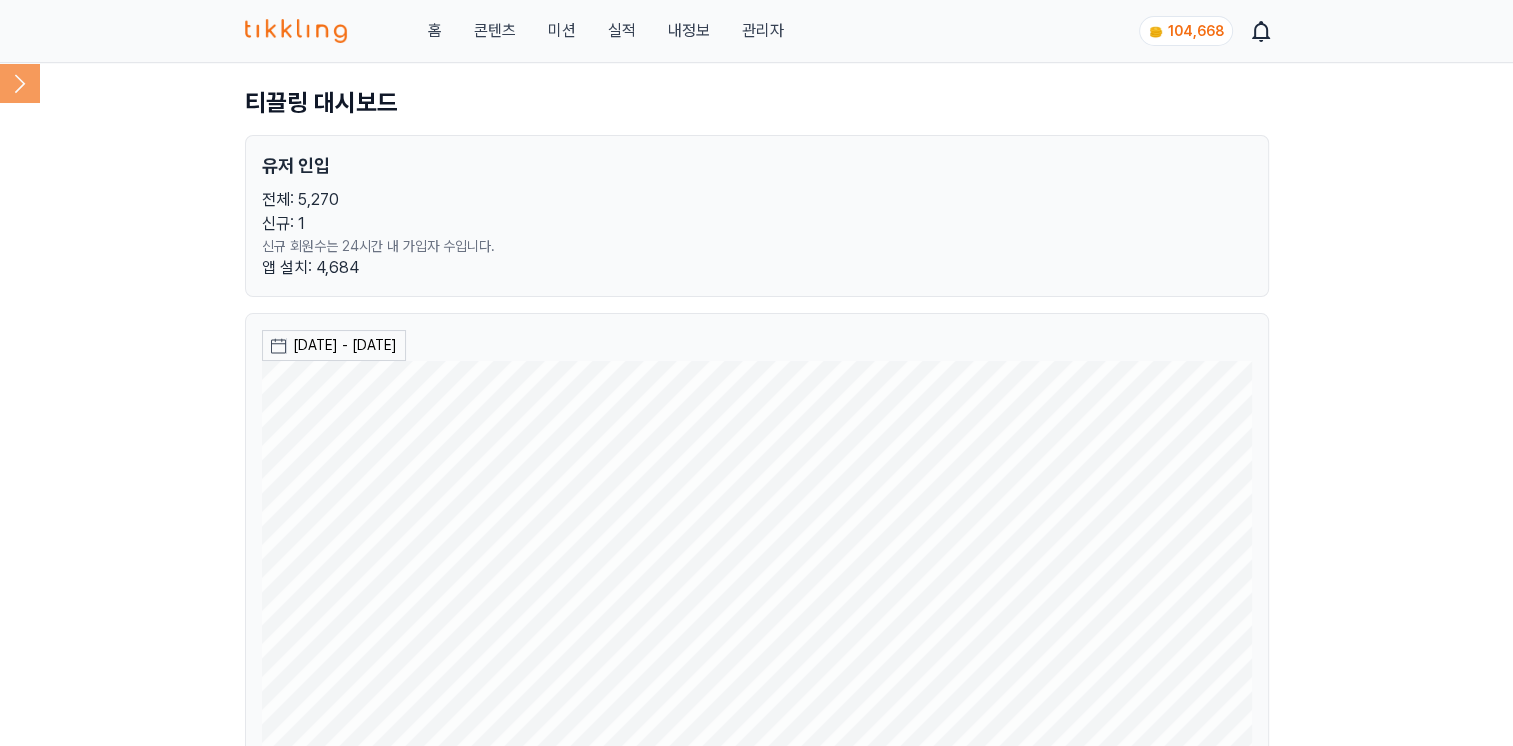 click 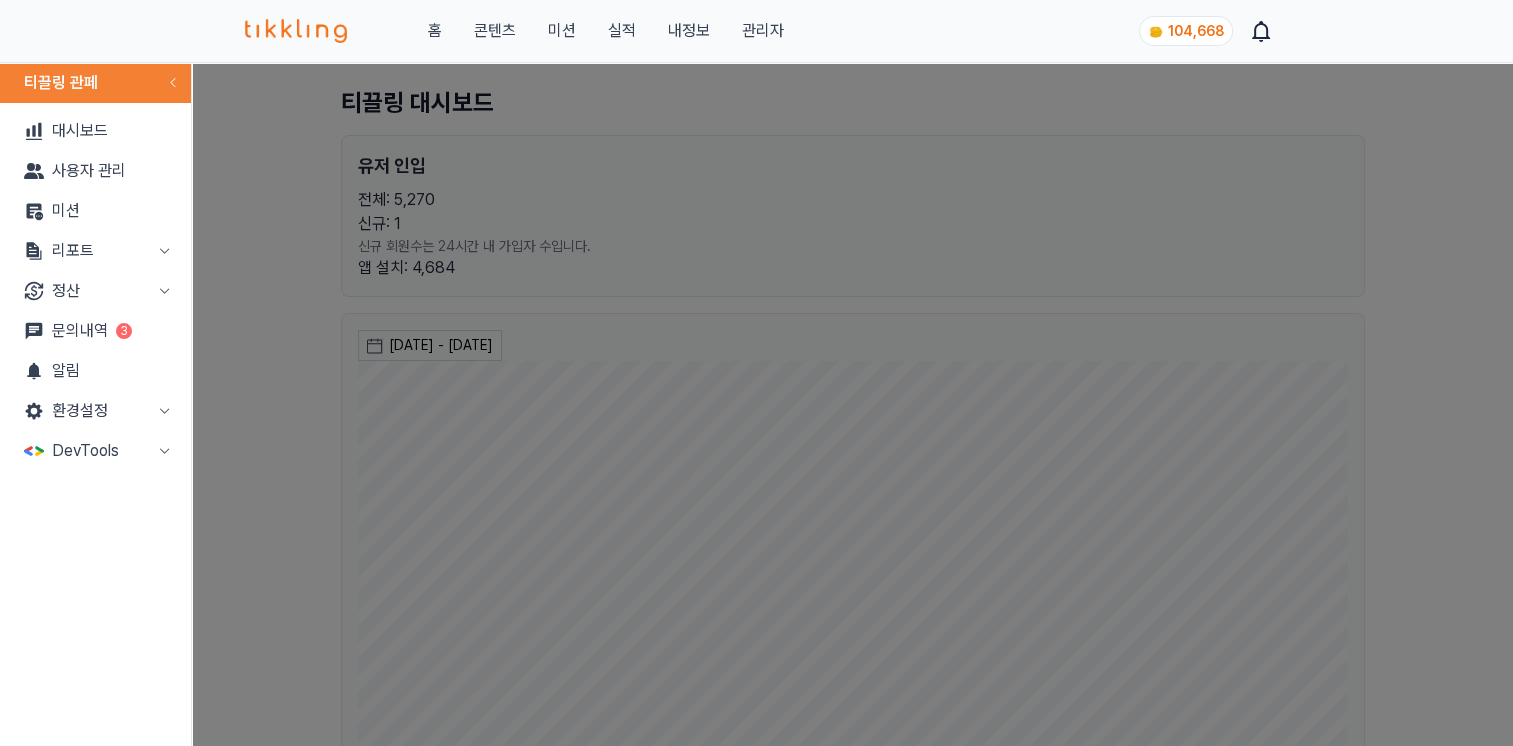 click on "리포트" at bounding box center (95, 251) 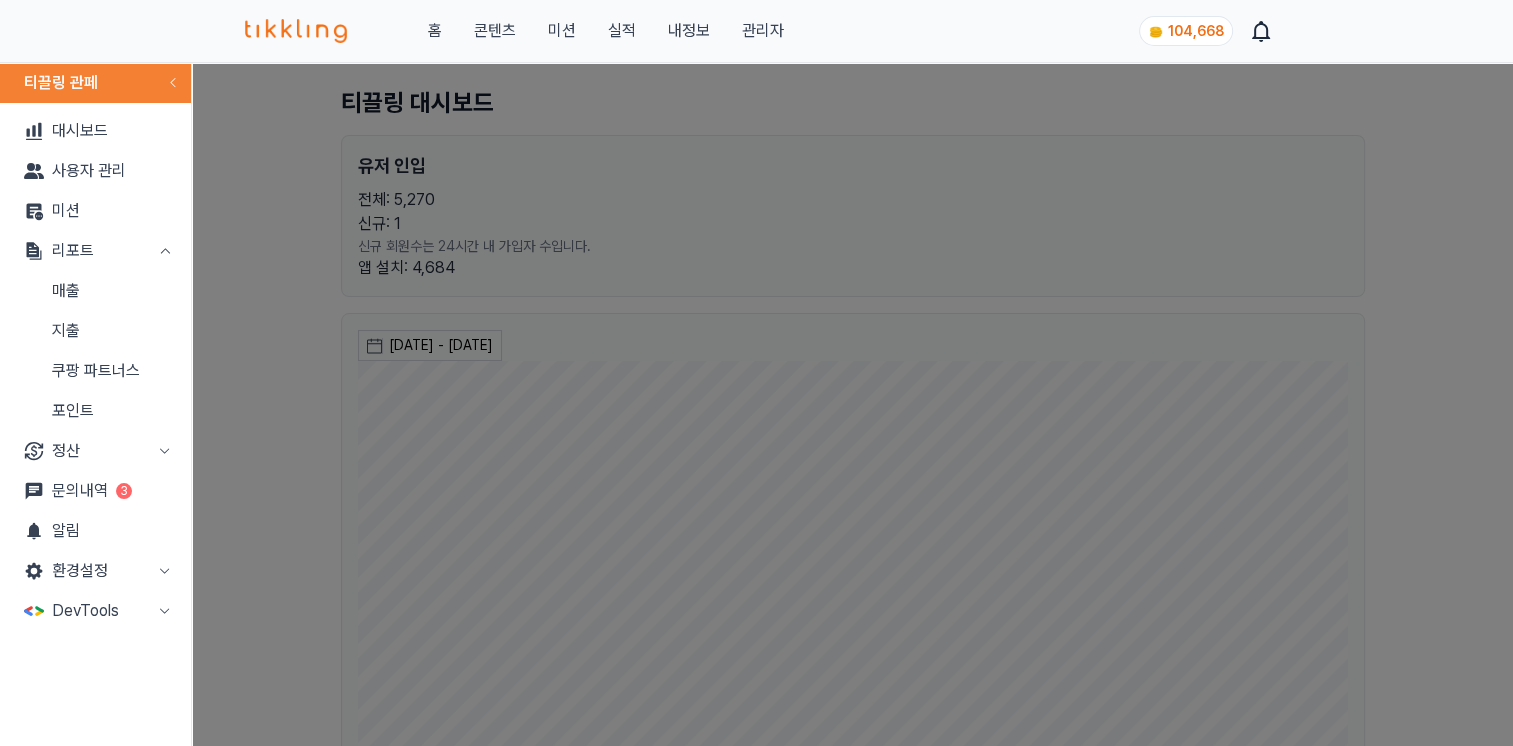 click on "매출" at bounding box center (95, 291) 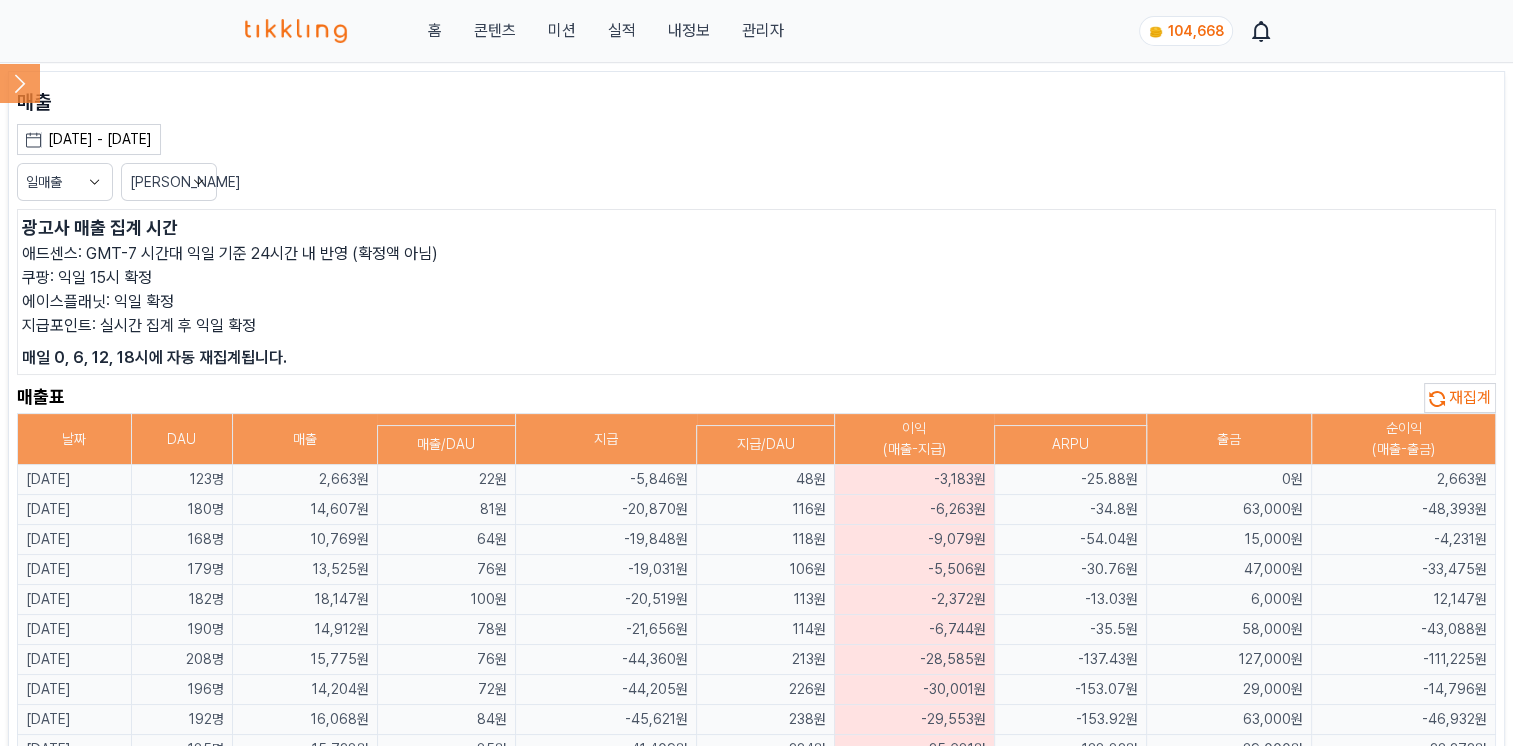 click on "광고사 매출 집계 시간   애드센스: GMT-7 시간대 익일 기준 24시간 내 반영 (확정액 아님)   쿠팡: 익일 15시 확정   에이스플래닛: 익일 확정   지급포인트: 실시간 집계 후 익일 확정   매일 0, 6, 12, 18시에 자동 재집계됩니다." at bounding box center [756, 292] 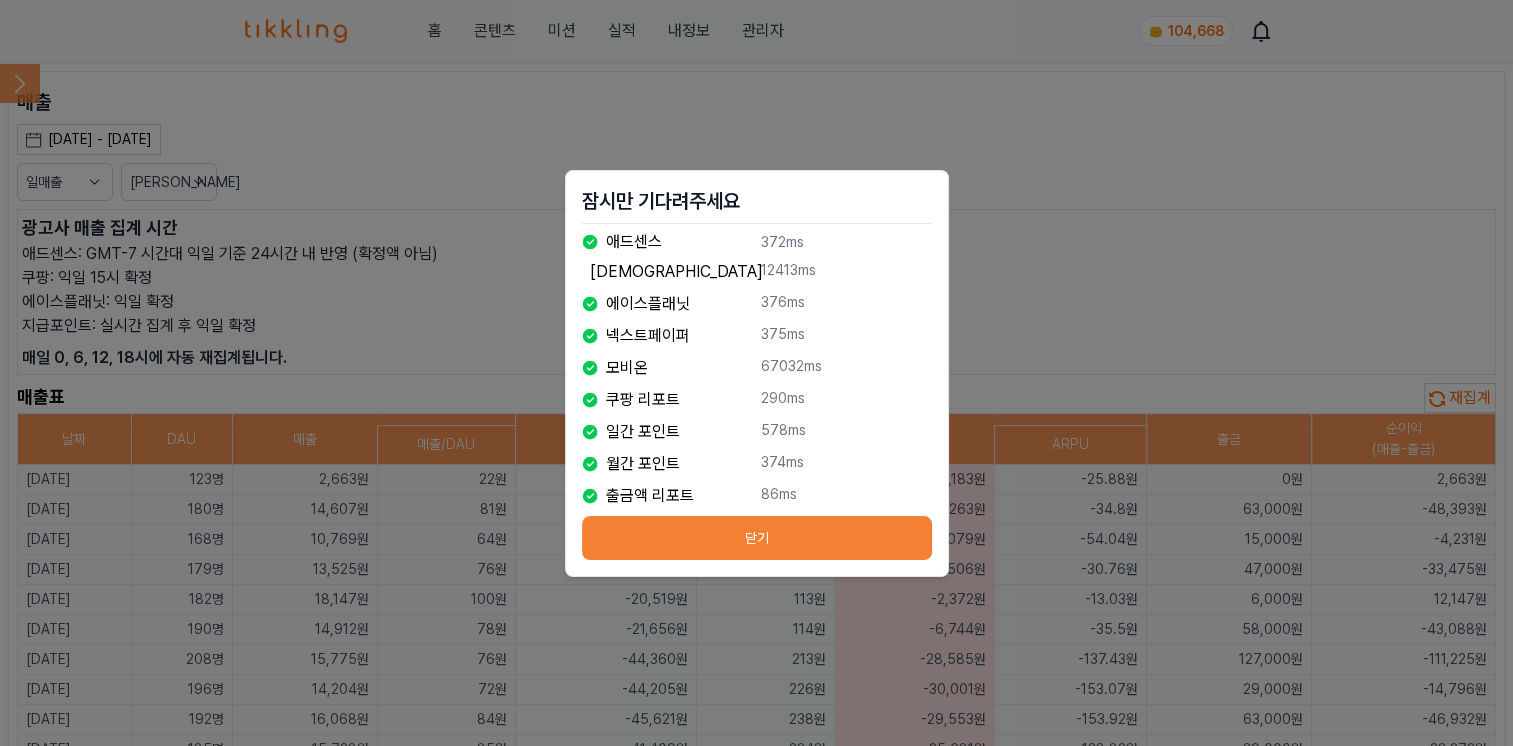 click on "닫기" at bounding box center [757, 538] 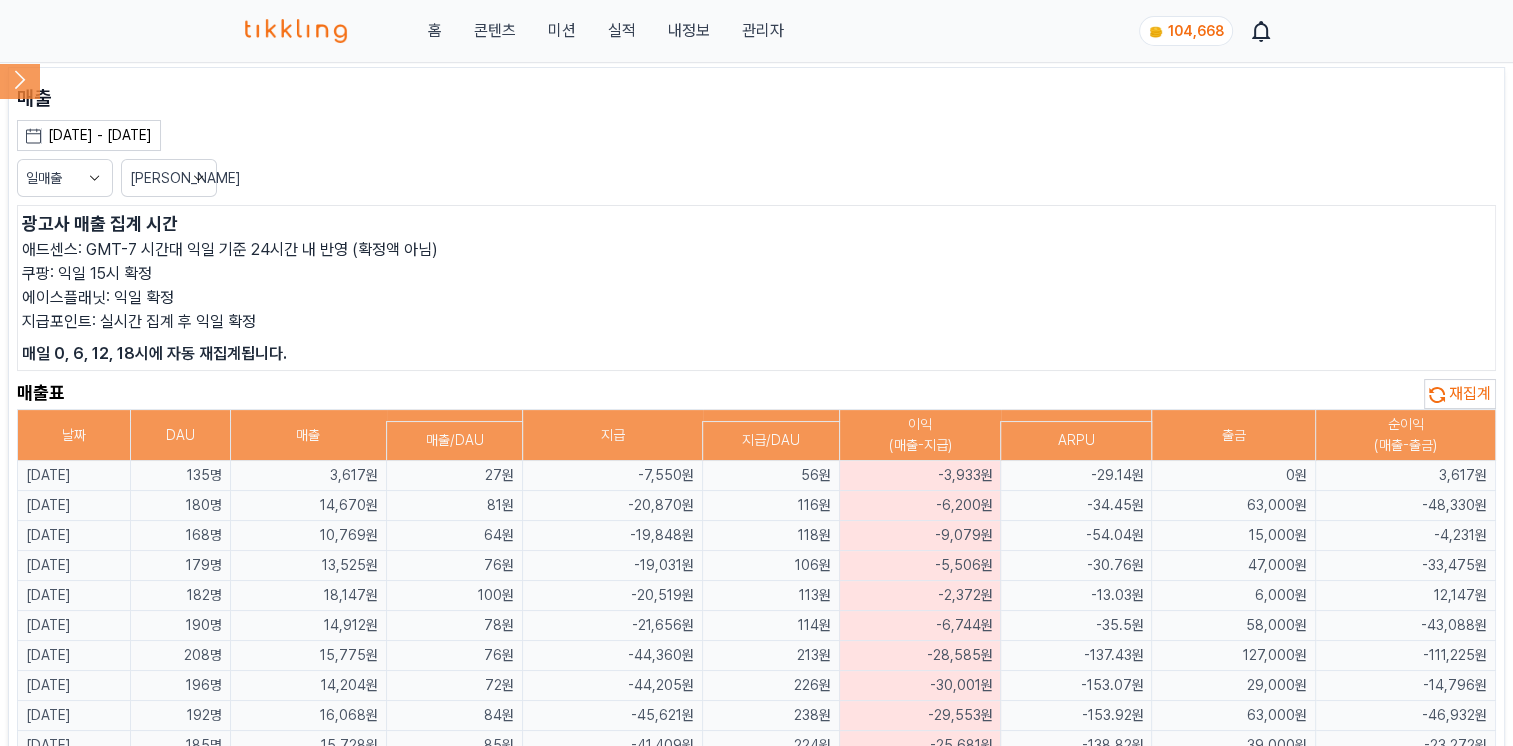 scroll, scrollTop: 0, scrollLeft: 0, axis: both 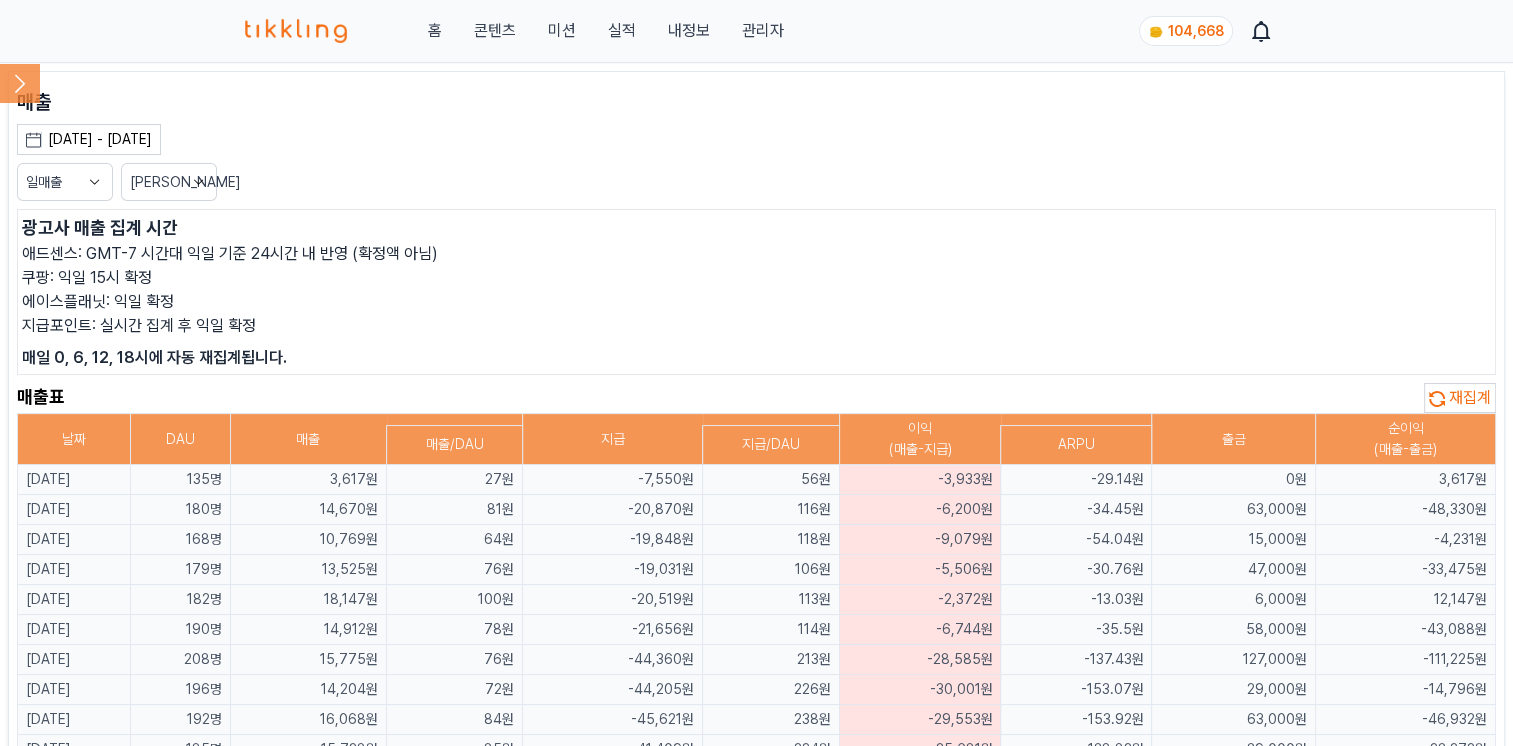 click 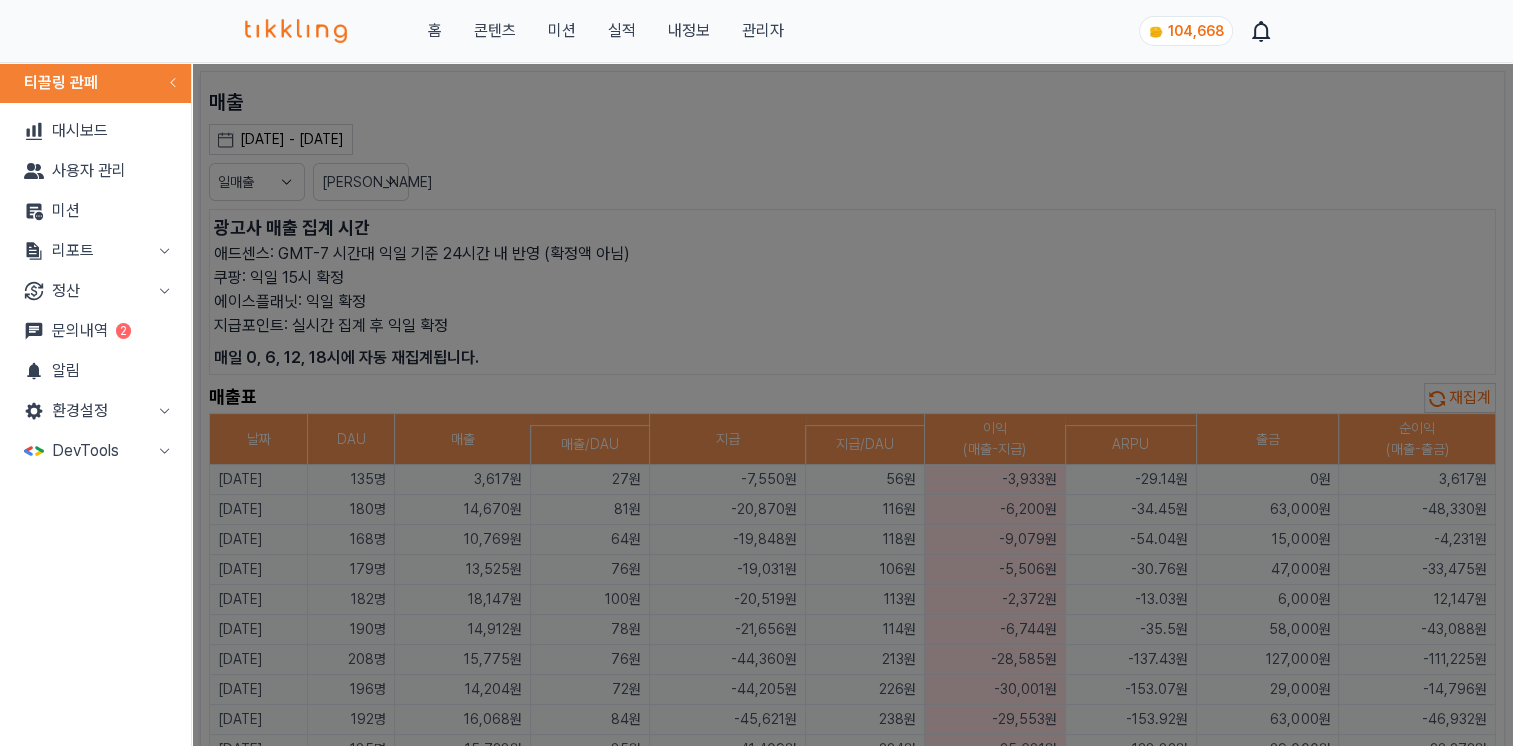 click on "리포트" at bounding box center [95, 251] 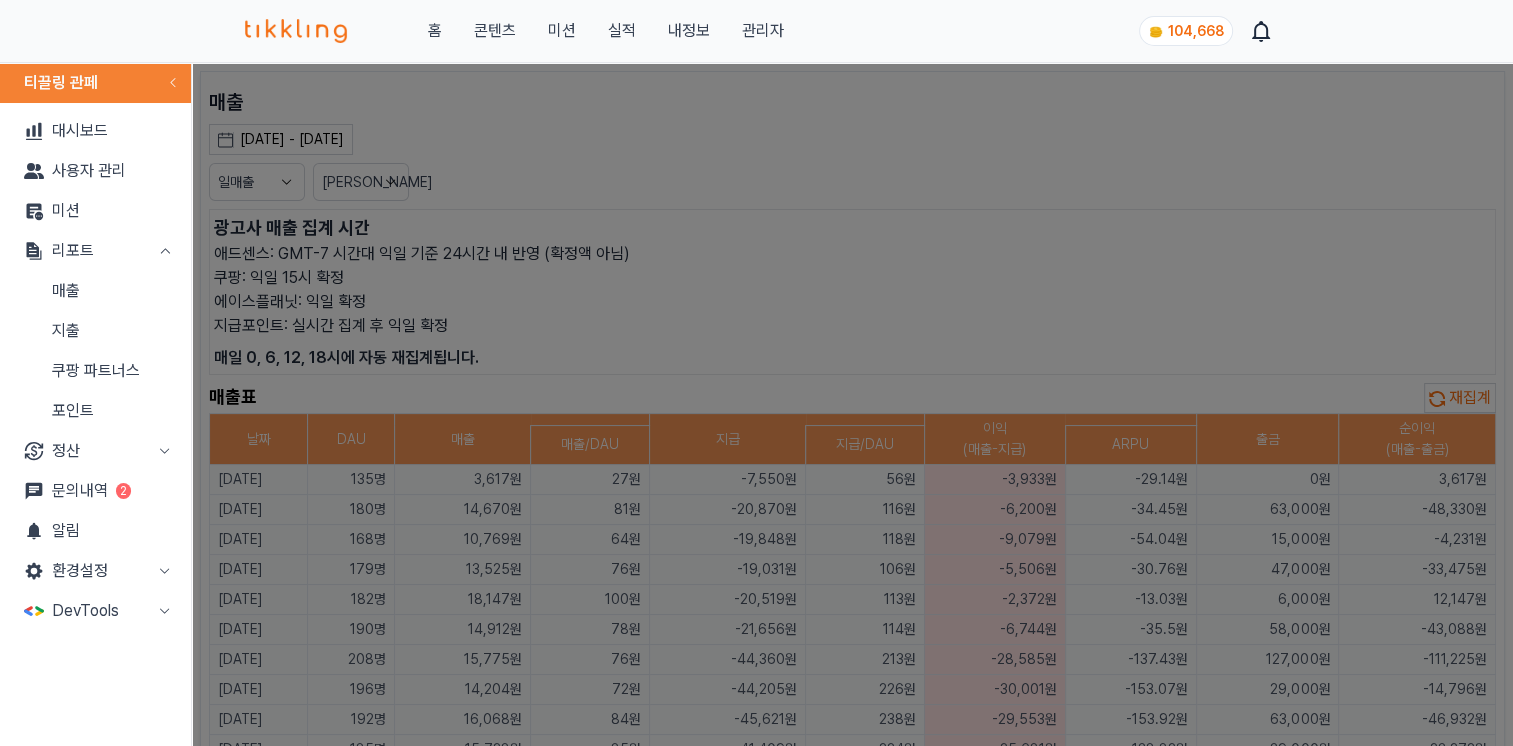 click on "지출" at bounding box center (95, 331) 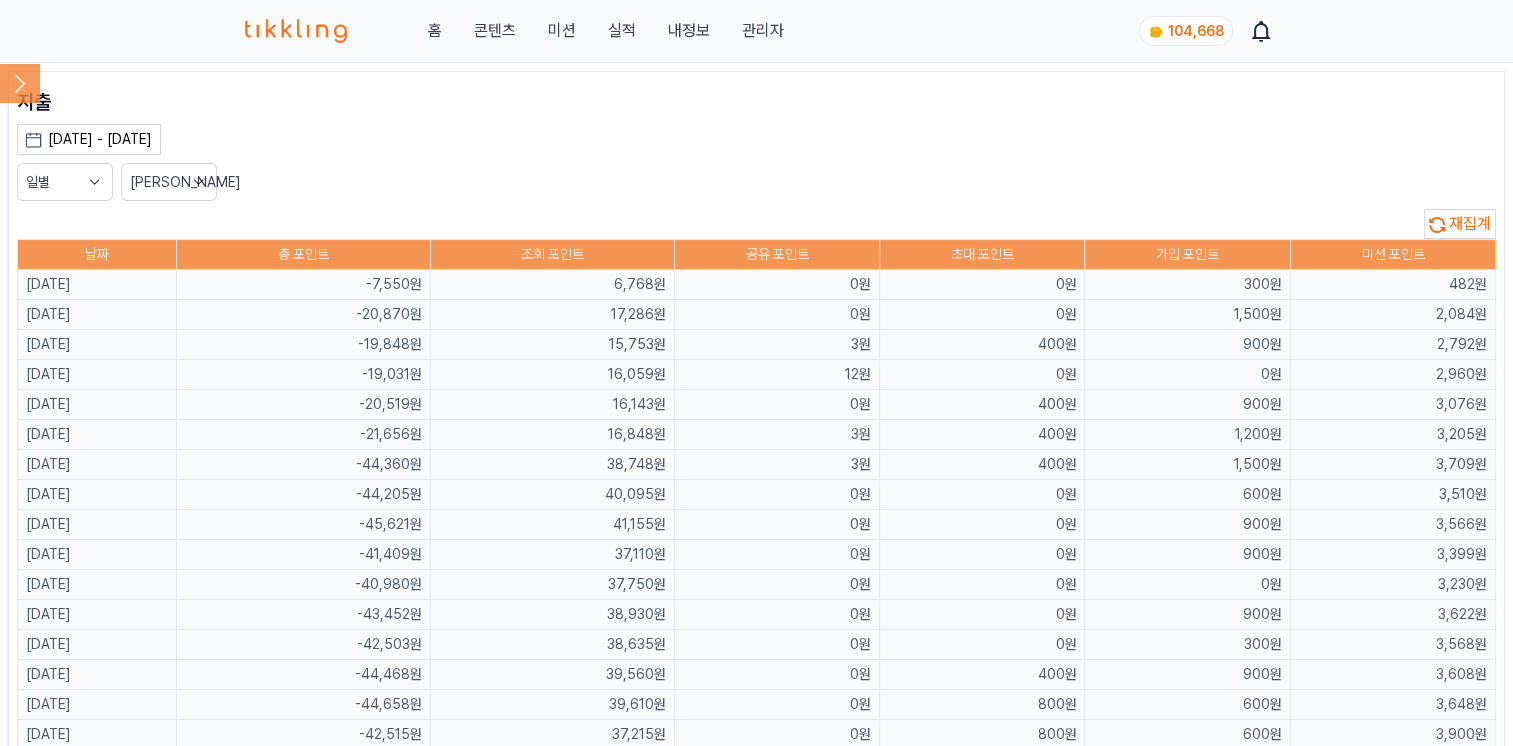 click 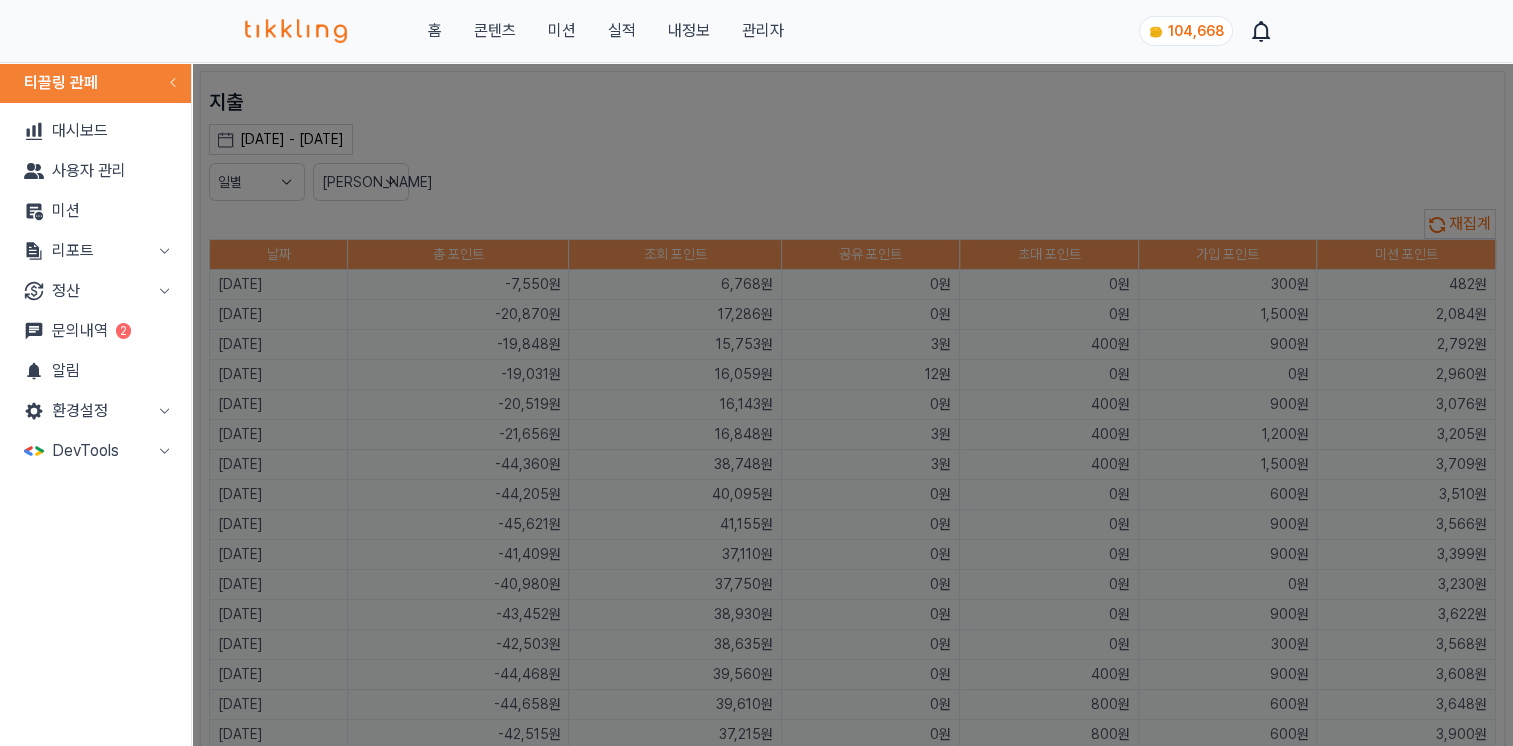 click on "대시보드" at bounding box center (95, 131) 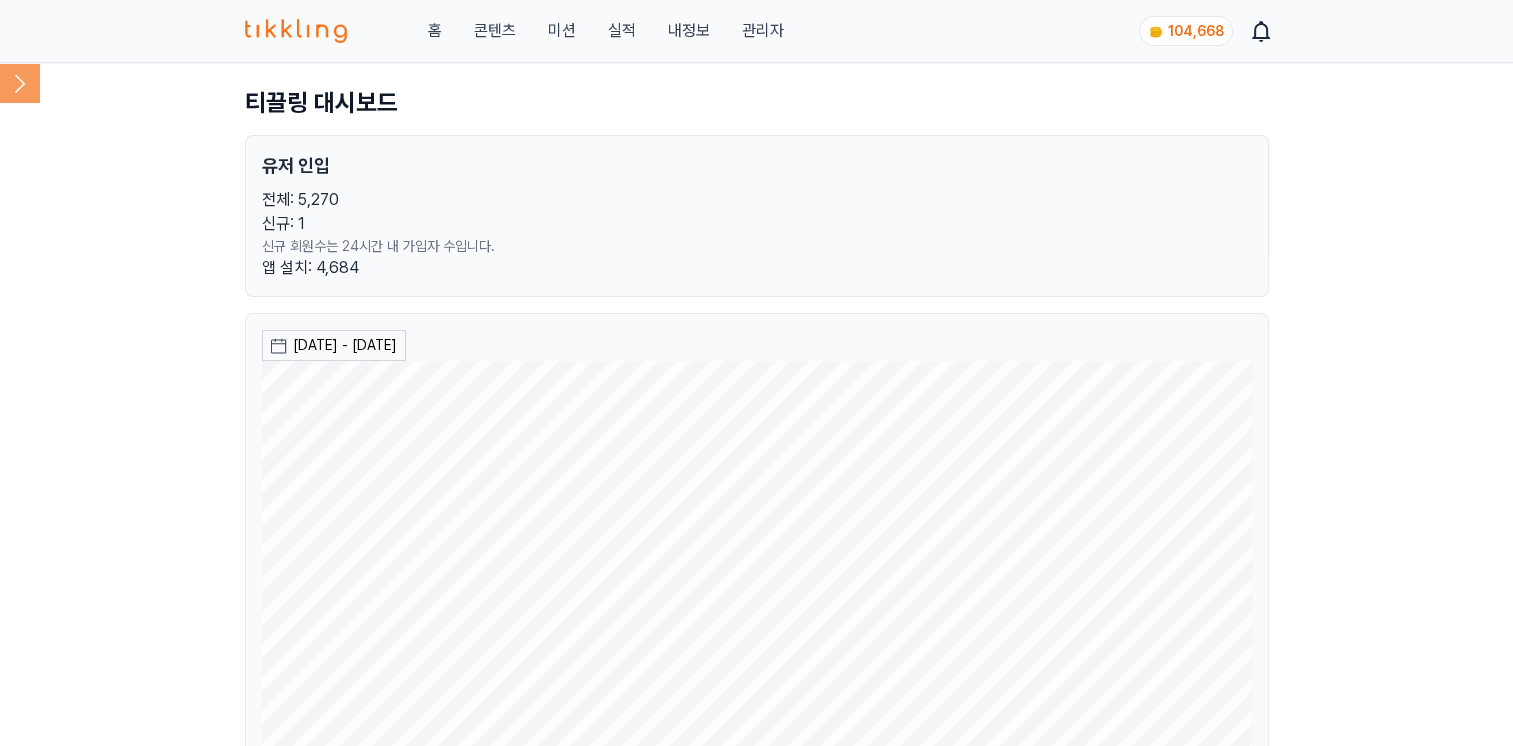 click on "티끌링 대시보드" at bounding box center (757, 103) 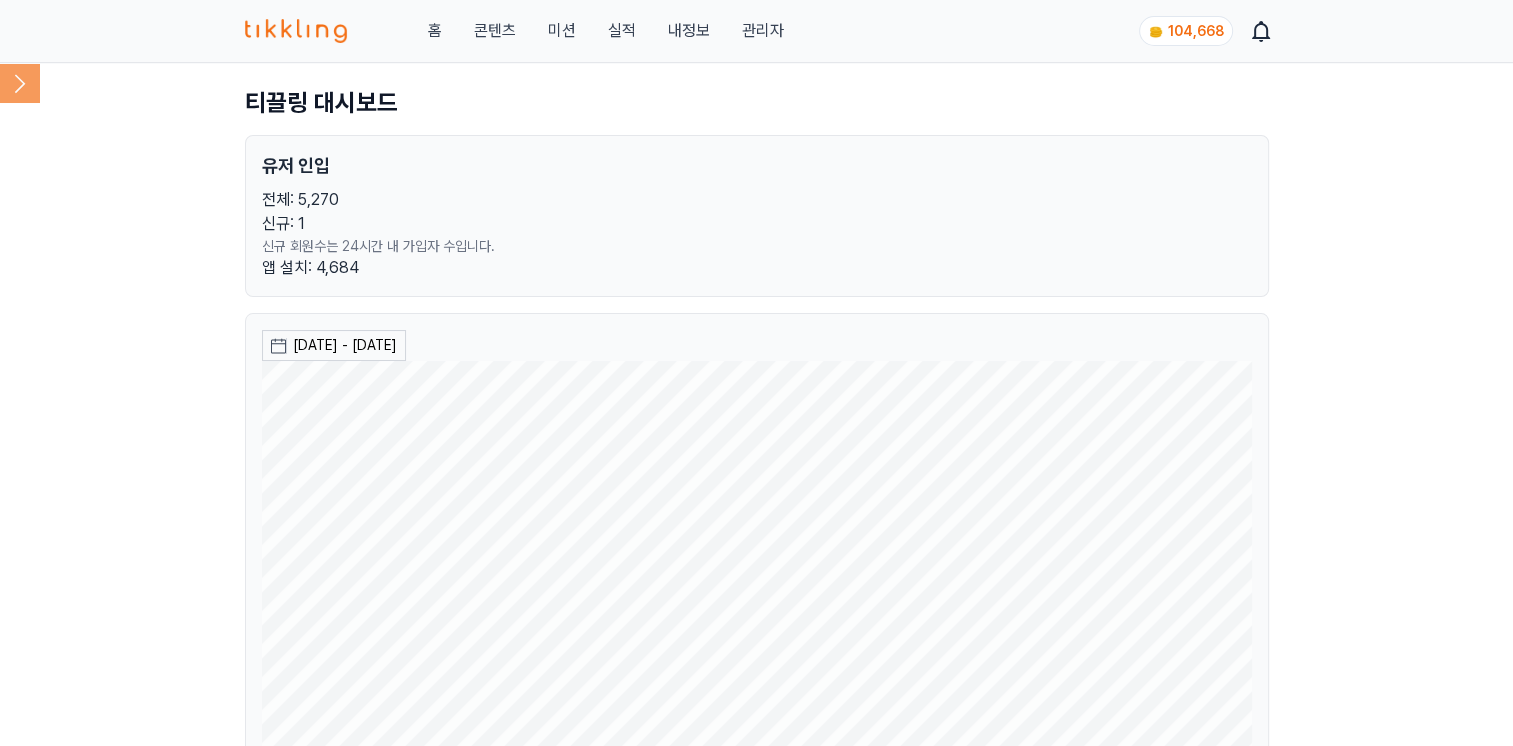 click 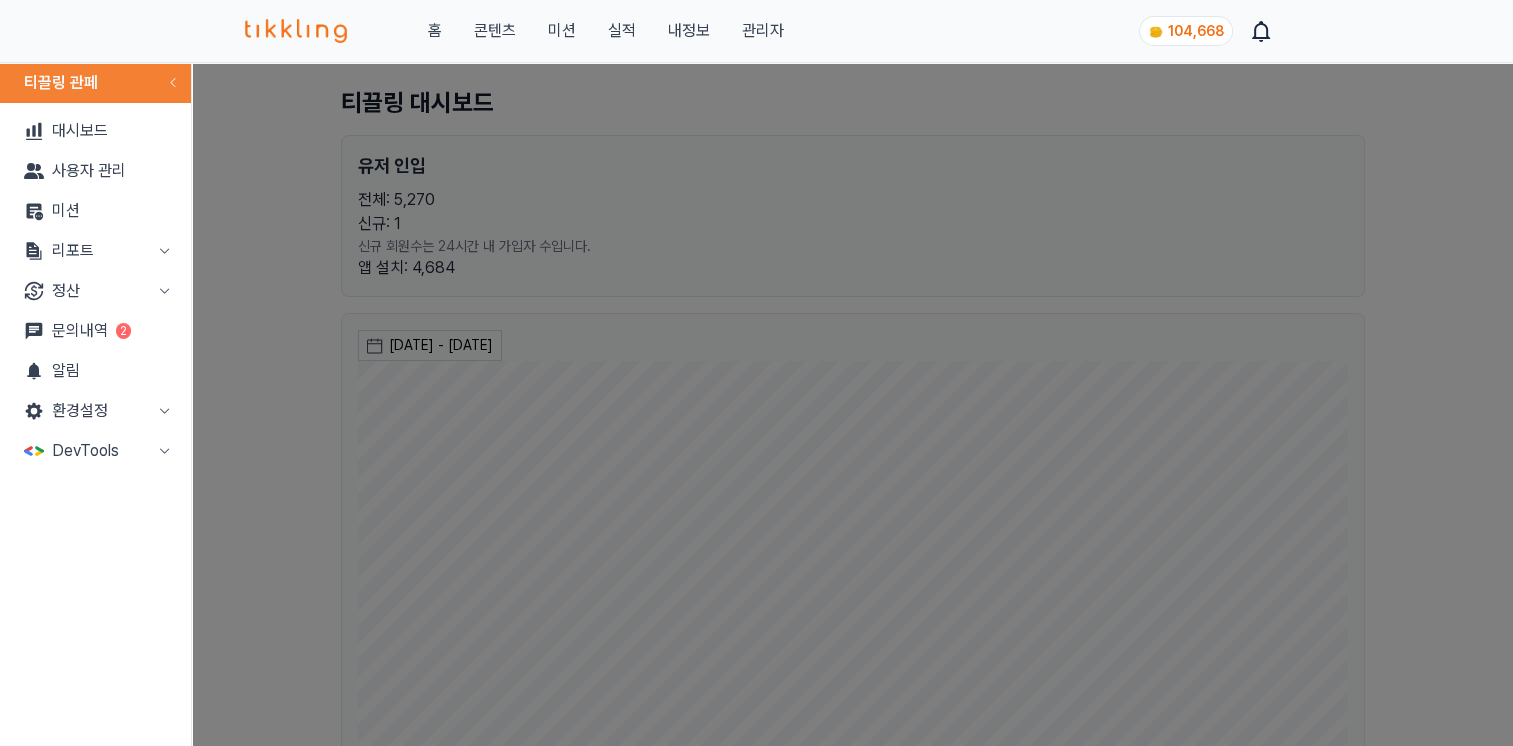 click on "문의내역  2" at bounding box center [95, 331] 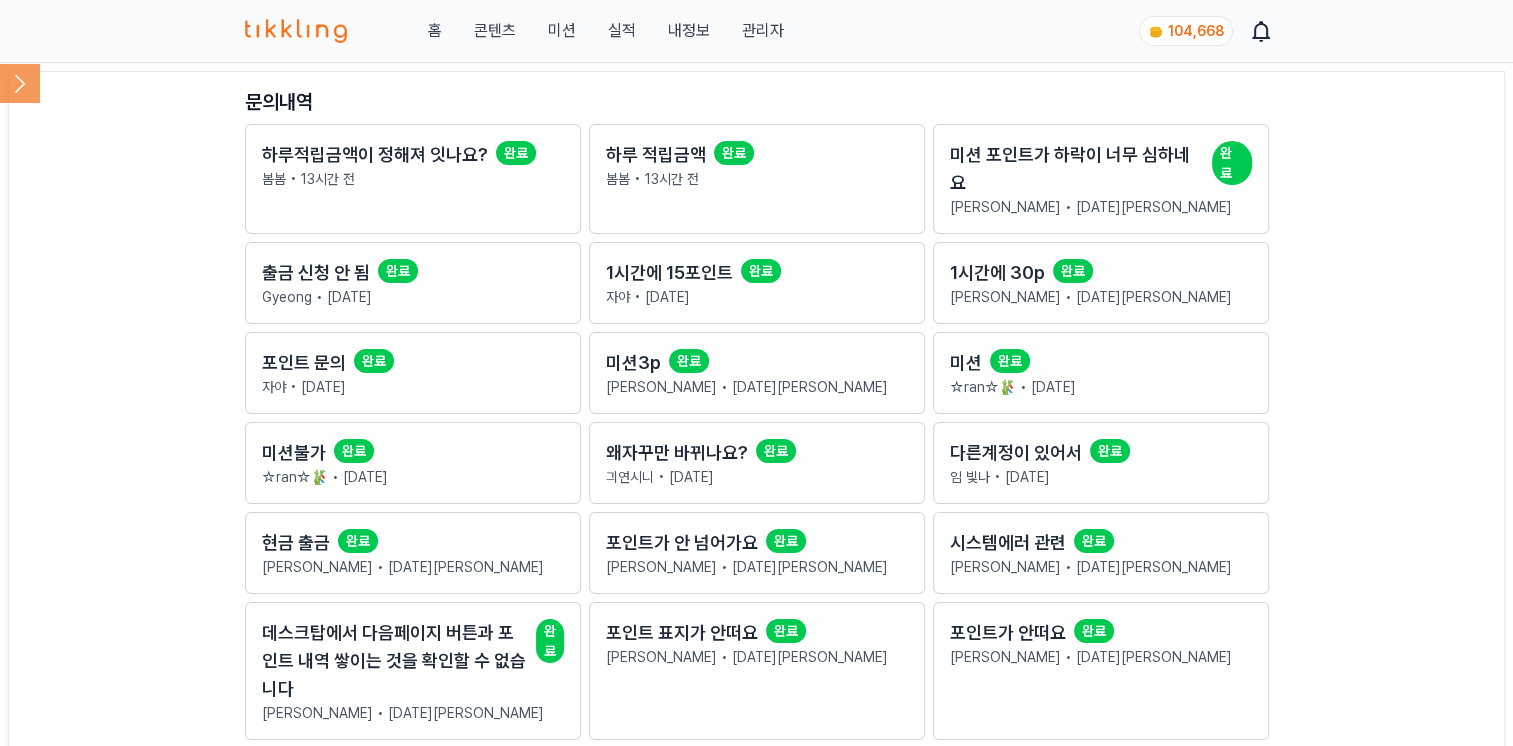 click 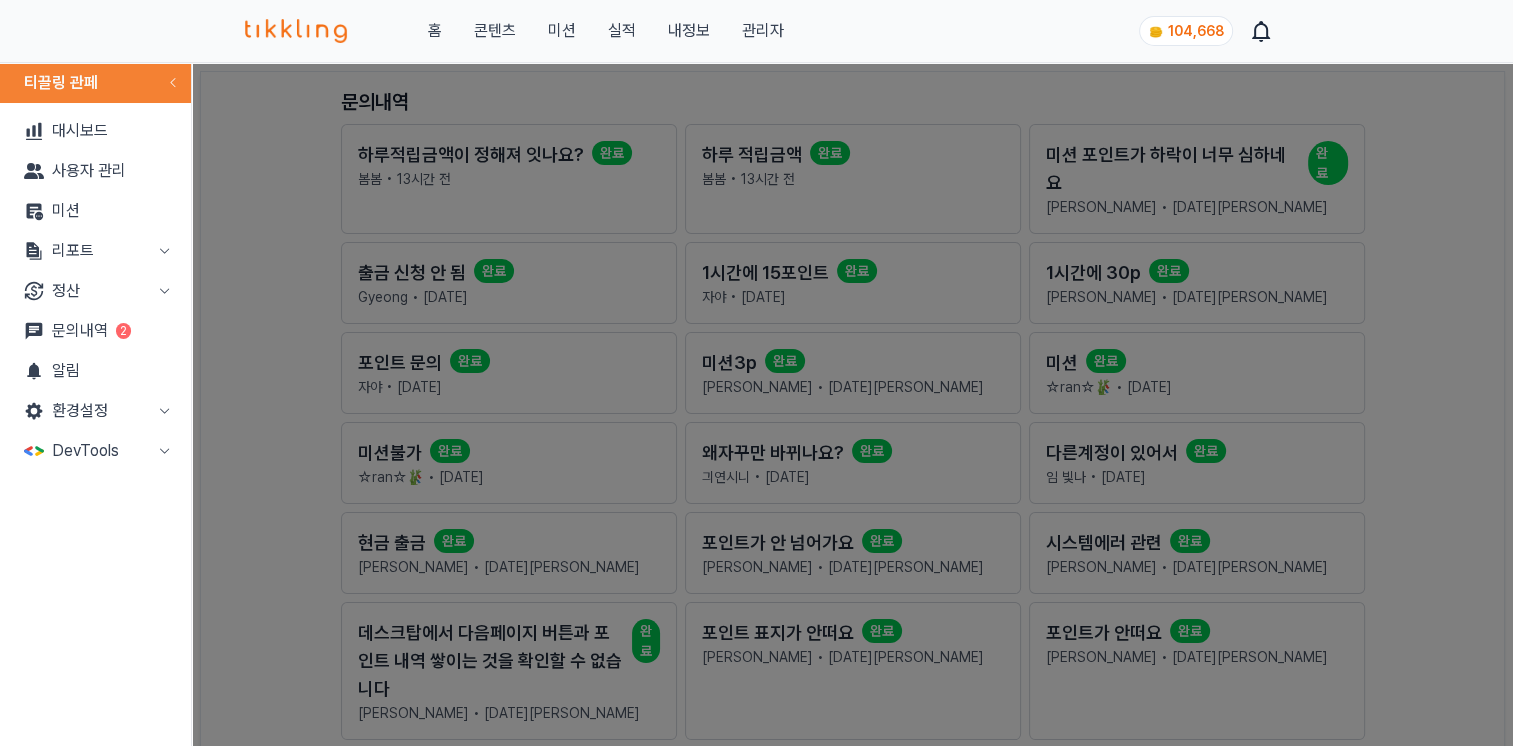 click on "리포트" at bounding box center [95, 251] 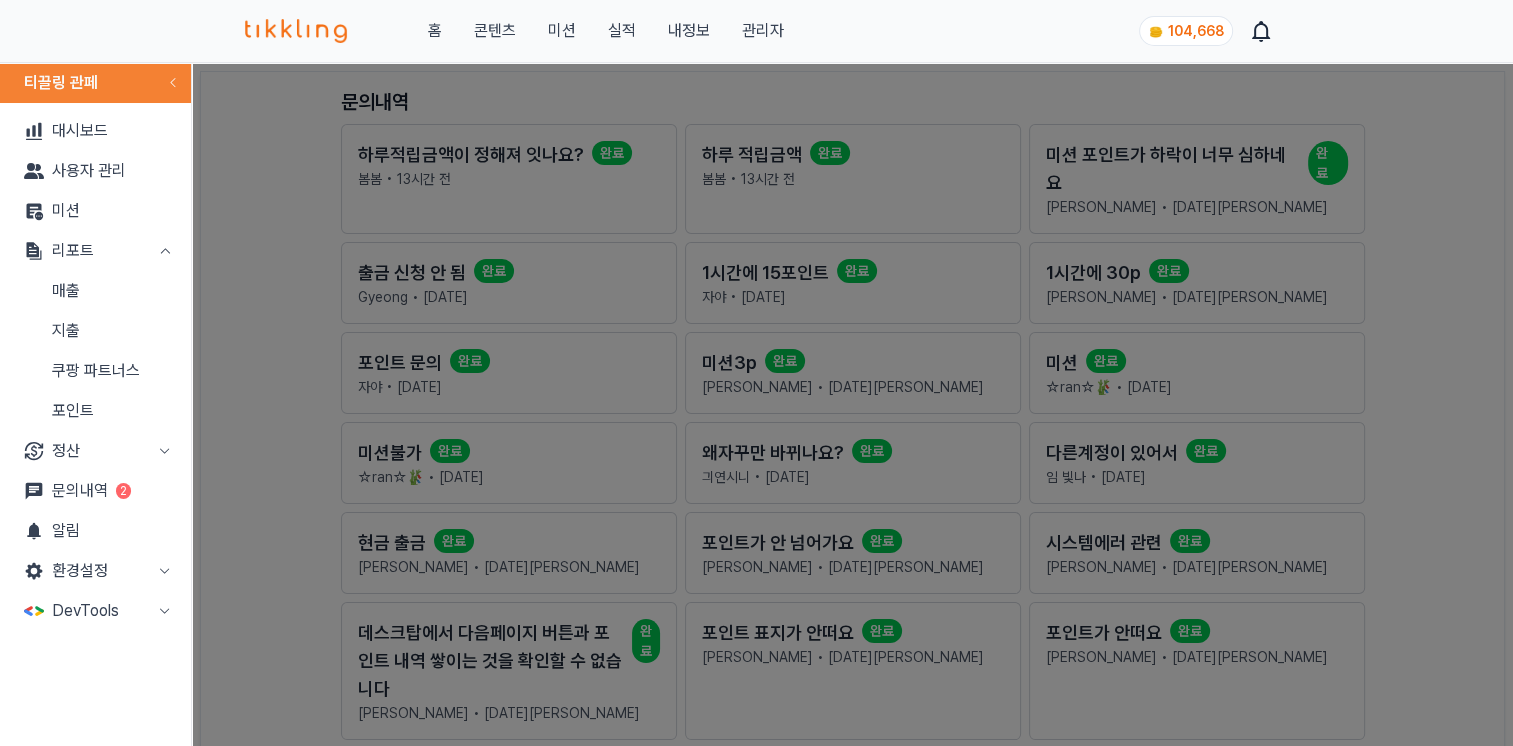 click on "매출" at bounding box center [95, 291] 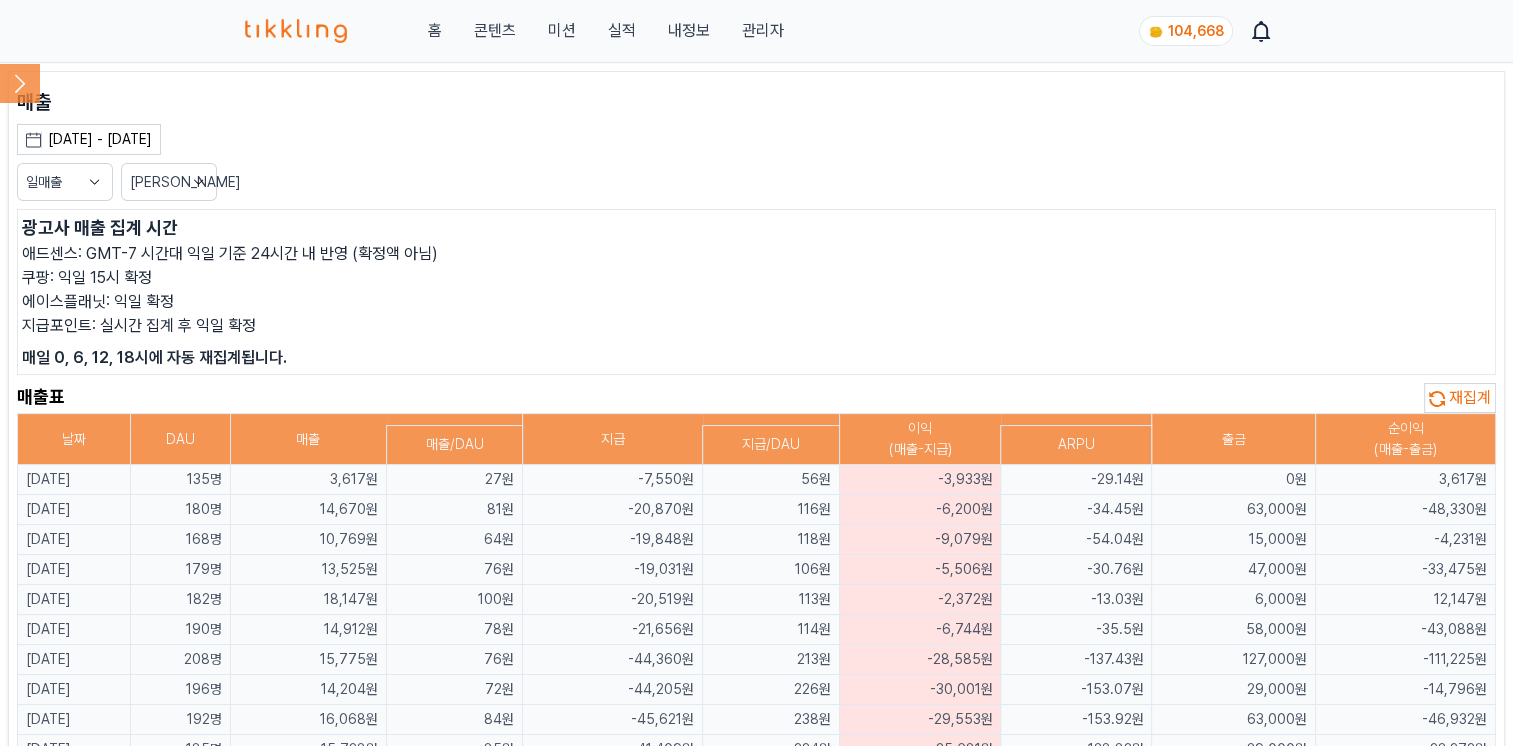 click on "지급포인트: 실시간 집계 후 익일 확정" at bounding box center [756, 326] 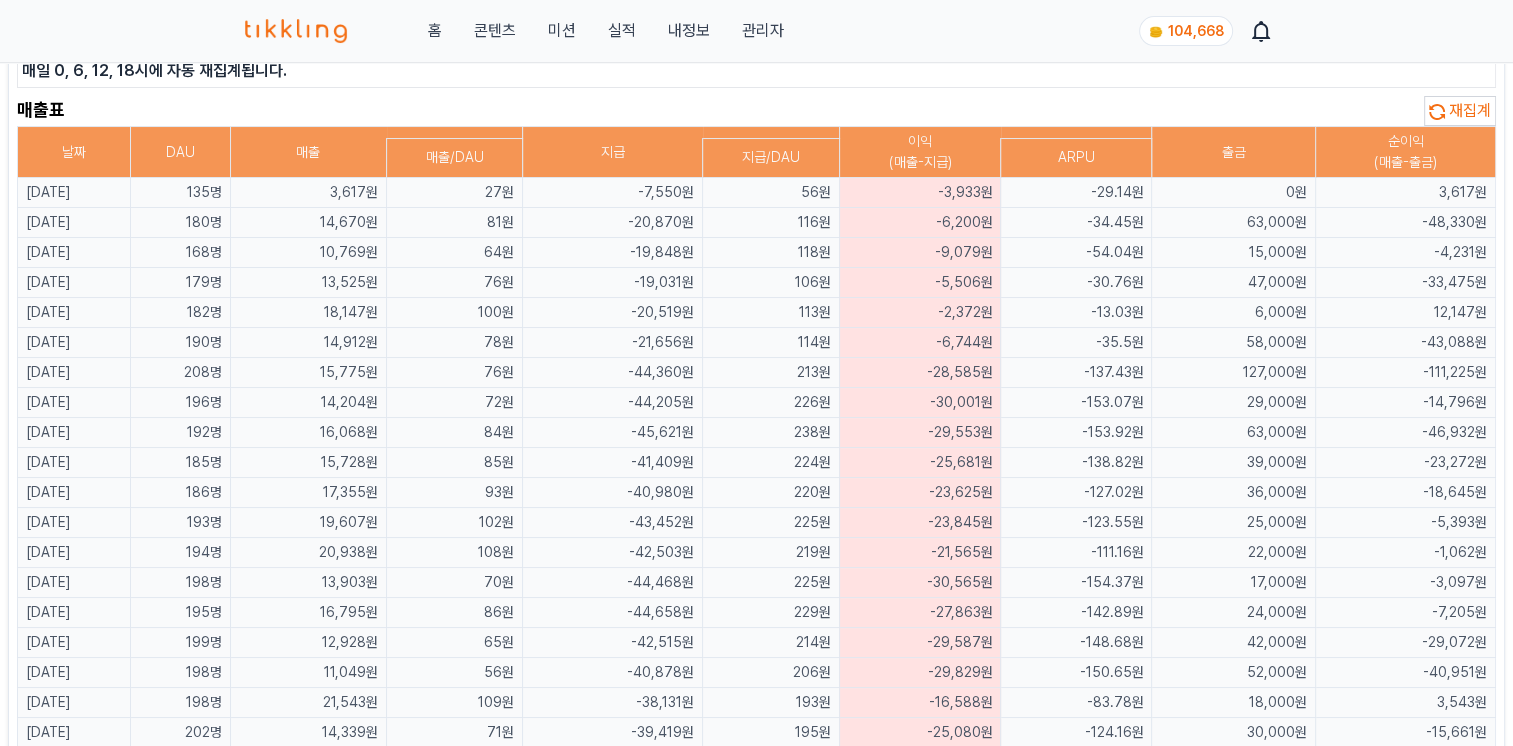 scroll, scrollTop: 300, scrollLeft: 0, axis: vertical 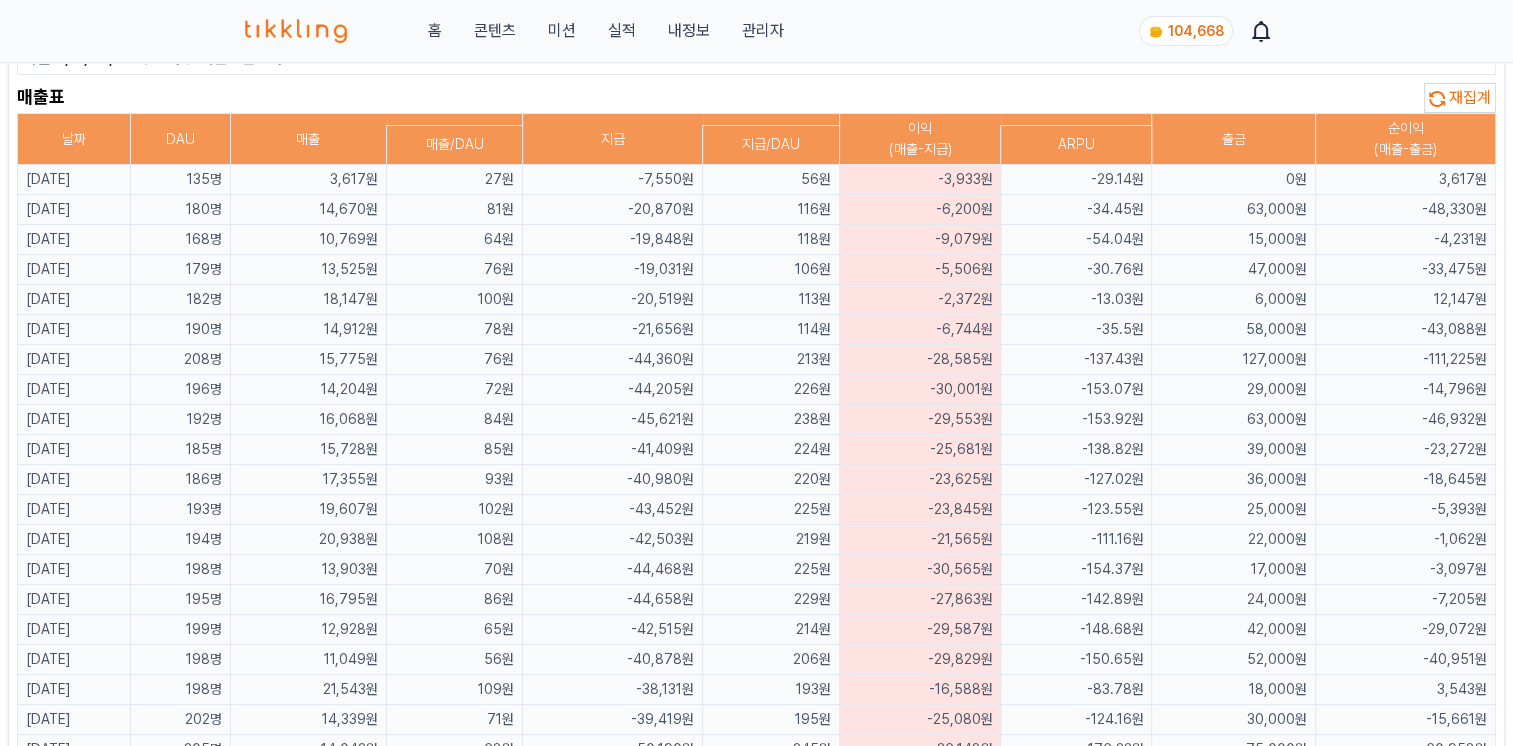 click on "재집계" at bounding box center (1470, 97) 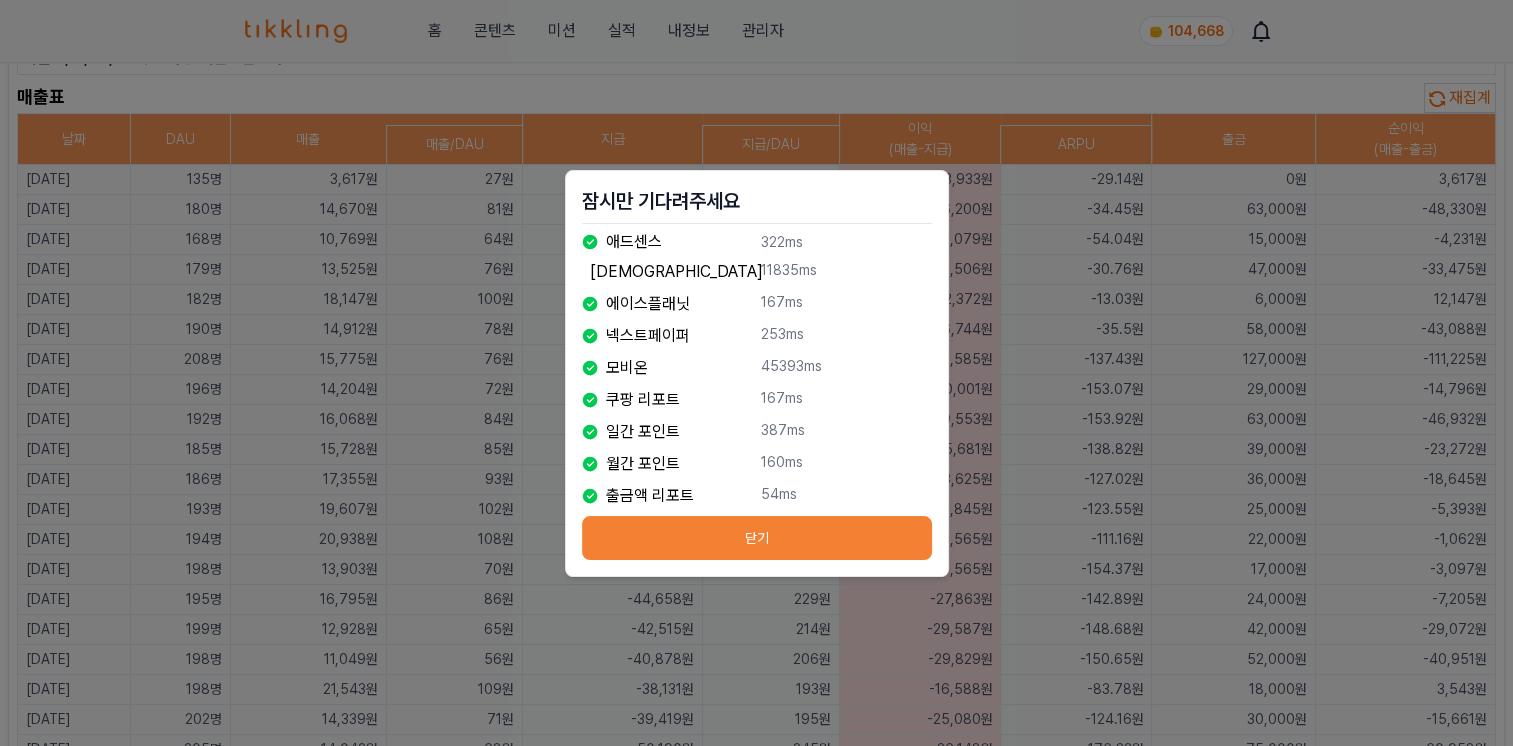 type 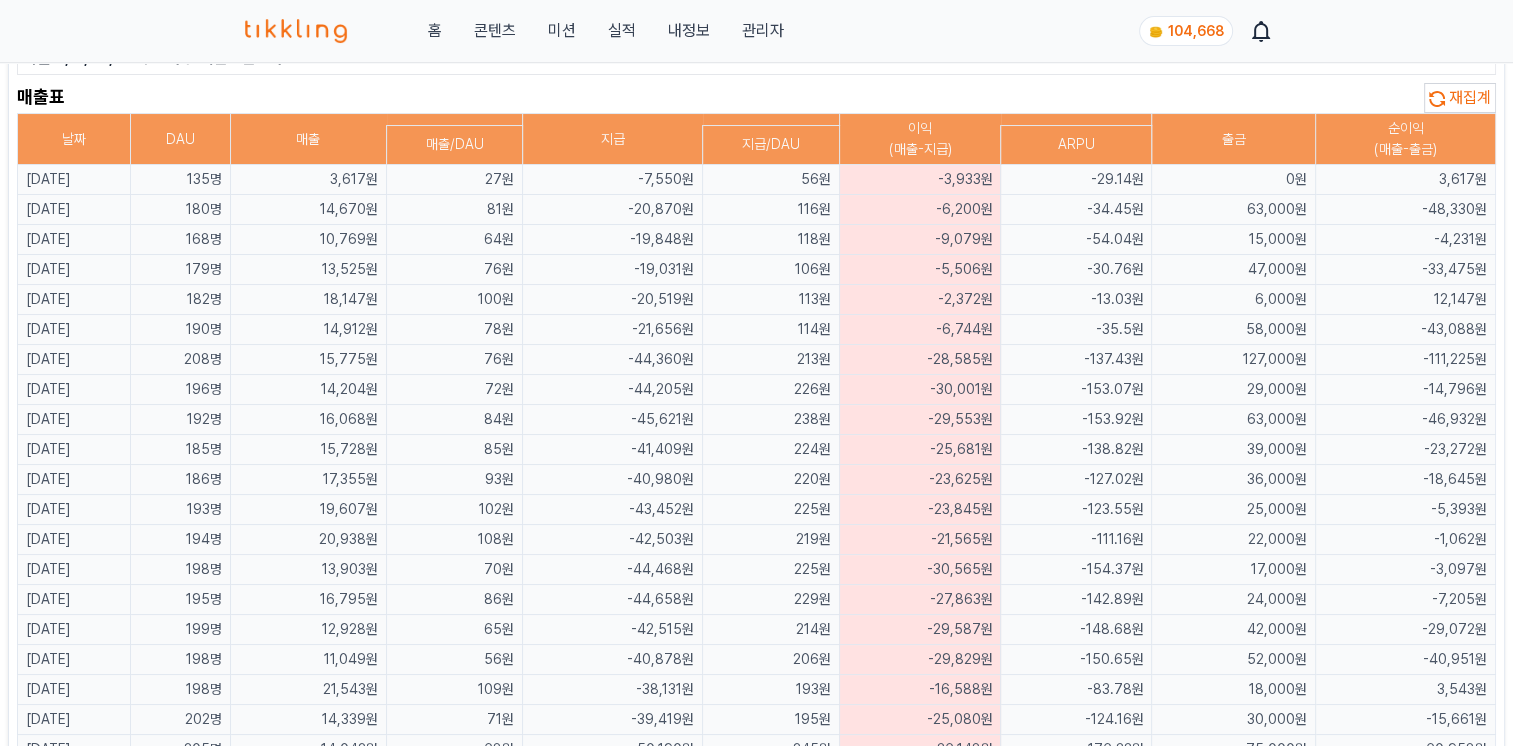 click on "매출     2025-06-08 - 2025-07-08   오늘 지난 7일 지난 30일 지난 60일 지난 90일 지난 1년     7월 2025           일 월 화 수 목 금 토       1 2 3 4 5 6 7 8 9 10 11 12 13 14 15 16 17 18 19 20 21 22 23 24 25 26 27 28 29 30 31         일매출       최신순       광고사 매출 집계 시간   애드센스: GMT-7 시간대 익일 기준 24시간 내 반영 (확정액 아님)   쿠팡: 익일 15시 확정   에이스플래닛: 익일 확정   지급포인트: 실시간 집계 후 익일 확정   매일 0, 6, 12, 18시에 자동 재집계됩니다.   매출표     재집계   날짜   DAU   매출     지급     이익 (매출-지급)     출금   순이익 (매출-출금)   매출/DAU   지급/DAU   ARPU 2025-07-08   135명   3,617원   27원   -7,550원   56원   -3,933원   -29.14원   0원   3,617원 2025-07-07   180명   14,670원   81원   -20,870원   116원   -6,200원   -34.45원   63,000원   -48,330원 2025-07-06   168명   10,769원   64원   -19,848원   118원" at bounding box center (756, 971) 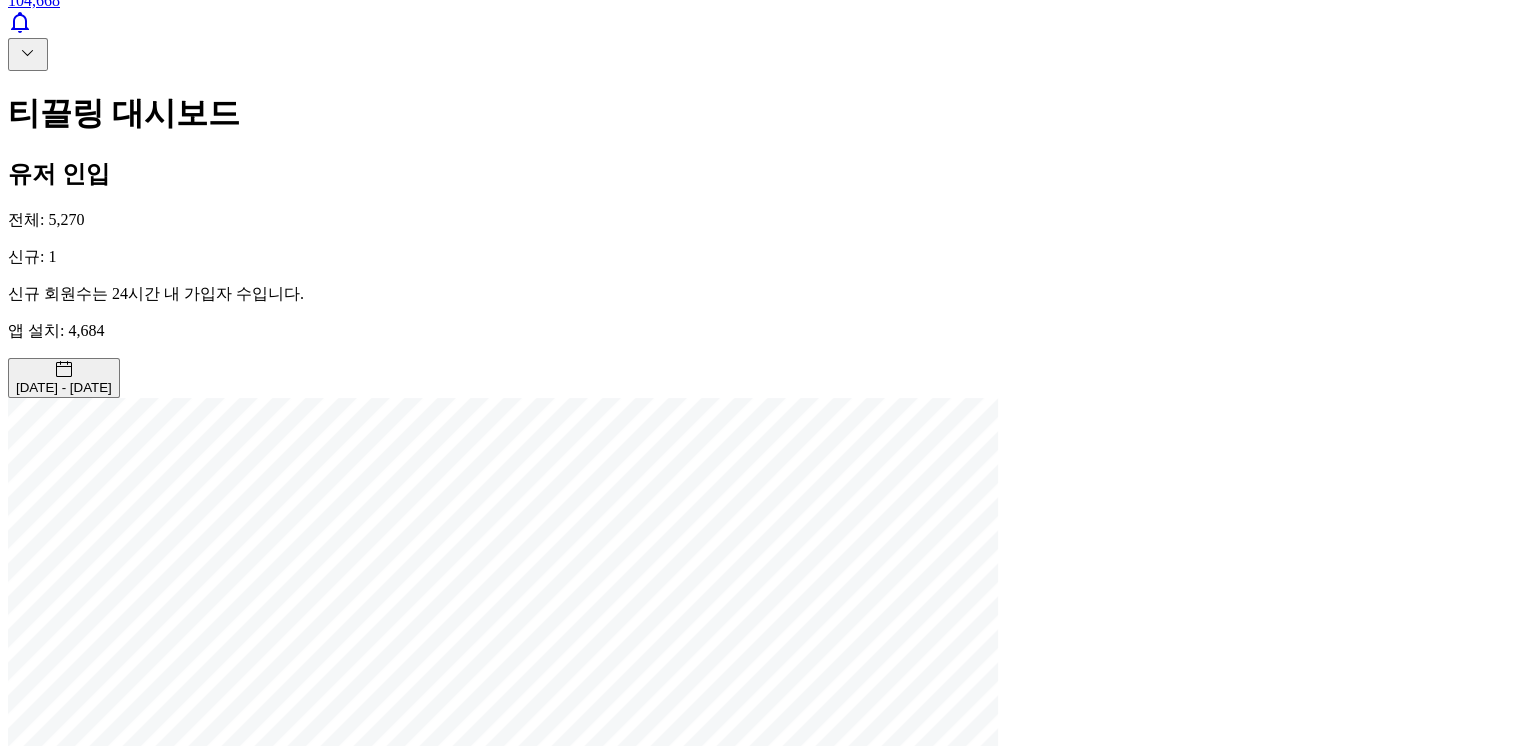 scroll, scrollTop: 0, scrollLeft: 0, axis: both 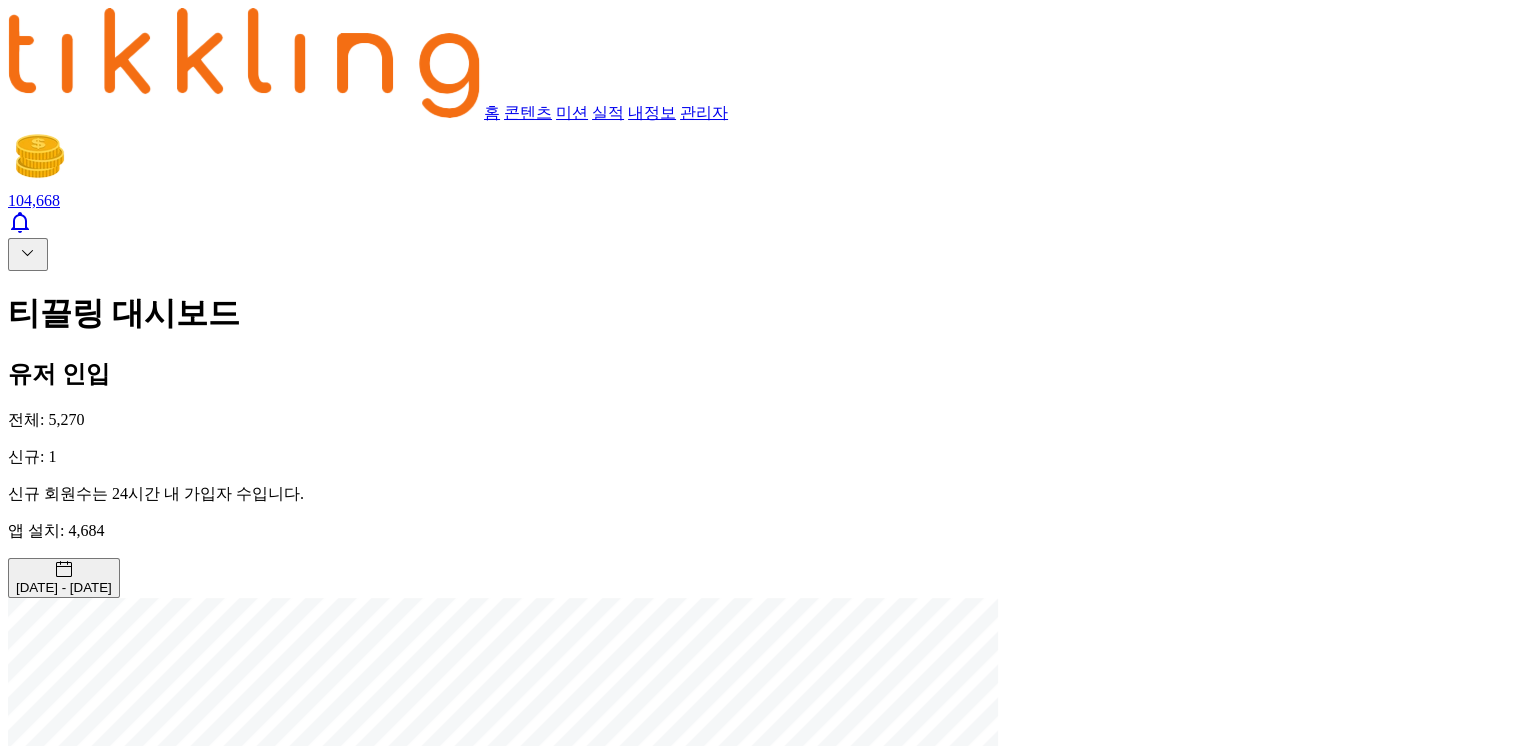 click 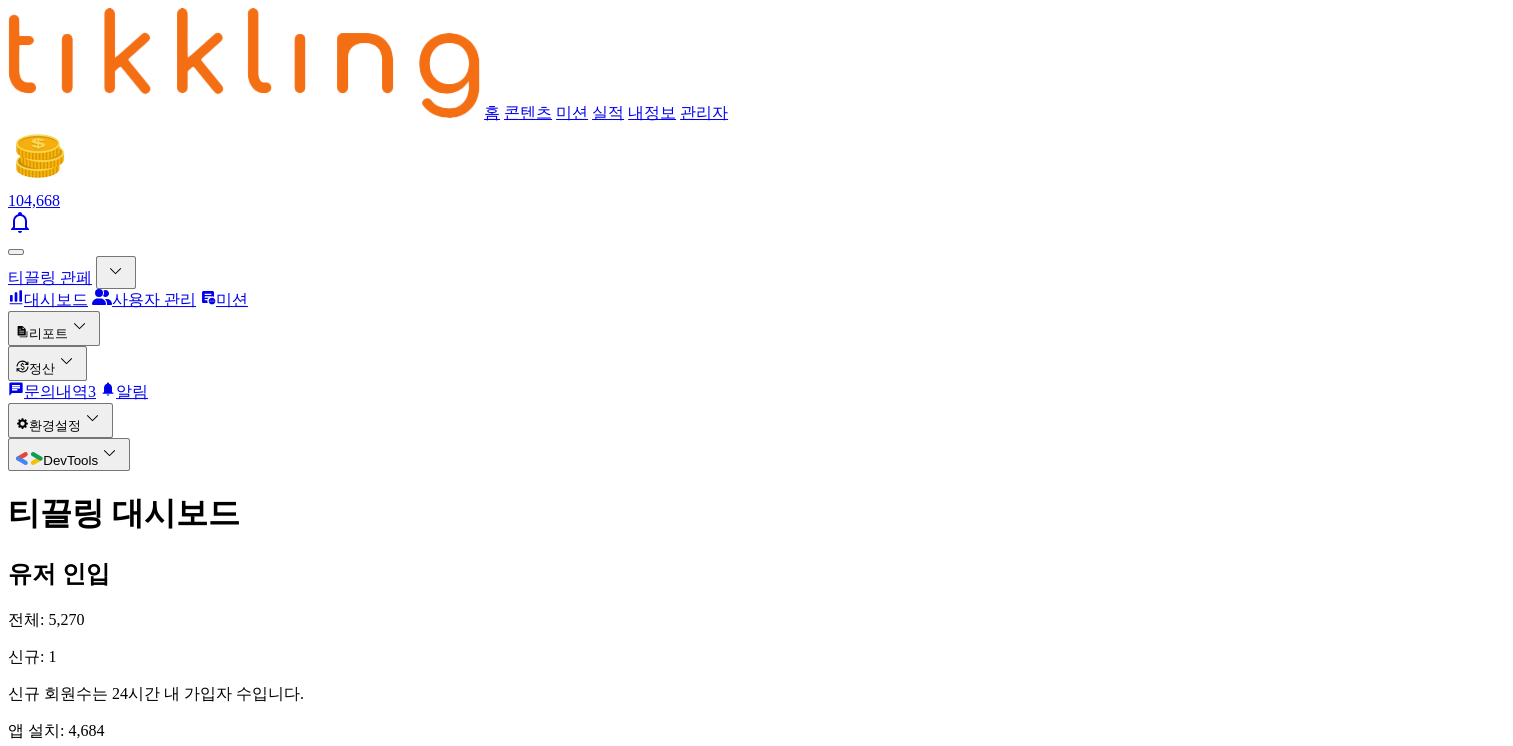 click on "사용자 관리" at bounding box center (144, 299) 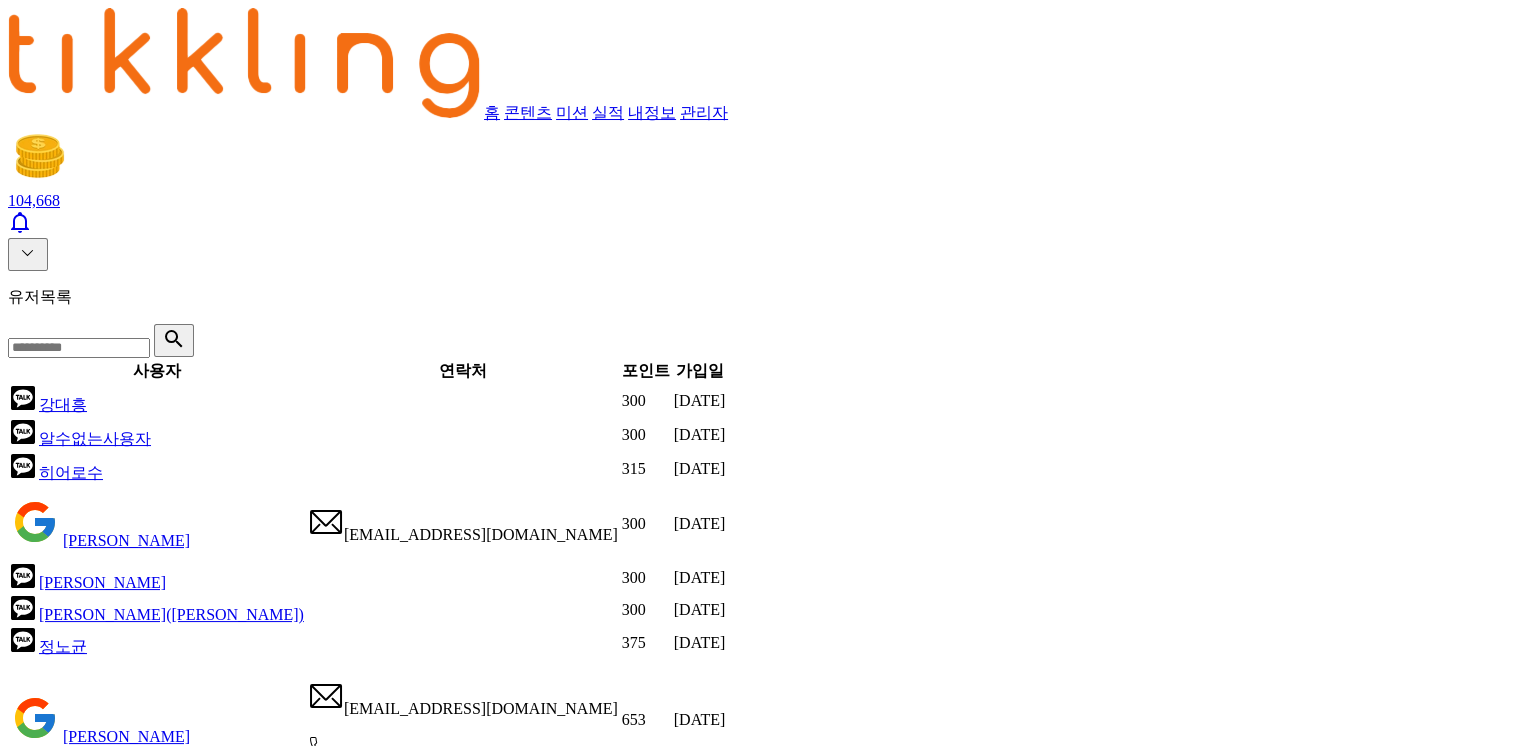 click on "유저목록       사용자   연락처   포인트   가입일   강대흥         300   2025-07-08   알수없는사용자         300   2025-07-07   히어로수         315   2025-07-07   이진욱      leejinuk07@gmail.com     300   2025-07-07   이진욱         300   2025-07-07   Jiny(김진영)         300   2025-07-07   정노균         375   2025-07-06   유승희      vvnm789@gmail.com    01039509153   653   2025-07-06   유성열         309   2025-07-06   박미영/ Kelly         300   2025-07-04     전체  5,270  중  1  -  10   <   1 2 3 4 5   >" at bounding box center (756, 604) 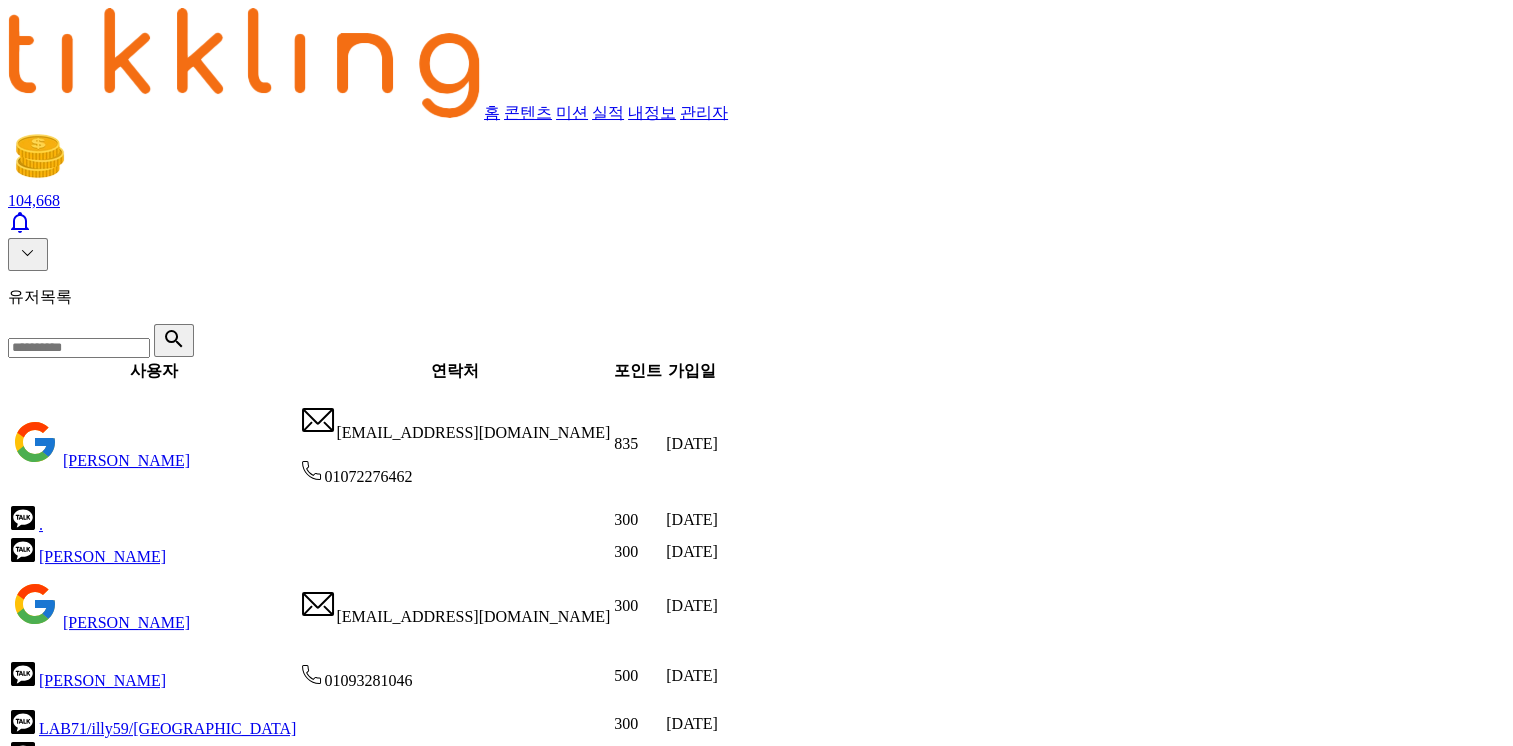click on "3" at bounding box center [94, 978] 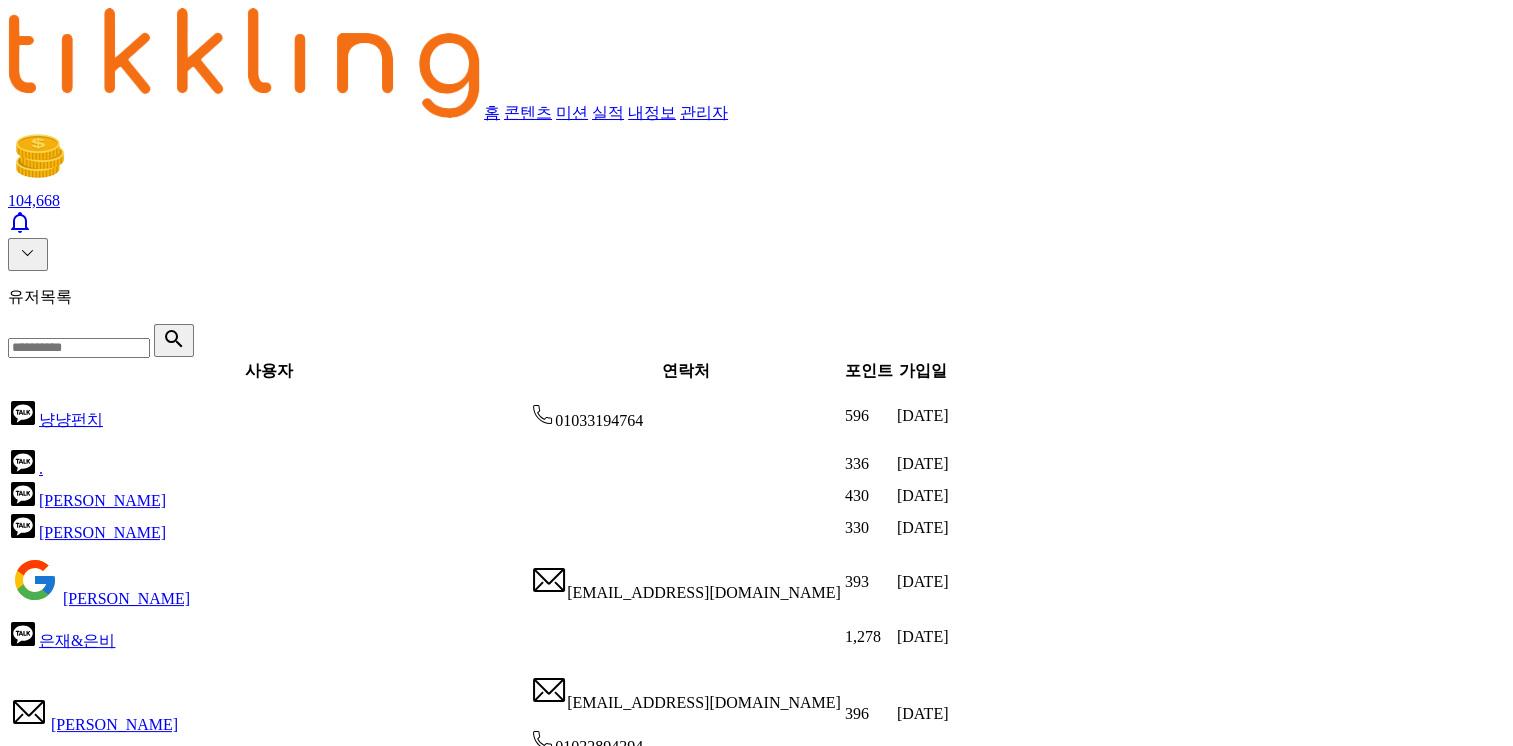 click on "4" at bounding box center (117, 980) 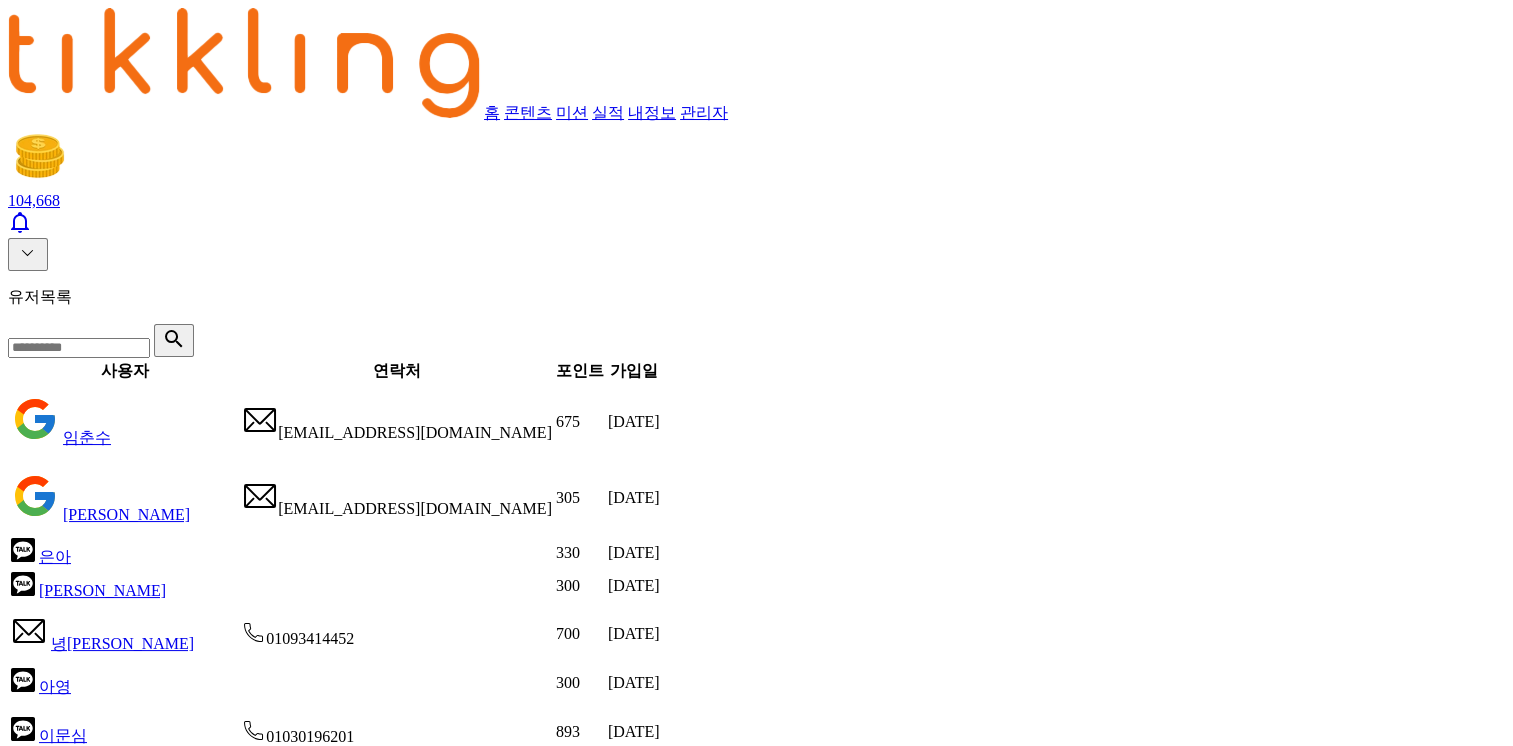 click on "5" at bounding box center (140, 990) 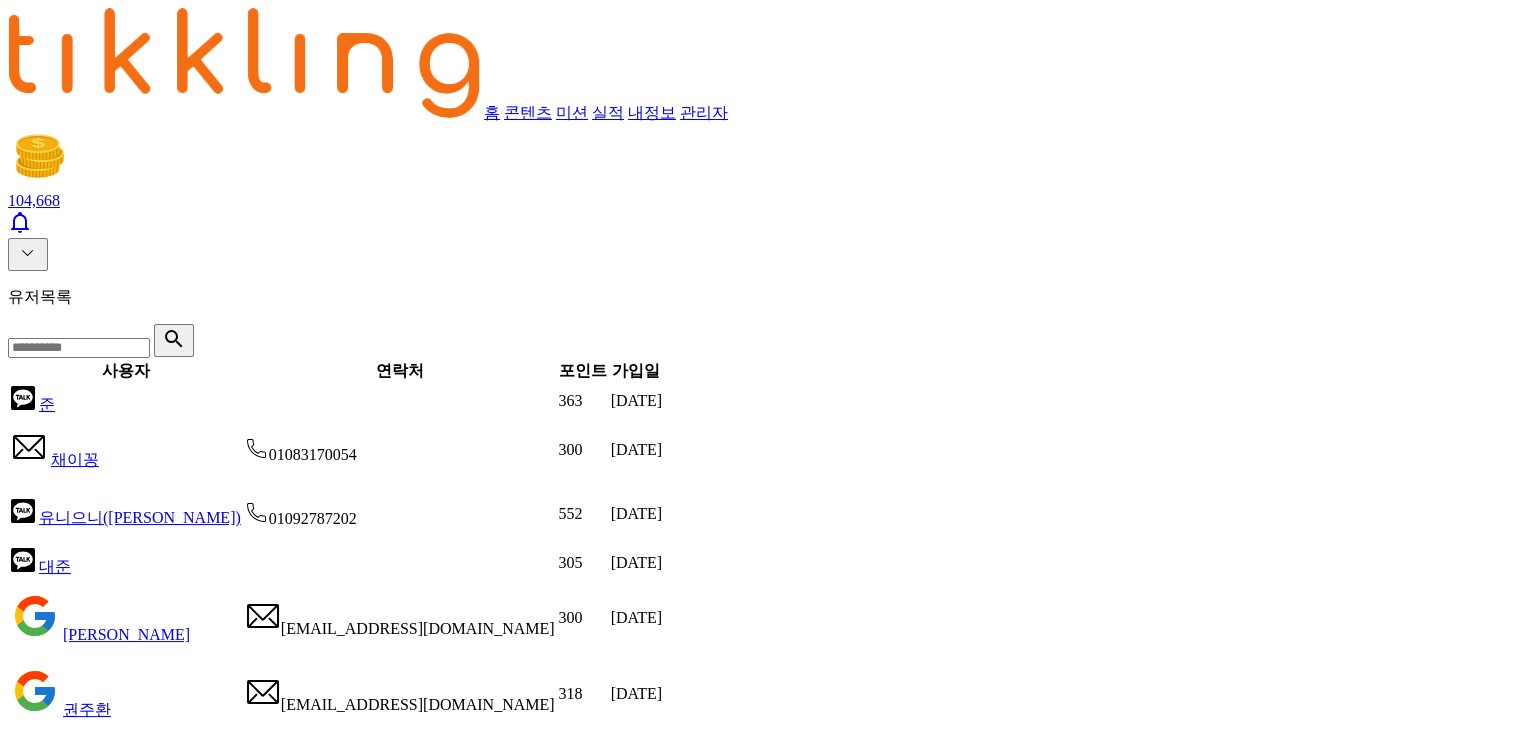 click 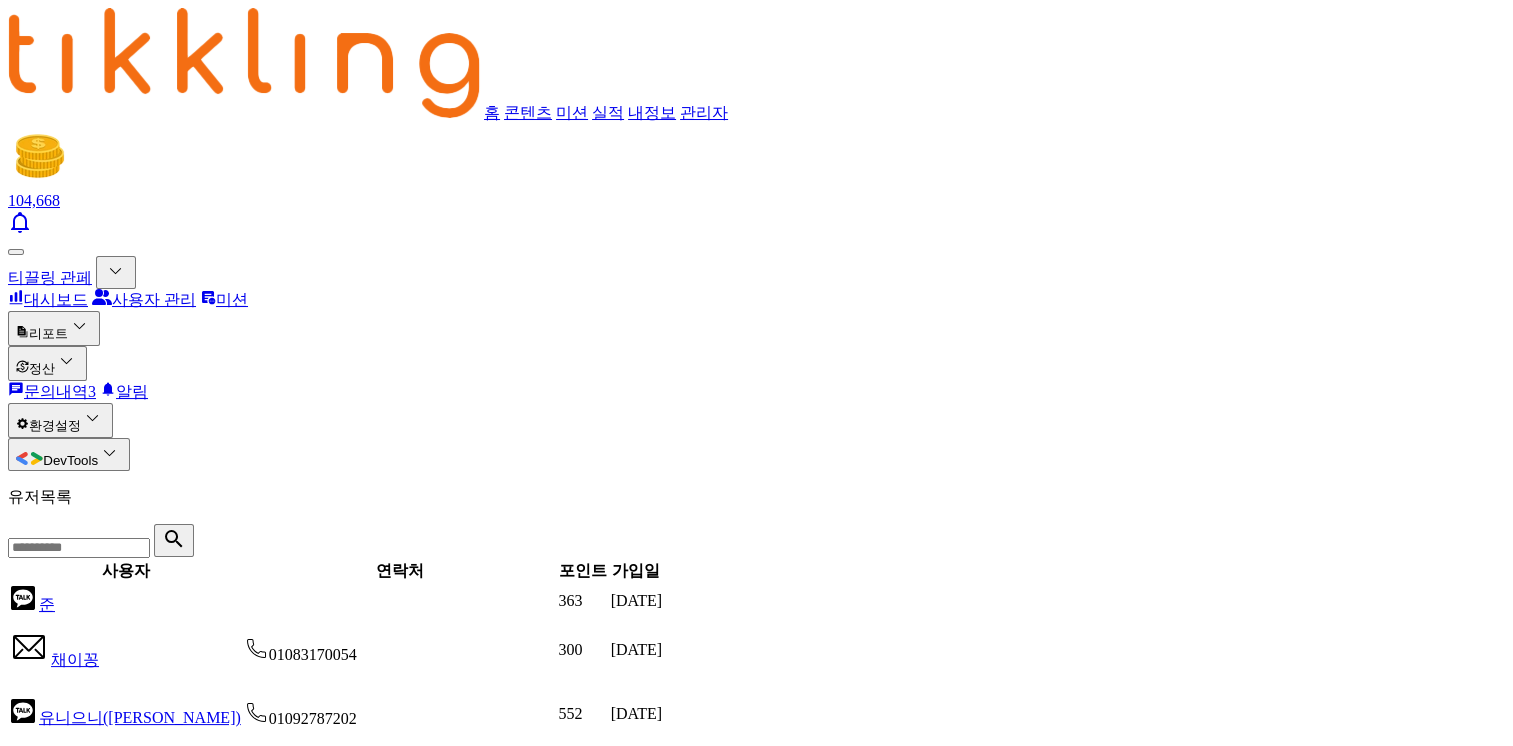 click on "리포트" at bounding box center [54, 328] 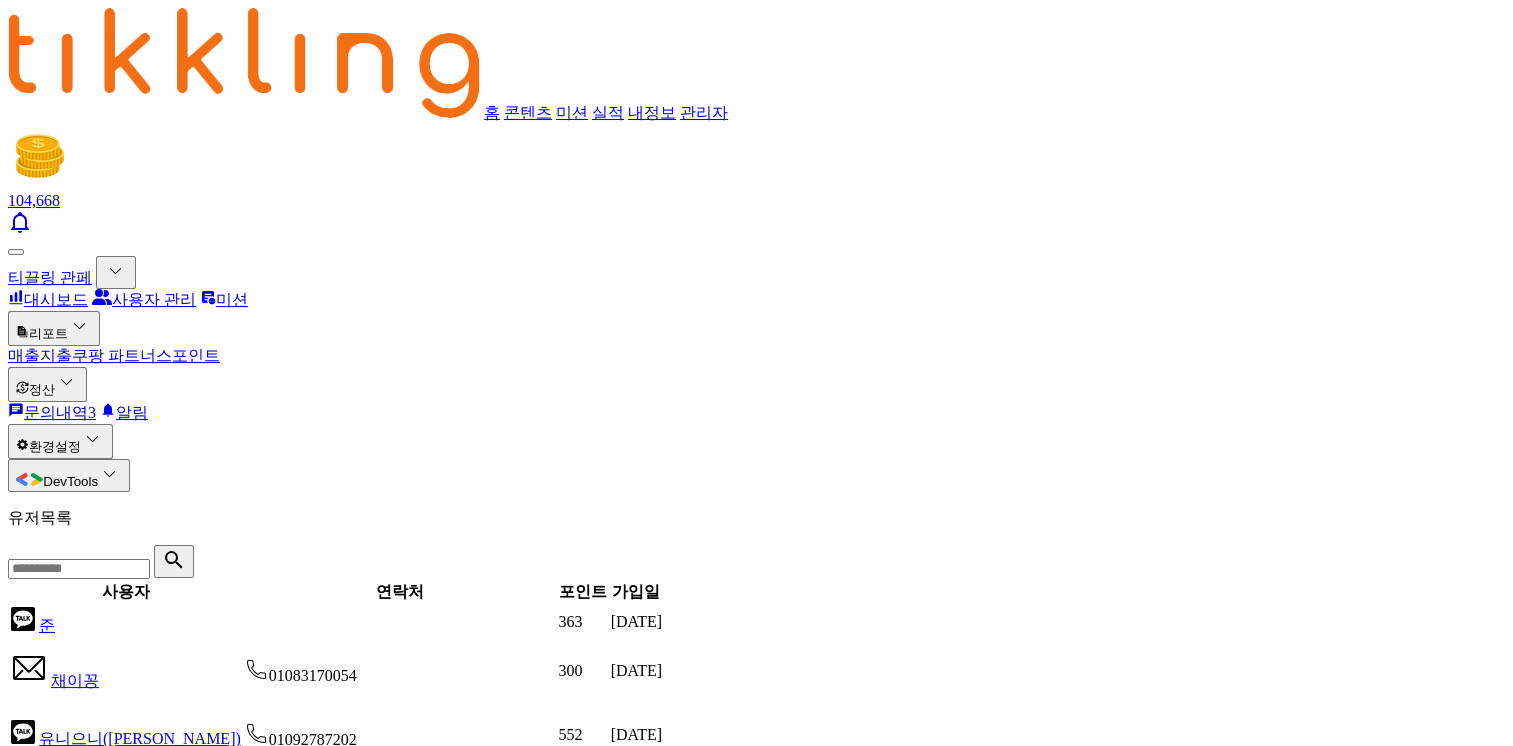 click at bounding box center [16, 252] 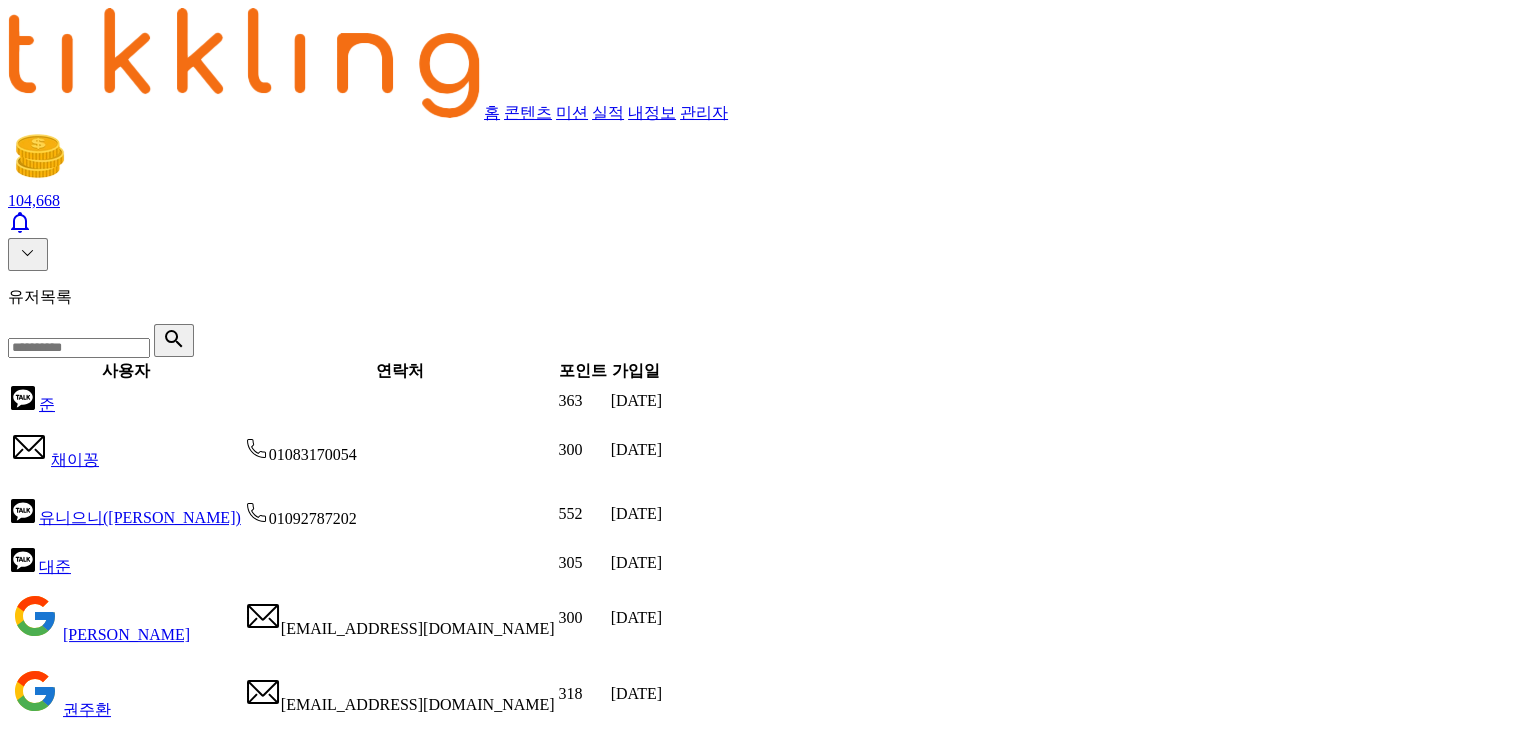 click on "유저목록       사용자   연락처   포인트   가입일   준         363   2025-06-22   채이꽁        01083170054   300   2025-06-22   유니으니(서브폰)        01092787202   552   2025-06-21   대준         305   2025-06-20   손미선      a01095036538@gmail.com     300   2025-06-20   권주환      gjuhwan734@gmail.com     318   2025-06-20   김기섭        01044096577   560   2025-06-20   임 은순         300   2025-06-20   Kim종민      minjinsilforever88@gmail.com     300   2025-06-20   Brady      s.brady0987@gmail.com     303   2025-06-19     전체  5,270  중  41  -  50   <   1 2 3 4 5   >" at bounding box center [756, 671] 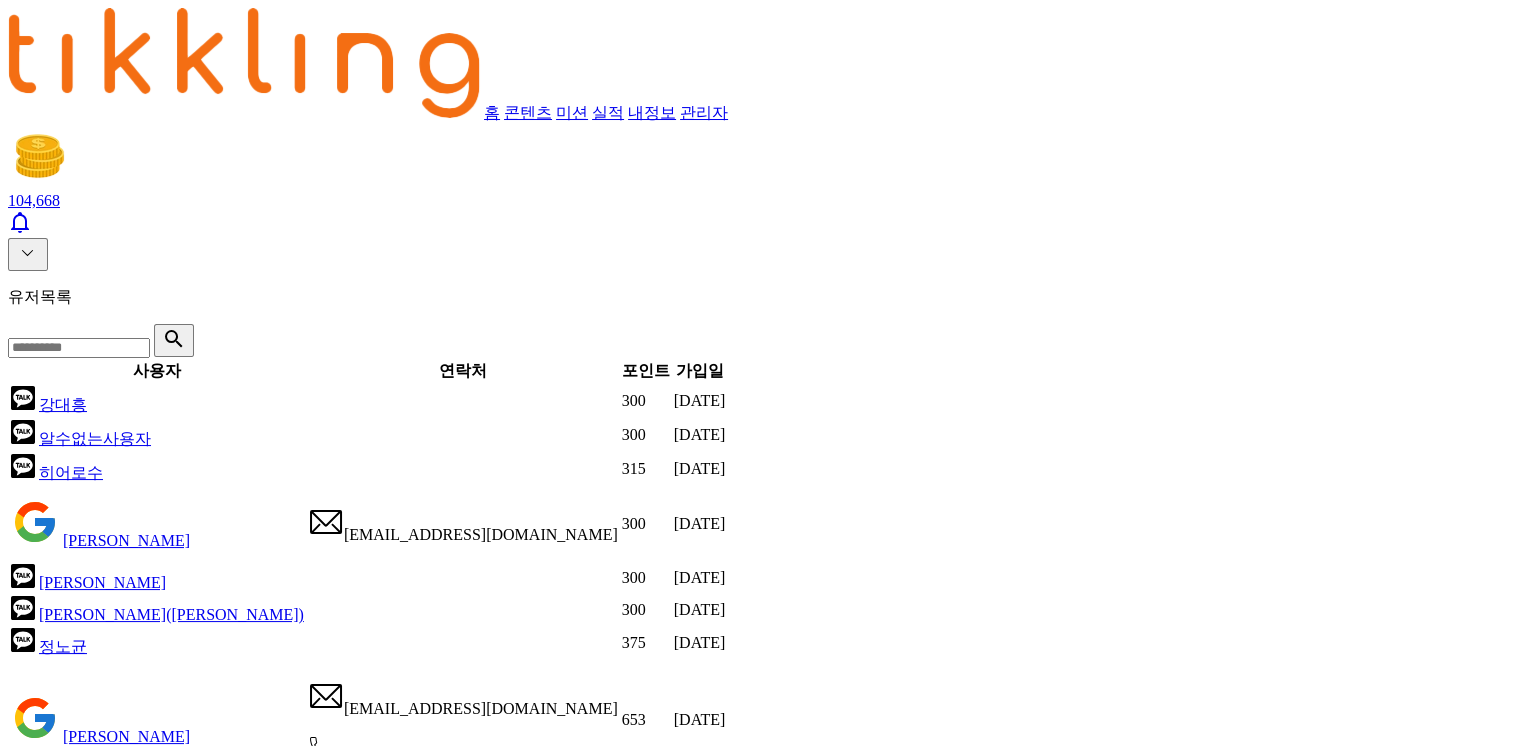 click on "2" at bounding box center [70, 910] 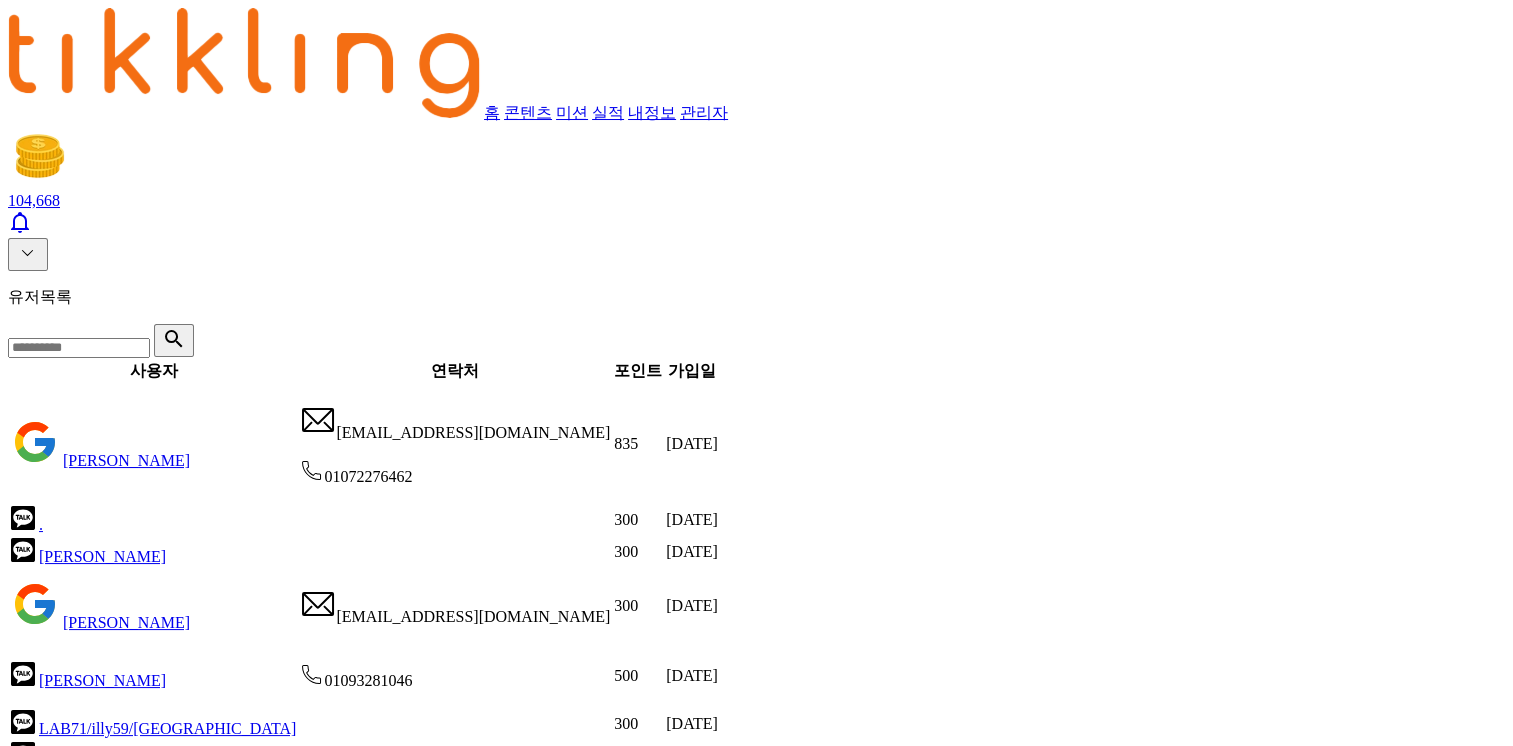 click on "3" at bounding box center (94, 978) 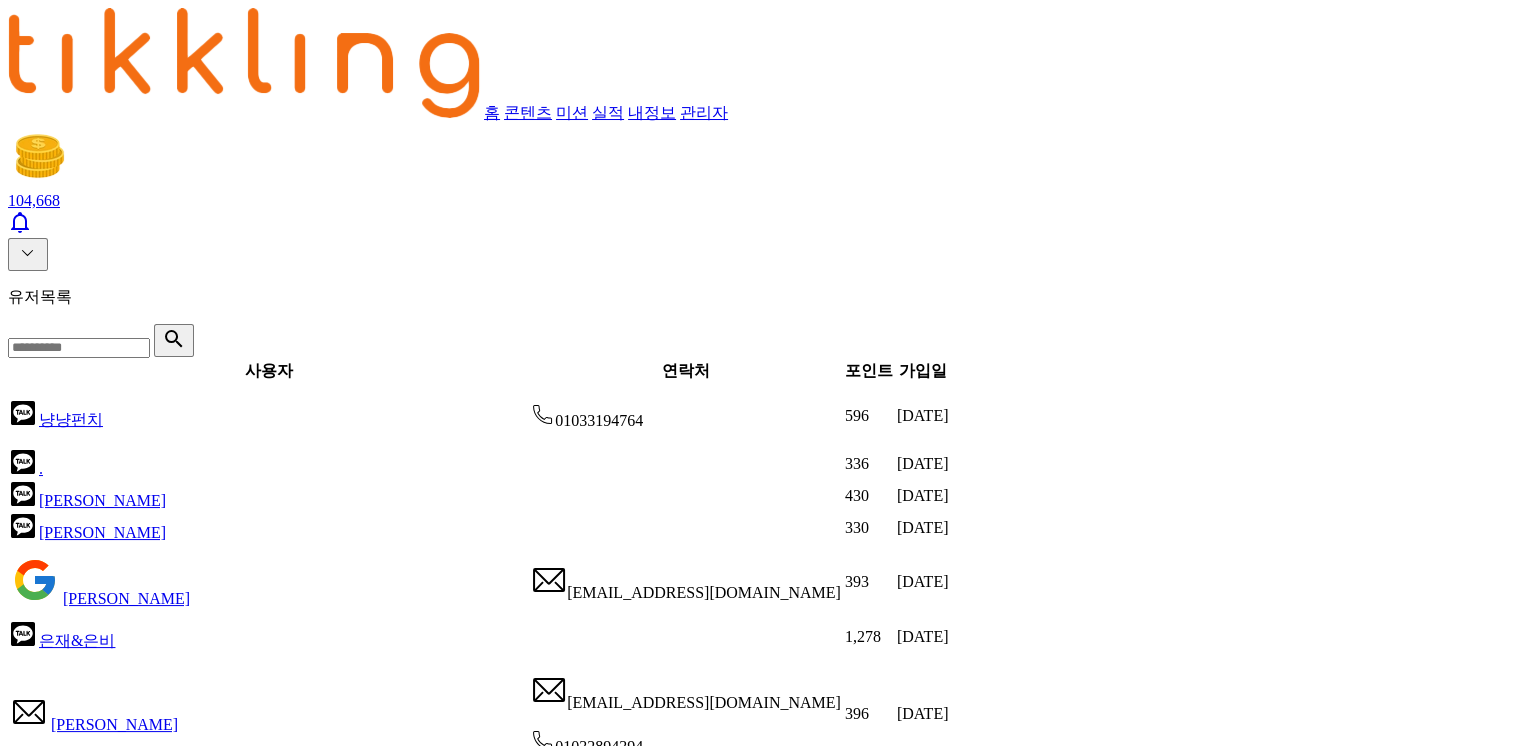 click on "4" at bounding box center [117, 980] 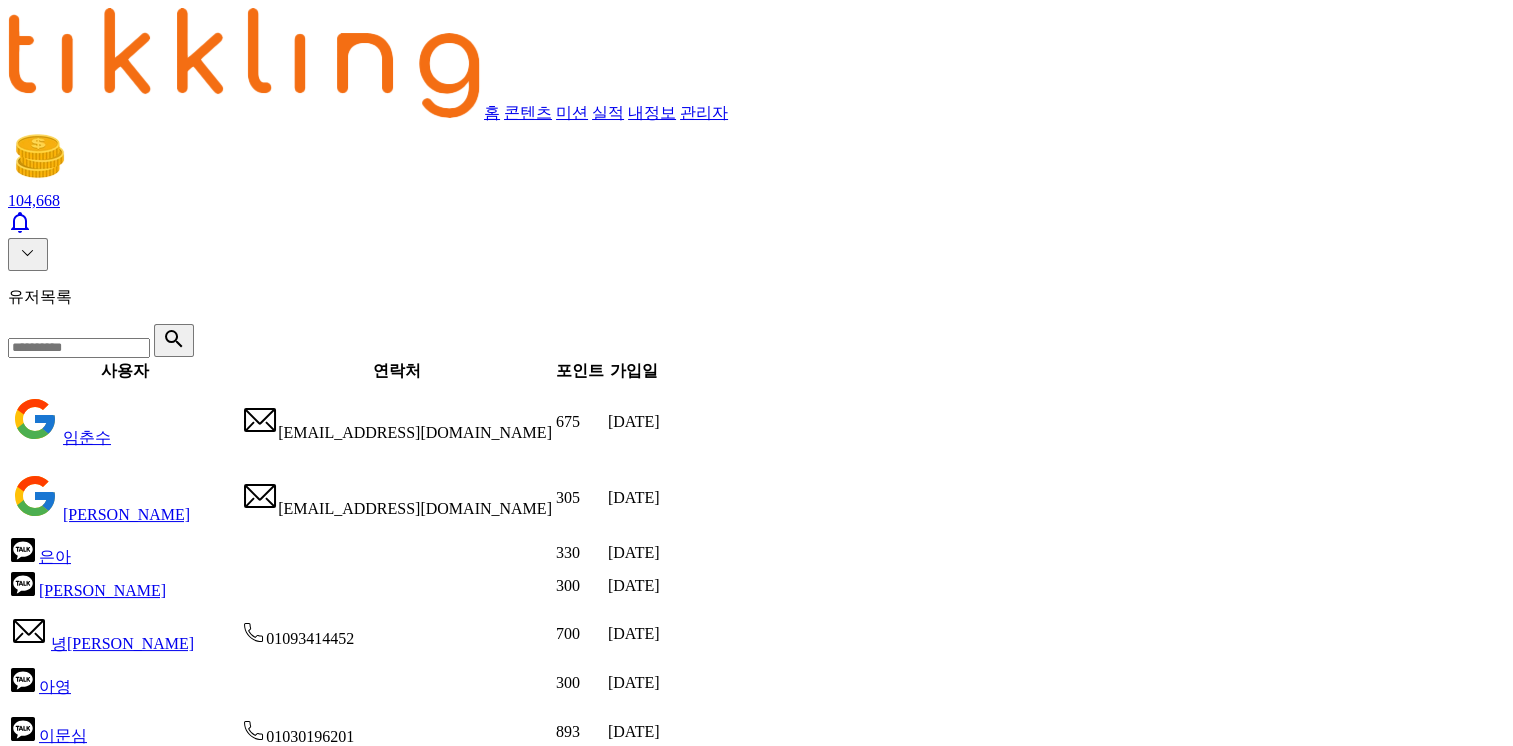 click on "5" at bounding box center (140, 990) 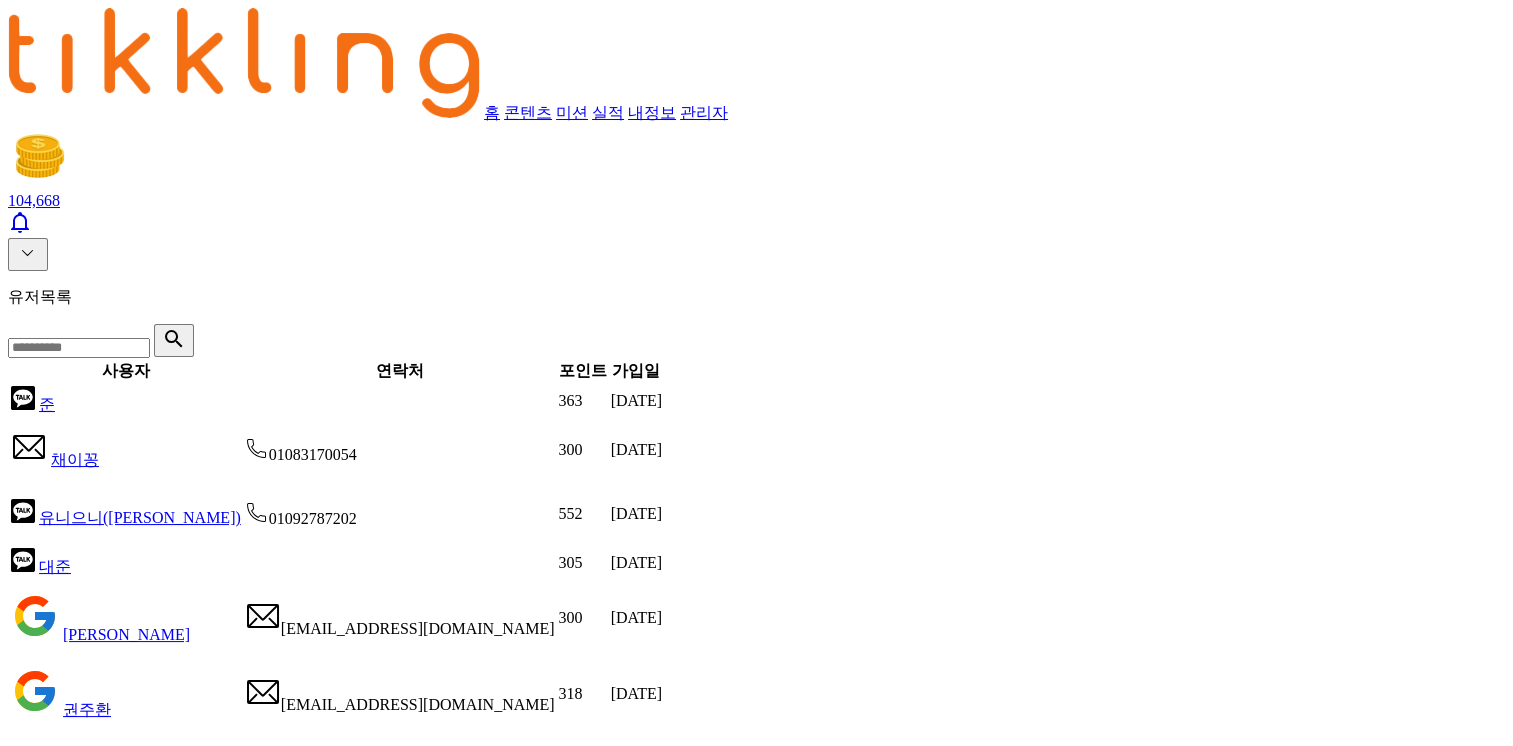 click on ">" at bounding box center (169, 1044) 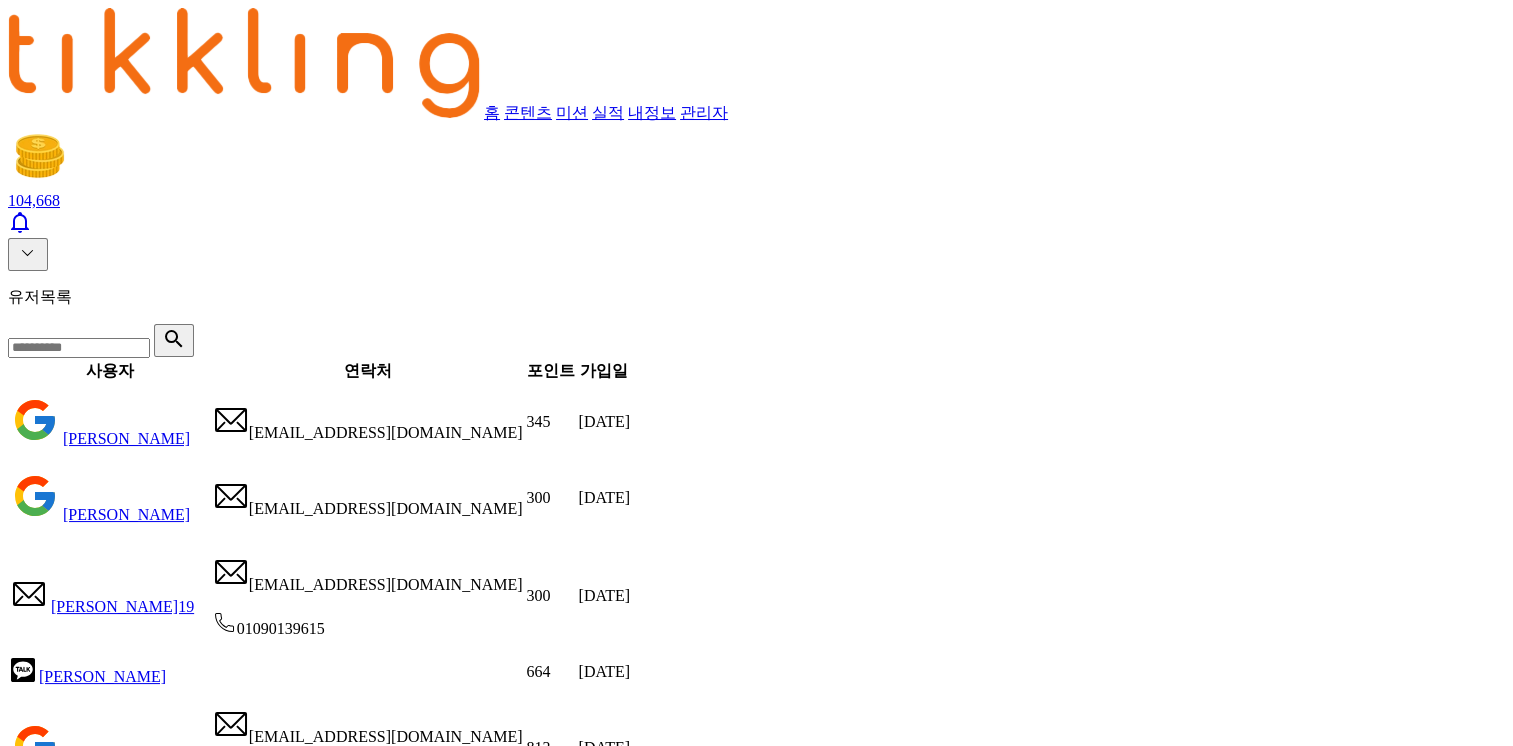 click on "유저목록       사용자   연락처   포인트   가입일   김주호      juhog457@gmail.com     345   2025-06-18   김주호      gjuho71@gmail.com     300   2025-06-18   김주호19      rlawngh19@naver.com    01090139615   300   2025-06-18   김주호         664   2025-06-18   ᄂᄉᄌ      aa53274810@gmail.com    01053274810   813   2025-06-18   ㅎ ㅅ ㅎ        01094595733   5,604   2025-06-18   박서인(氣功)   App       315   2025-06-16   류혁   App       325   2025-06-16   지니   App    yellowqkqn@naver.com    01095381020   3,003   2025-06-16   양정후   App       365   2025-06-16     전체  5,270  중  51  -  60   <   6 7 8 9 10   >" at bounding box center [756, 758] 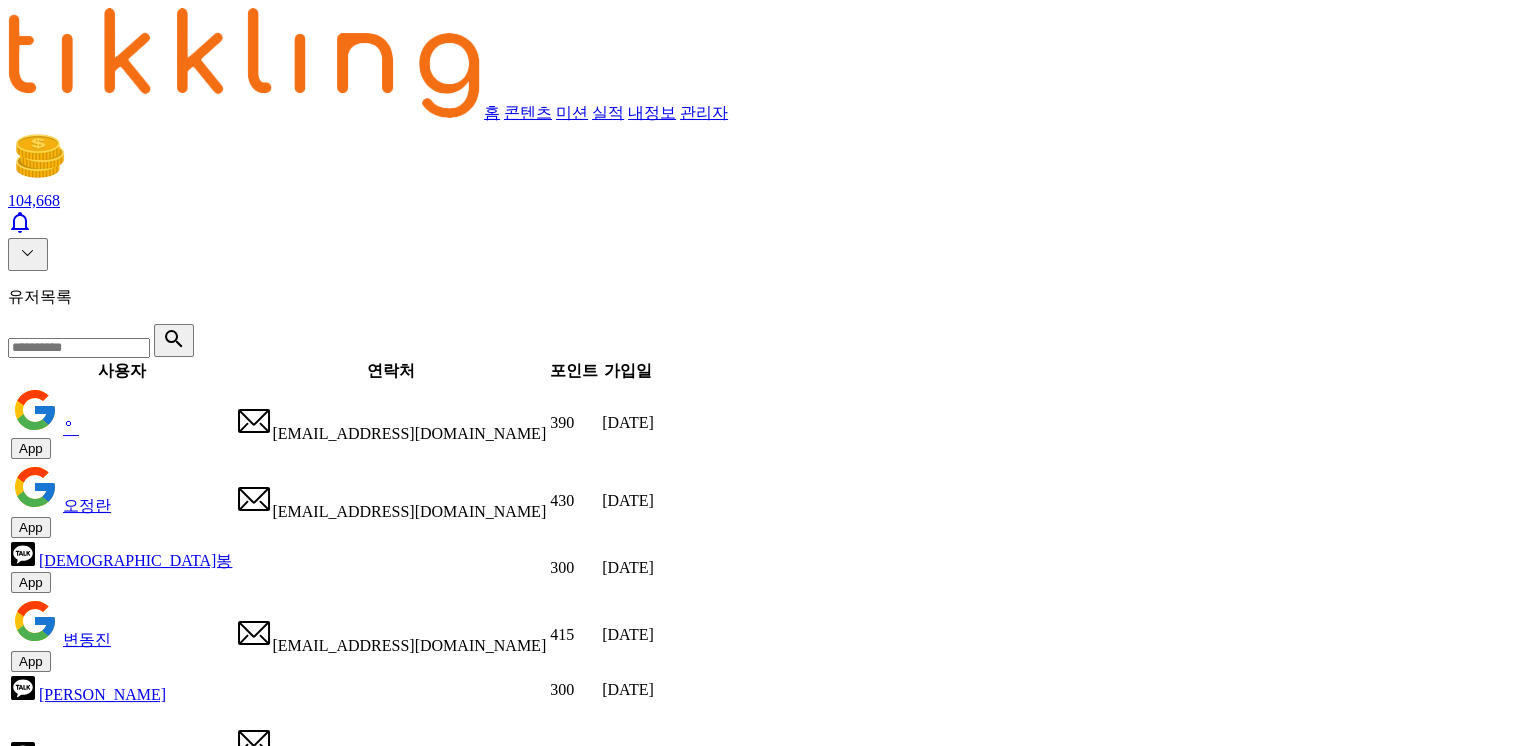 click on "7" at bounding box center [70, 1151] 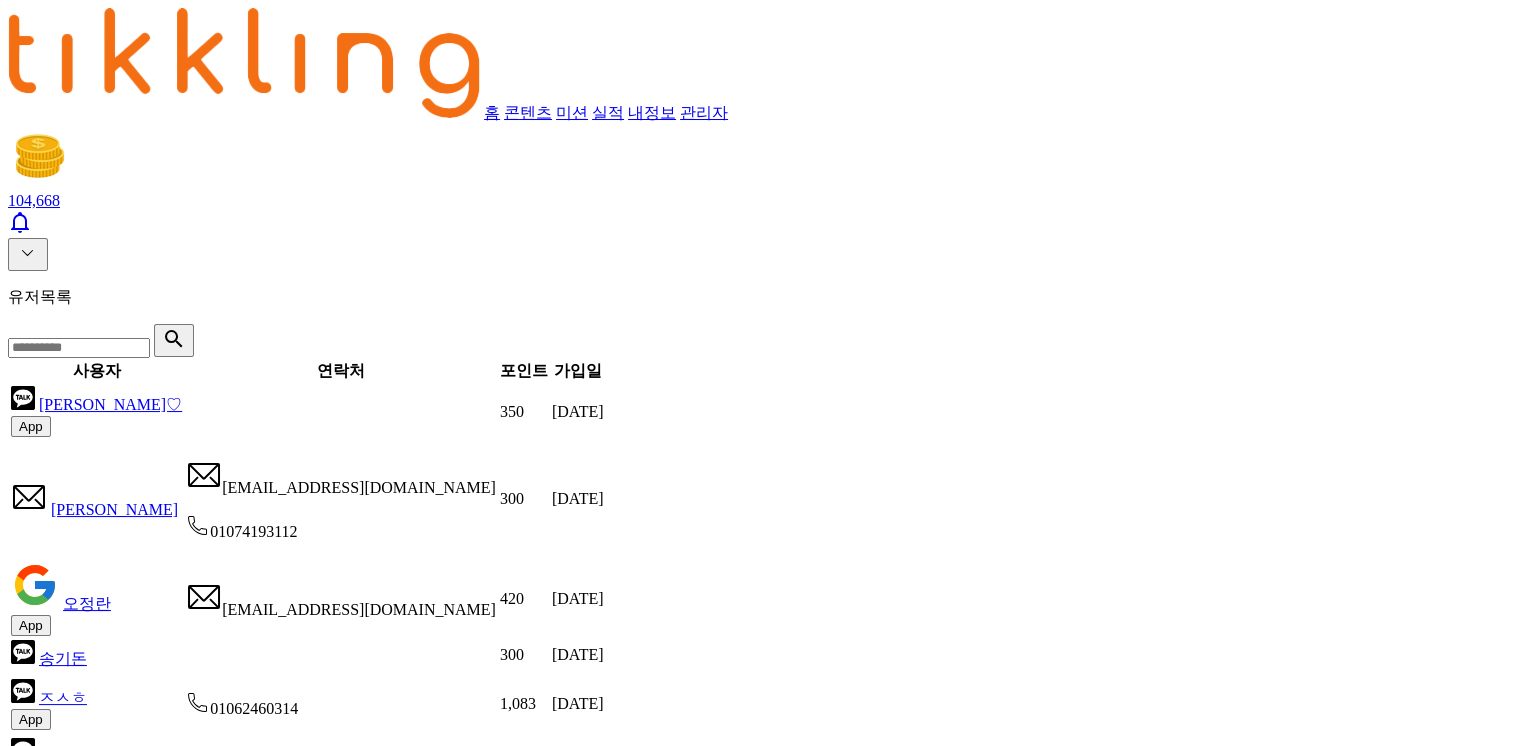 click on "8" at bounding box center (94, 1074) 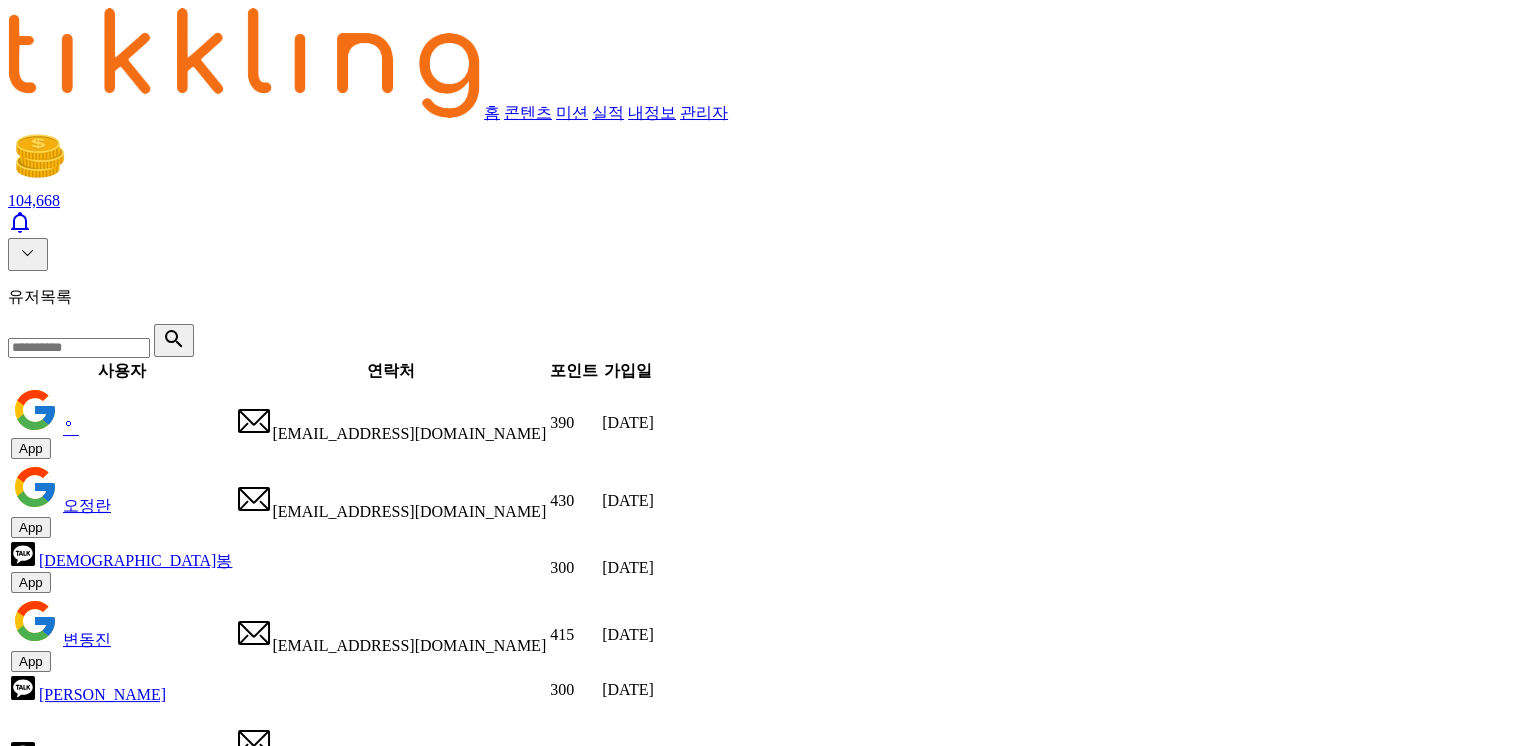 click on "9" at bounding box center [117, 1151] 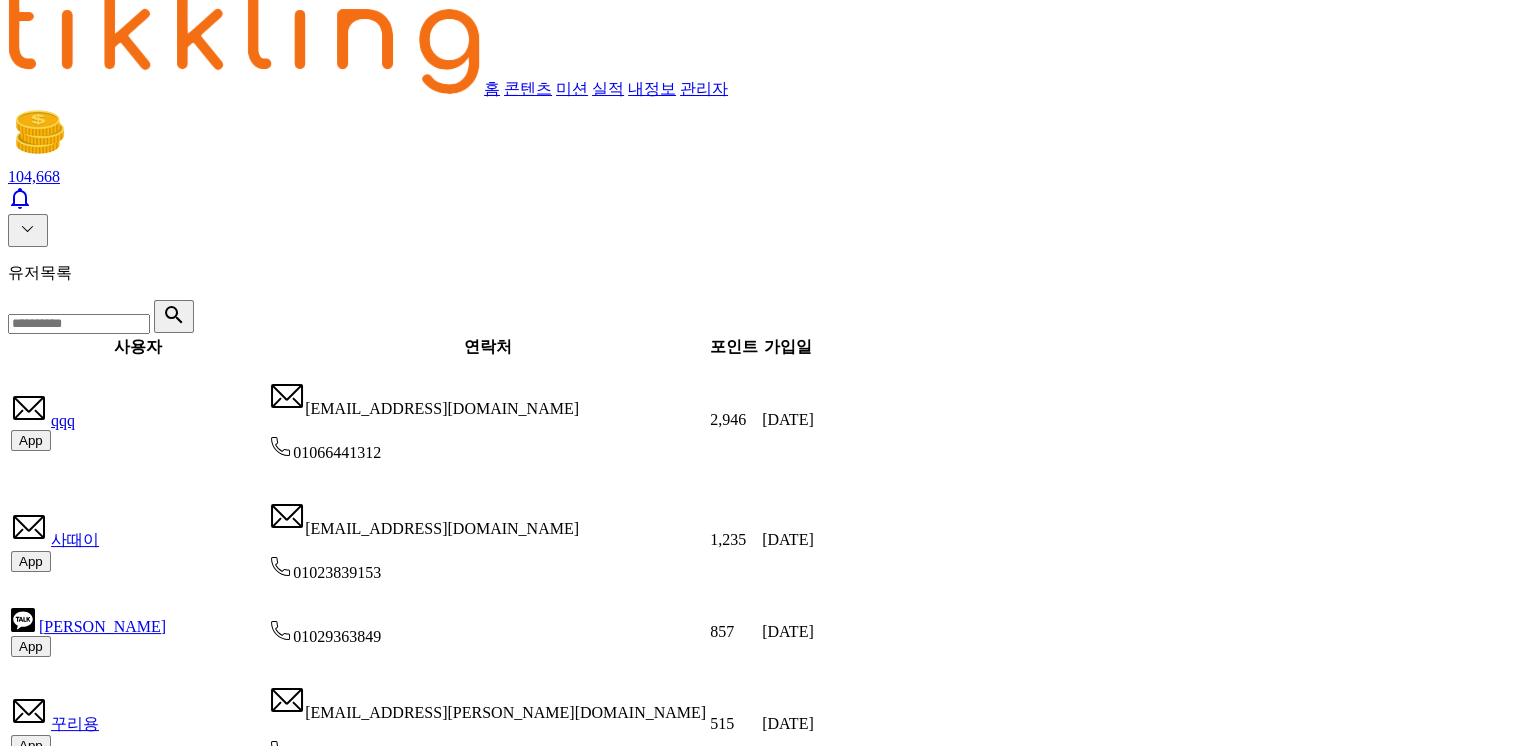 scroll, scrollTop: 100, scrollLeft: 0, axis: vertical 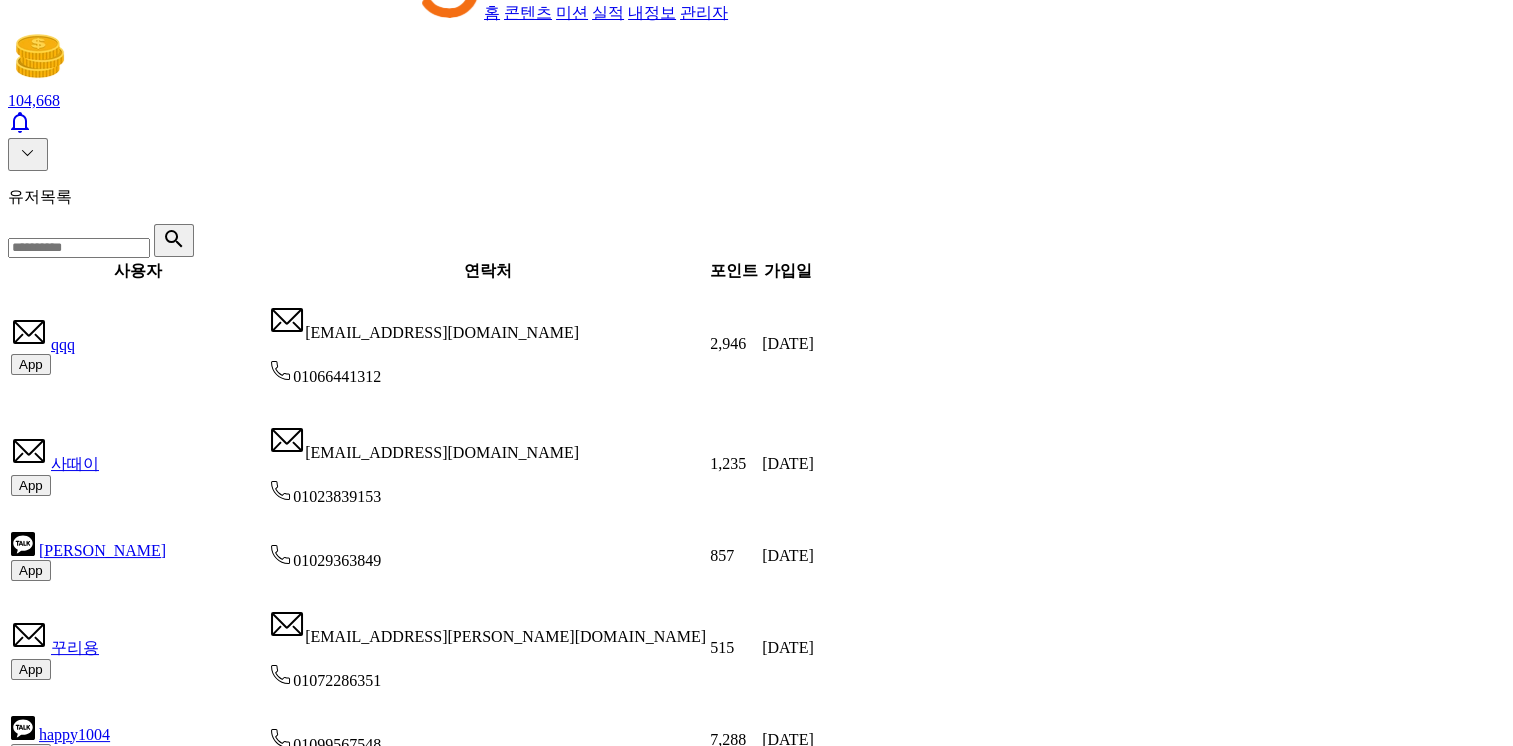 click on "10" at bounding box center (144, 1371) 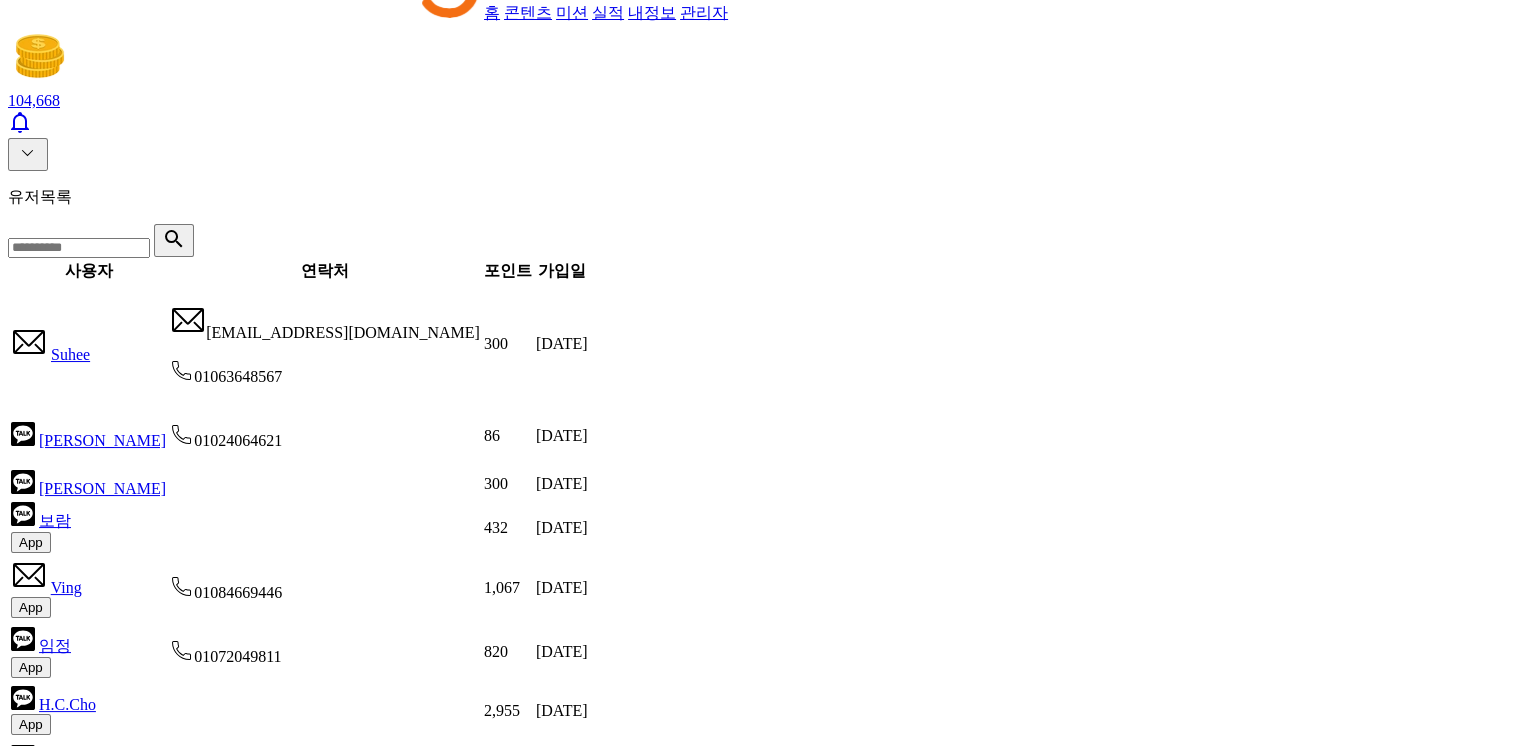 click on ">" at bounding box center [176, 954] 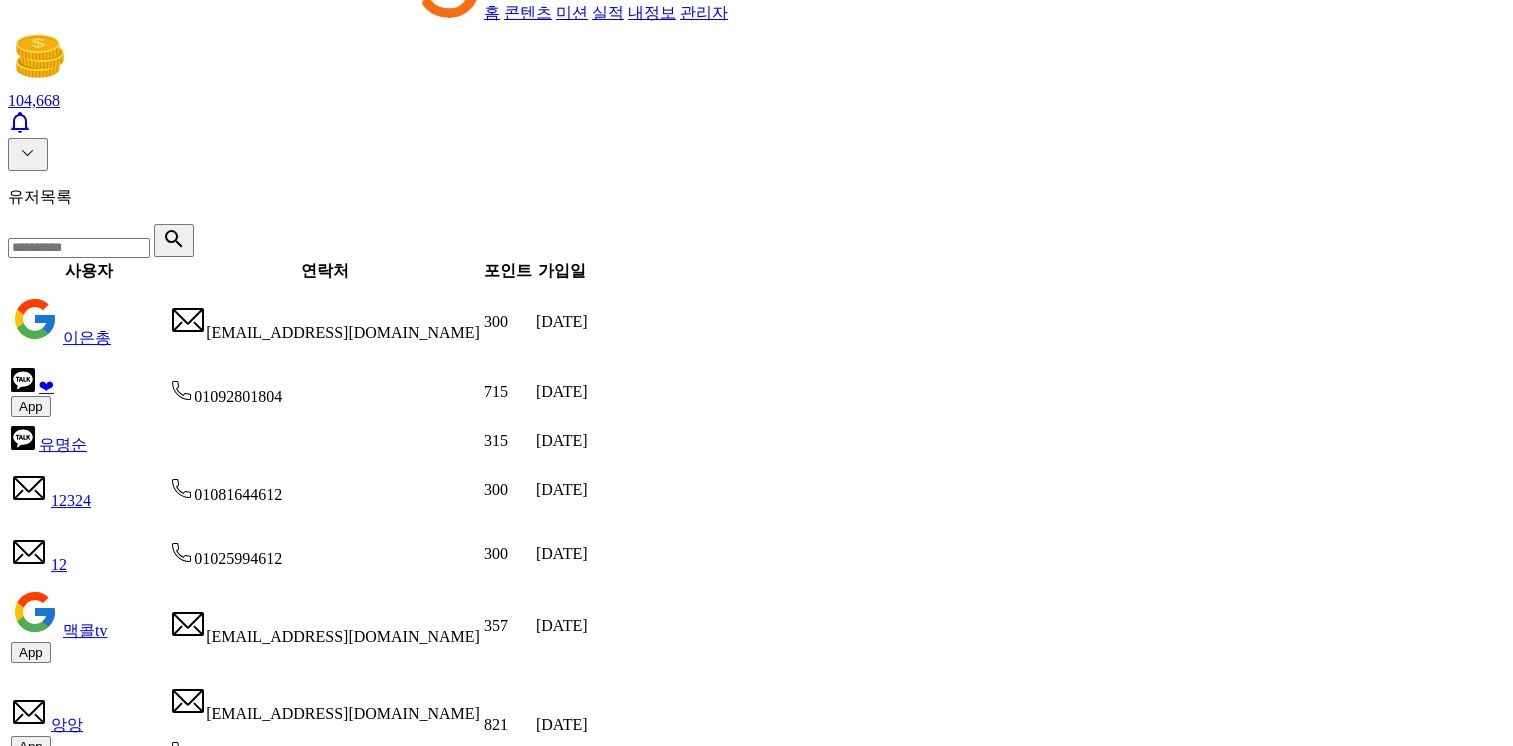 click on "유저목록       사용자   연락처   포인트   가입일   이은총      jinsuo2019@gmail.com     300   2025-06-10   ❤   App      01092801804   715   2025-06-10   유명순         315   2025-06-10   12324        01081644612   300   2025-06-10   12        01025994612   300   2025-06-10   맥콜tv   App    kimer7349@gmail.com     357   2025-06-10   앙앙   App    sophia6004@naver.com    01065196004   821   2025-06-10   날아라익스   App       344   2025-06-10   박경준   App      01022071801   706   2025-06-10   아보다리         300   2025-06-10     전체  5,270  중  101  -  110   <   11 12 13 14 15   >" at bounding box center (756, 600) 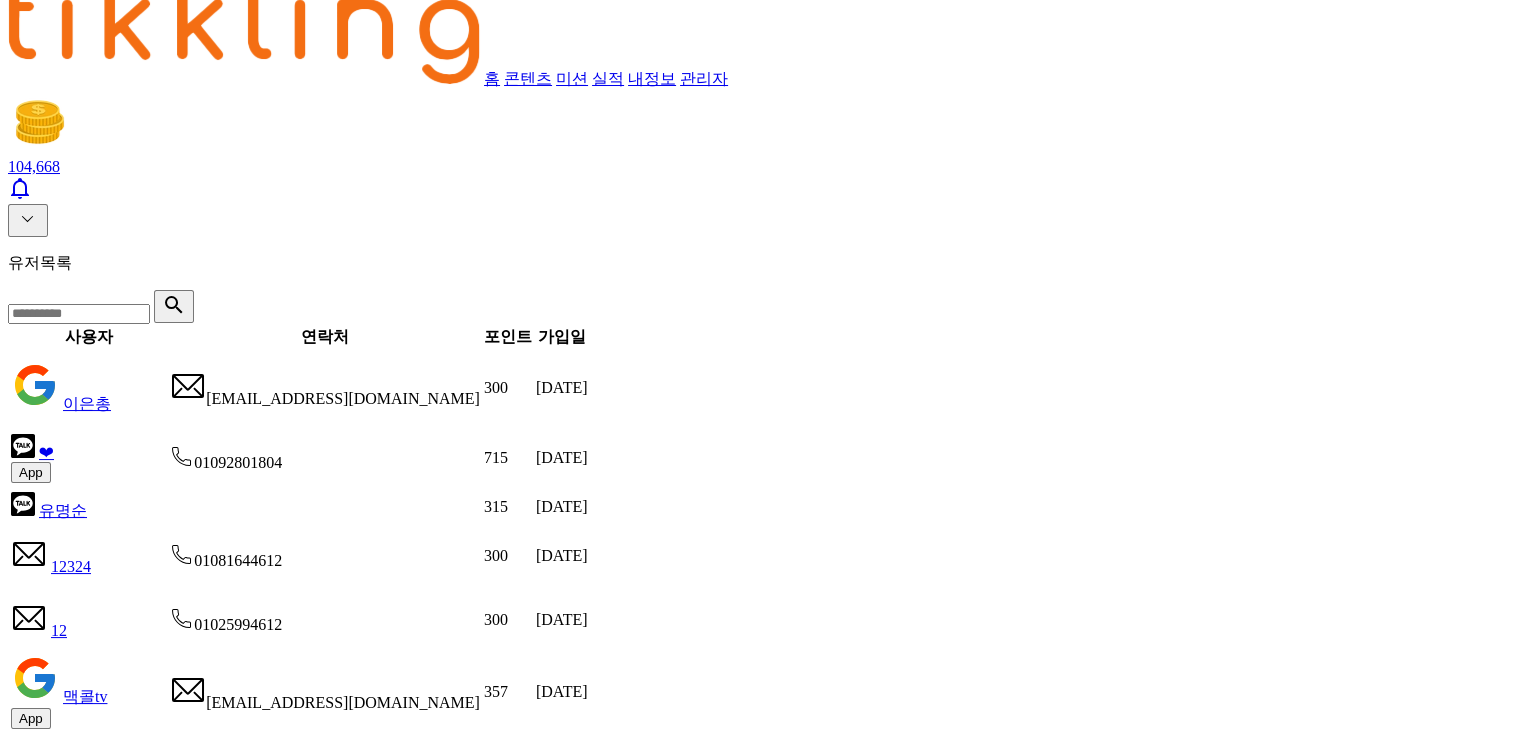 scroll, scrollTop: 0, scrollLeft: 0, axis: both 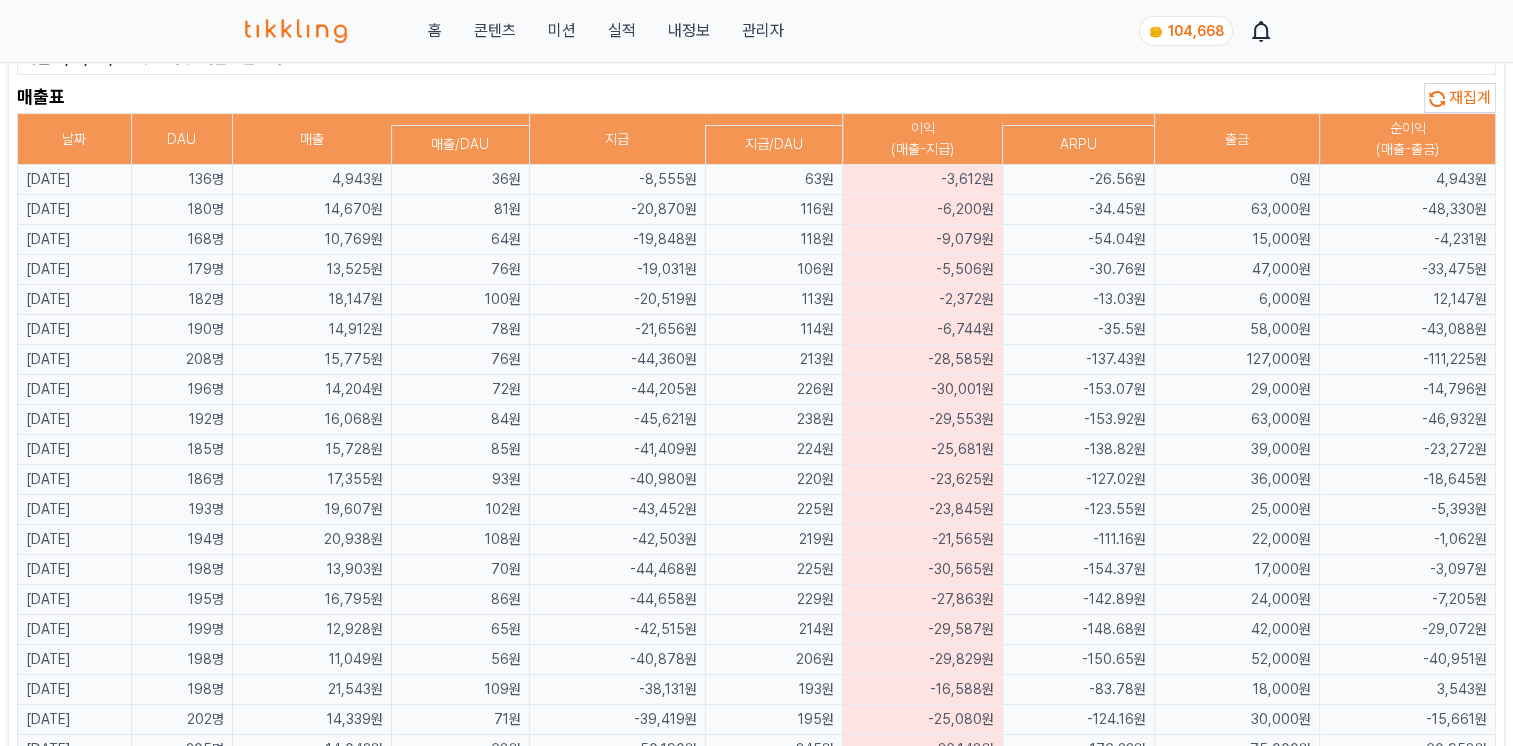 click on "매출표     재집계" at bounding box center [756, 98] 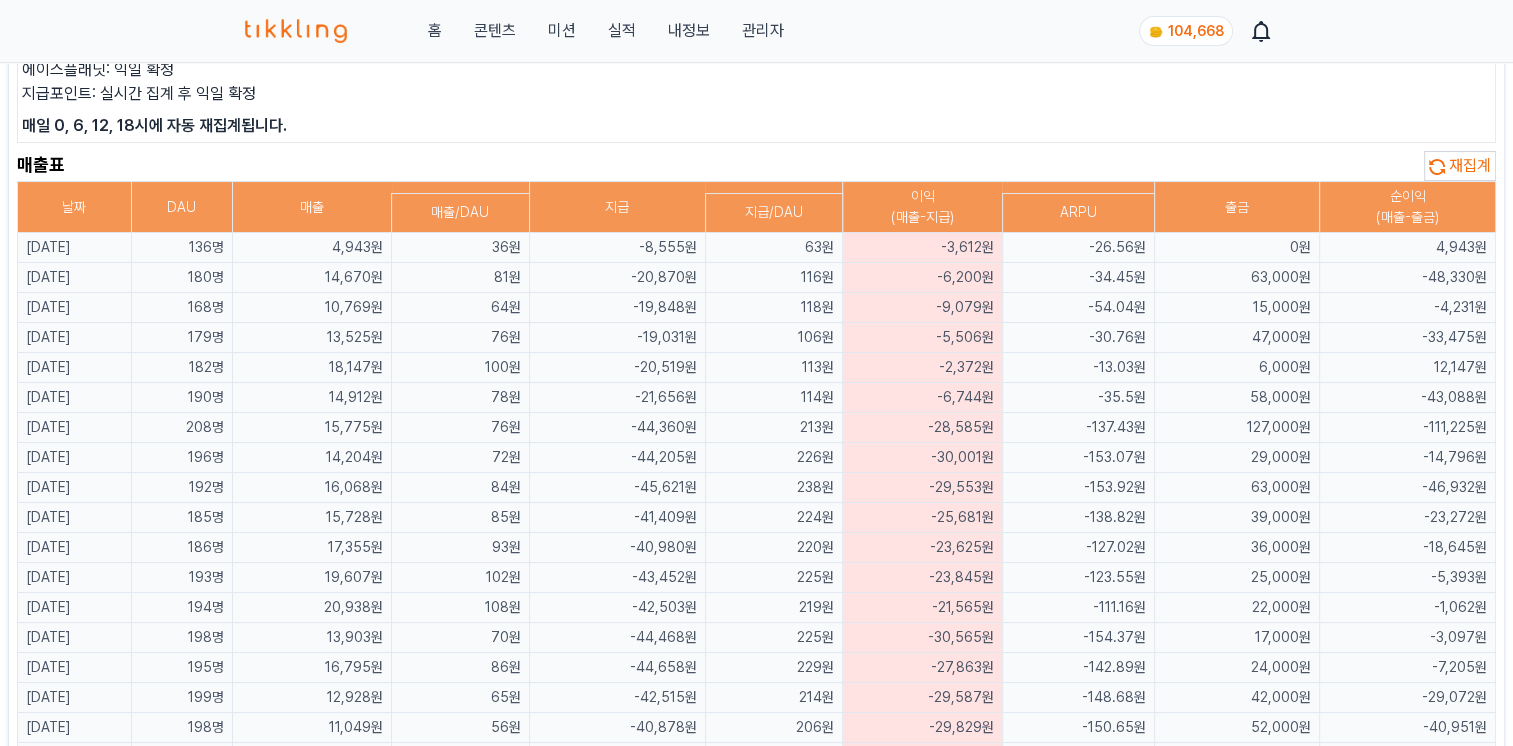 scroll, scrollTop: 200, scrollLeft: 0, axis: vertical 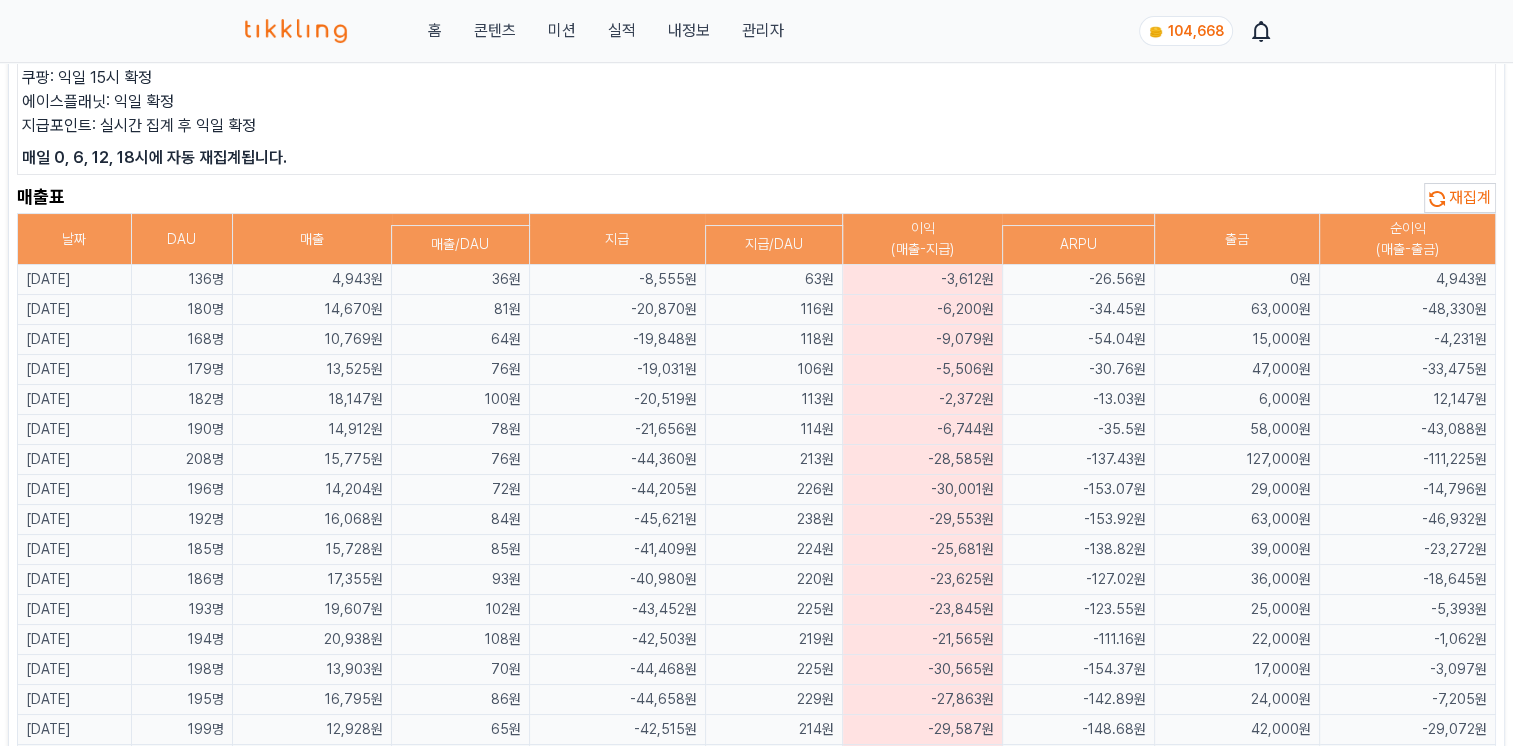 click on "매일 0, 6, 12, 18시에 자동 재집계됩니다." at bounding box center (756, 158) 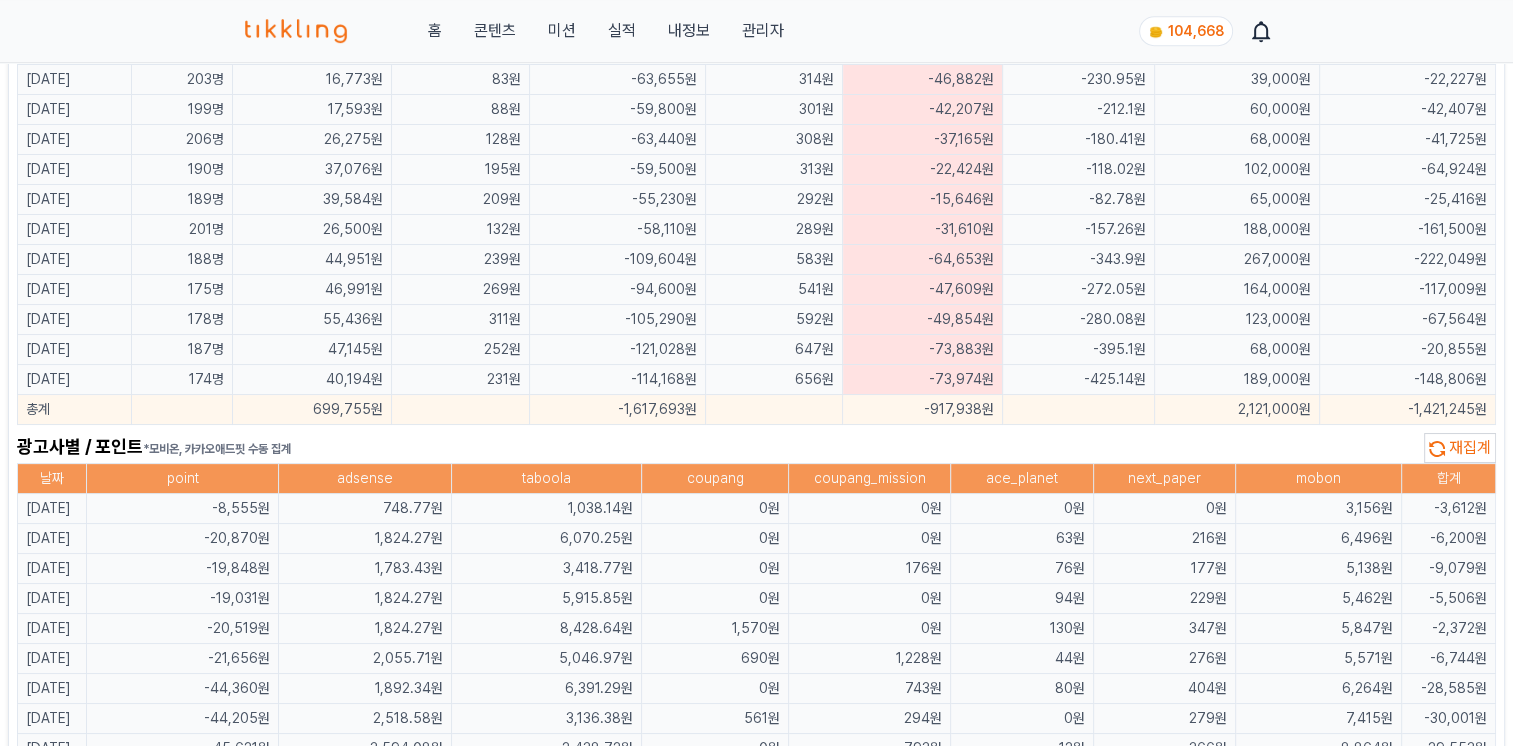 scroll, scrollTop: 1300, scrollLeft: 0, axis: vertical 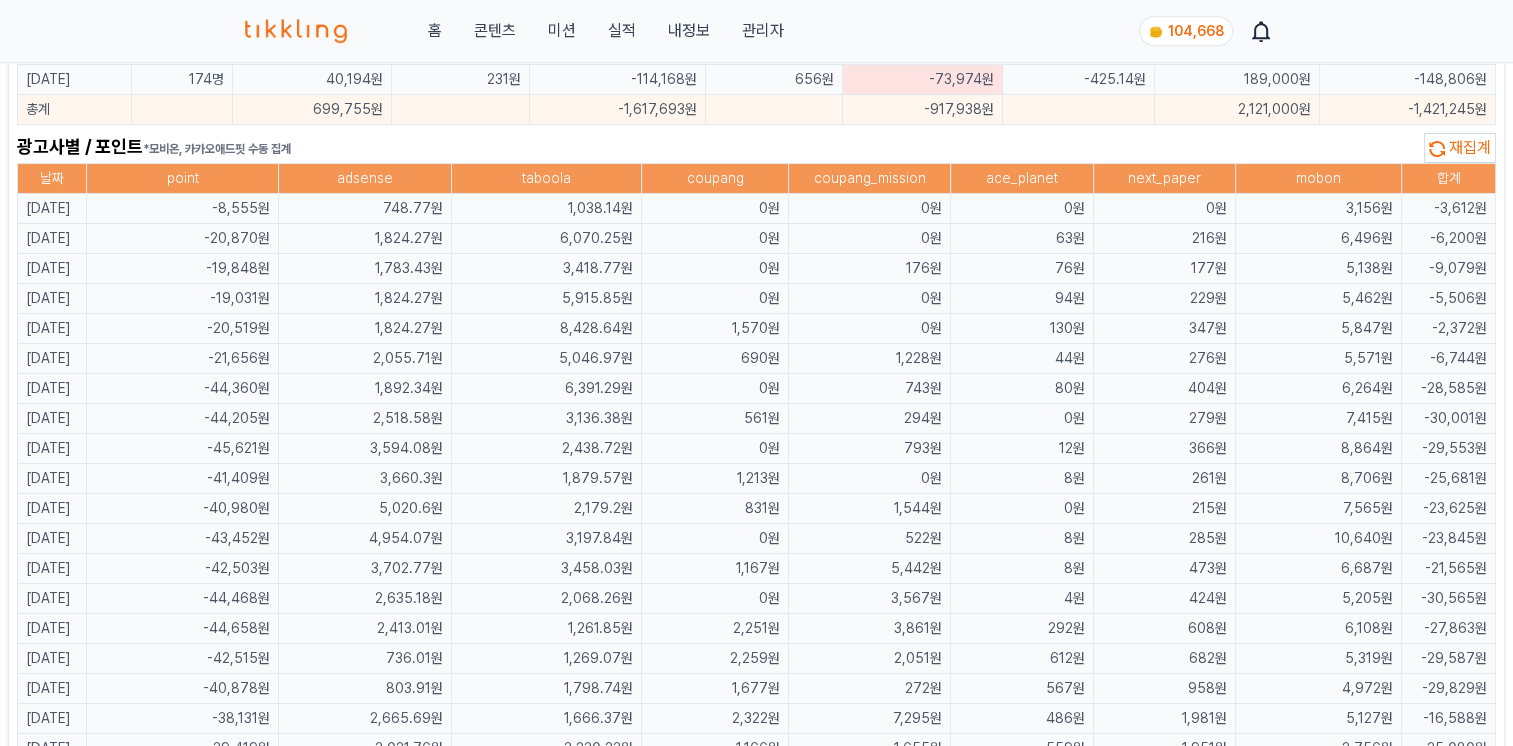 click on "광고사별 / 포인트  *모비온, 카카오애드핏 수동 집계     재집계" at bounding box center (756, 148) 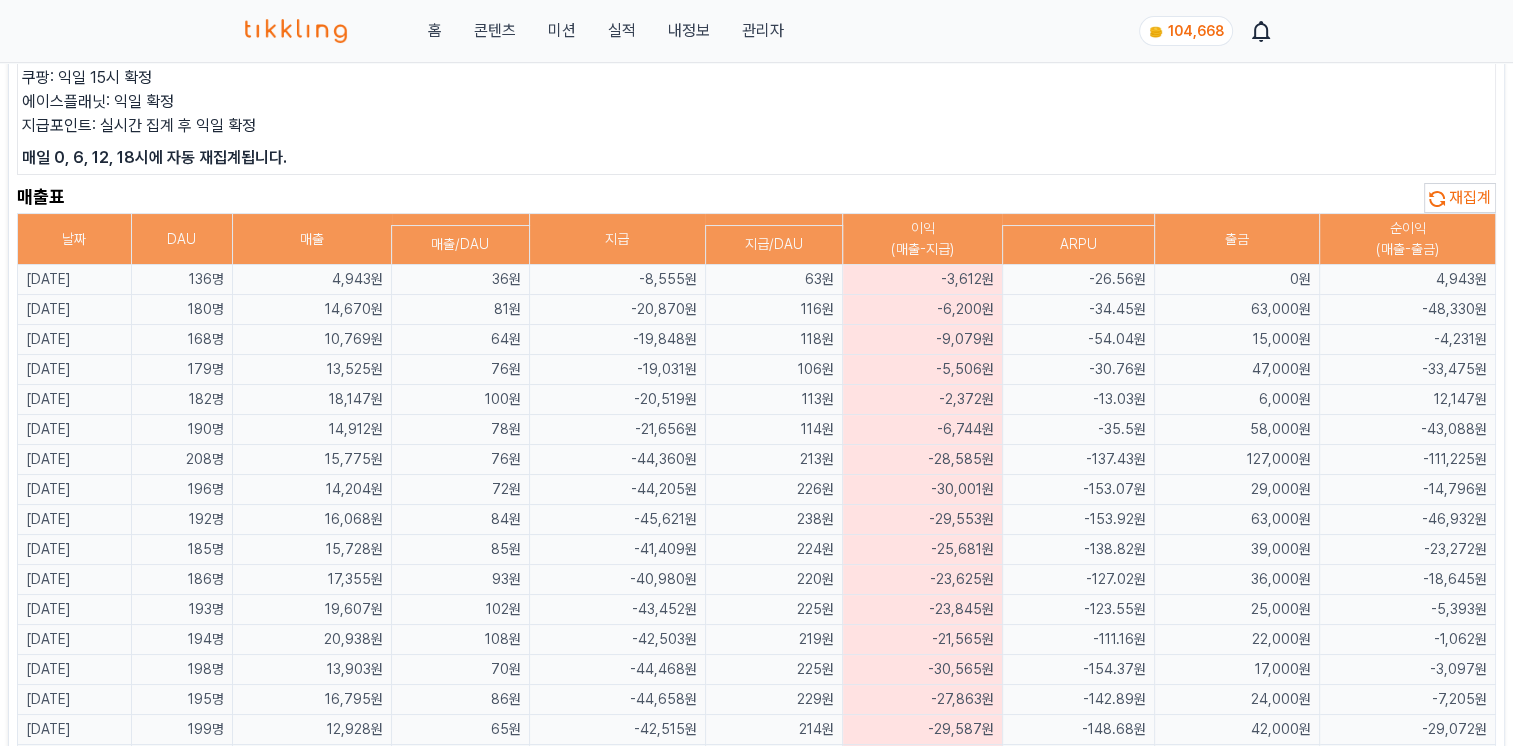 scroll, scrollTop: 0, scrollLeft: 0, axis: both 